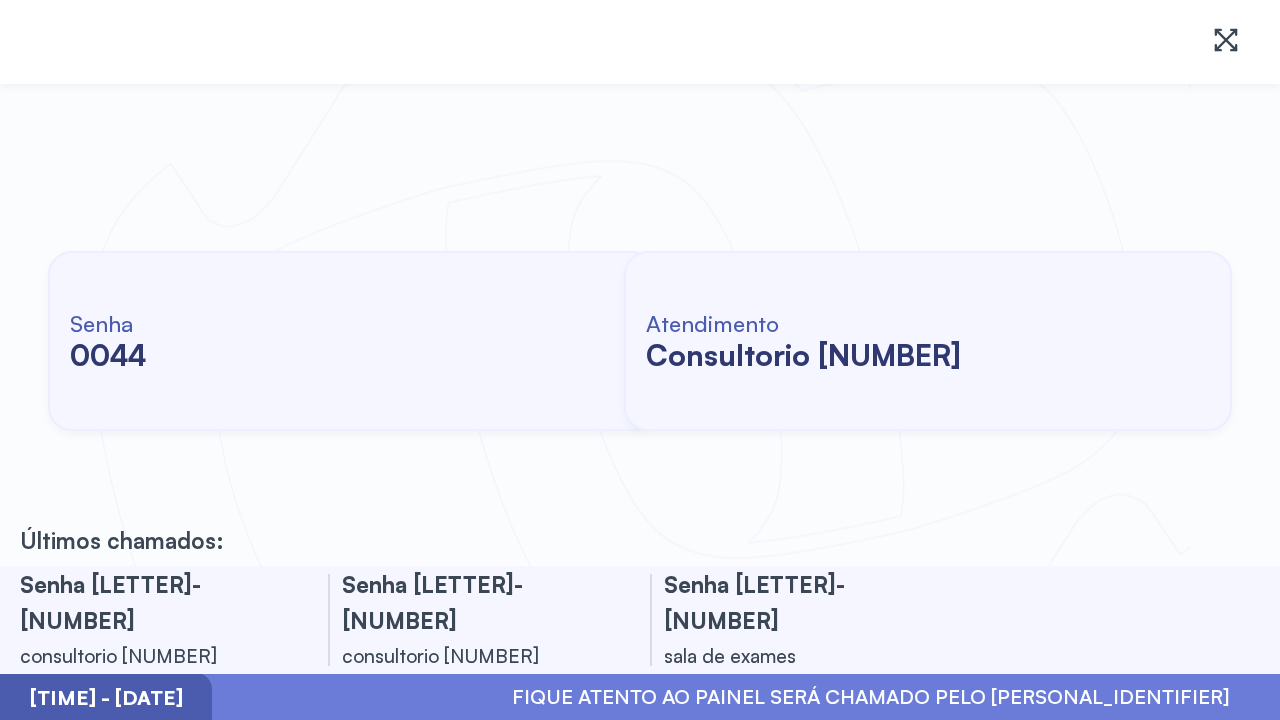 scroll, scrollTop: 0, scrollLeft: 0, axis: both 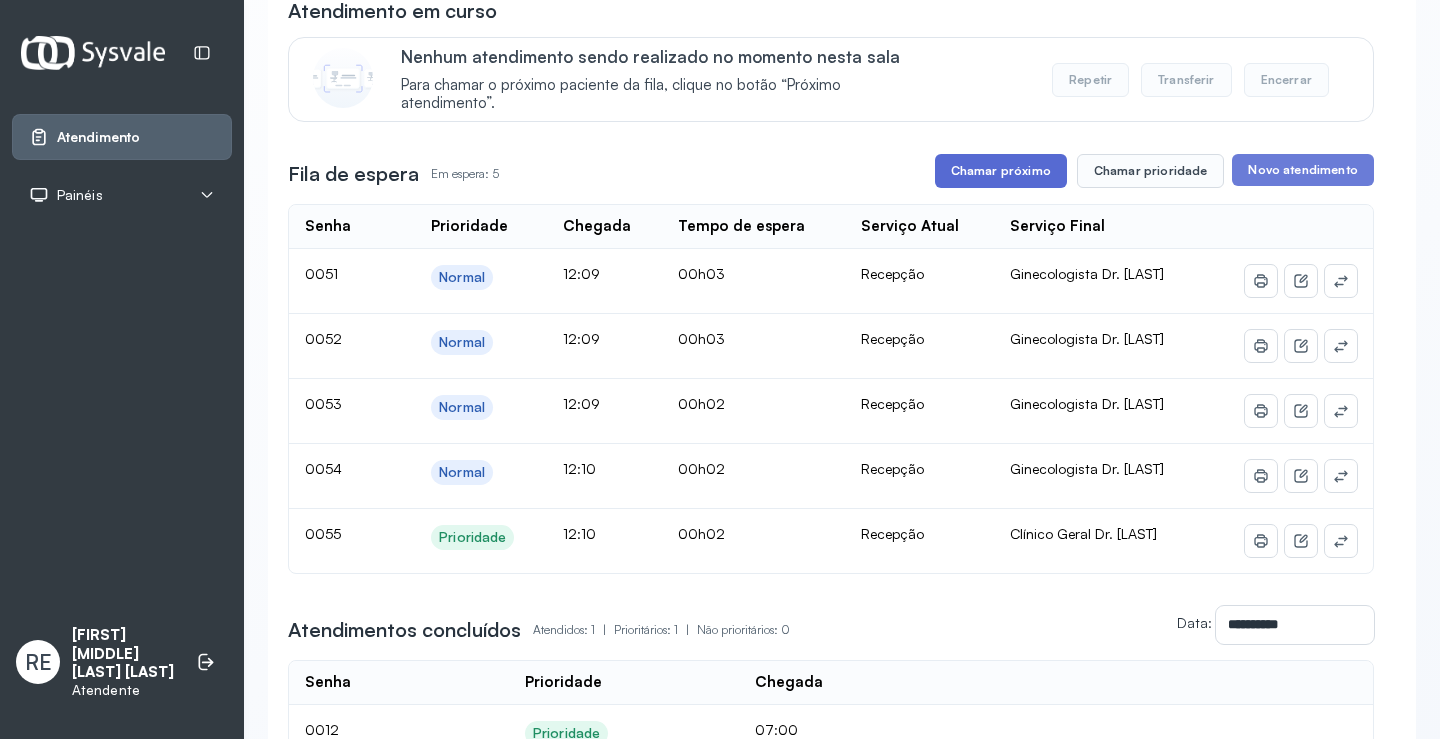click on "Chamar próximo" at bounding box center (1001, 171) 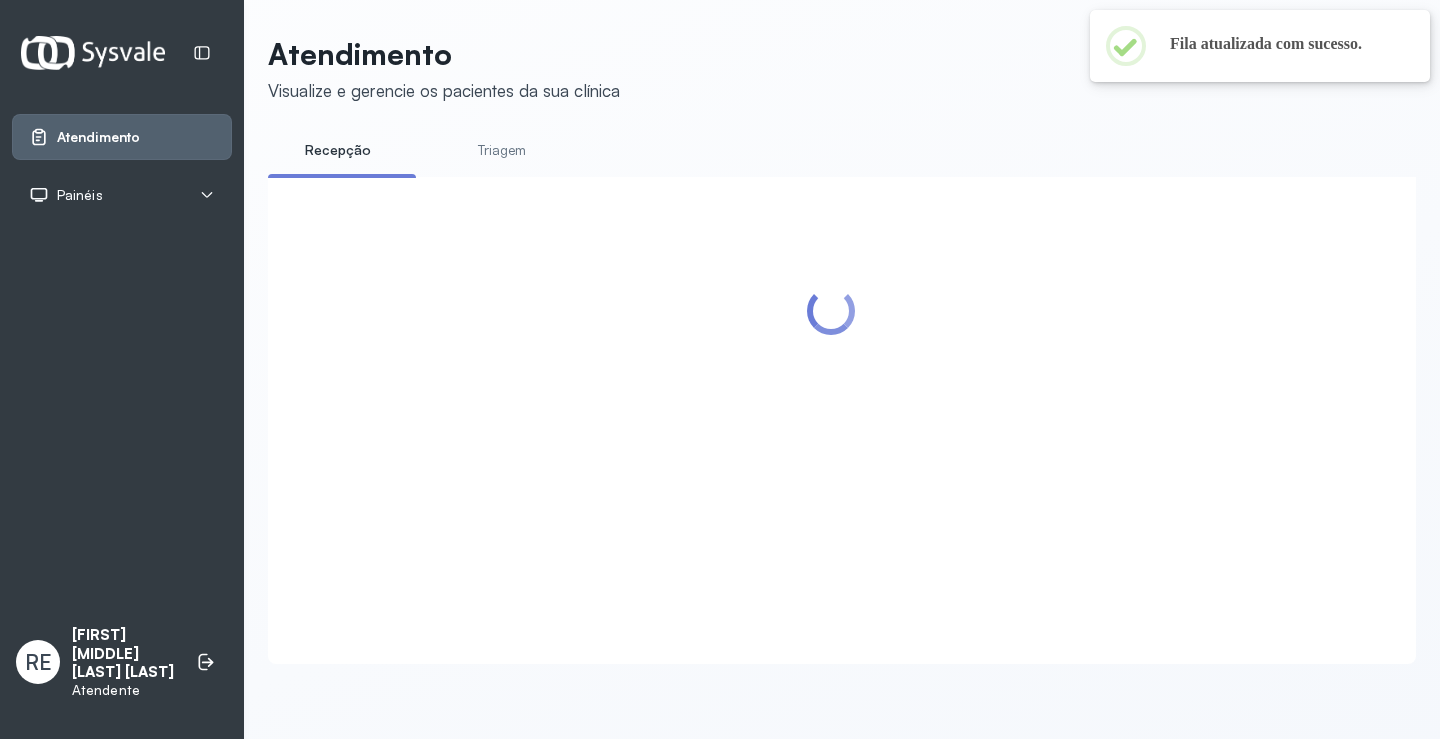 scroll, scrollTop: 200, scrollLeft: 0, axis: vertical 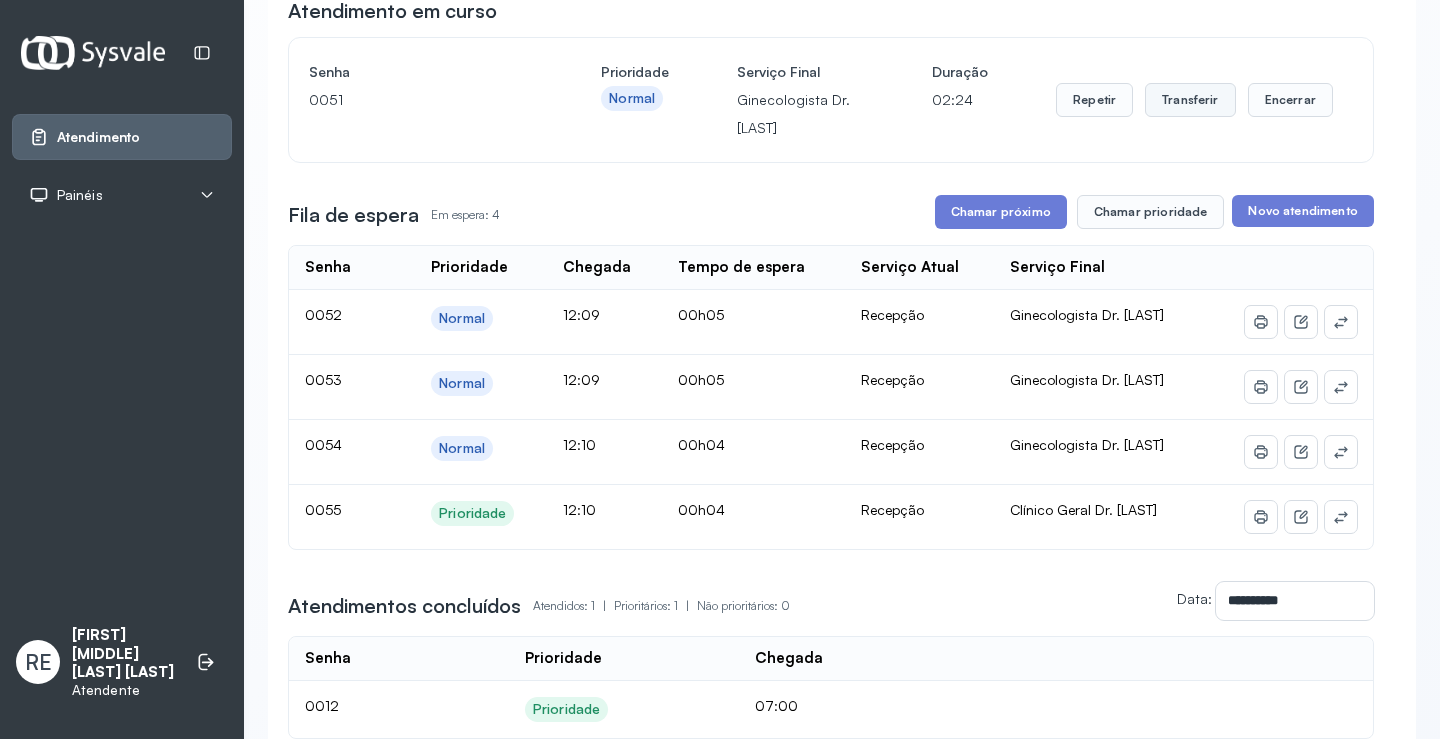 click on "Transferir" at bounding box center [1190, 100] 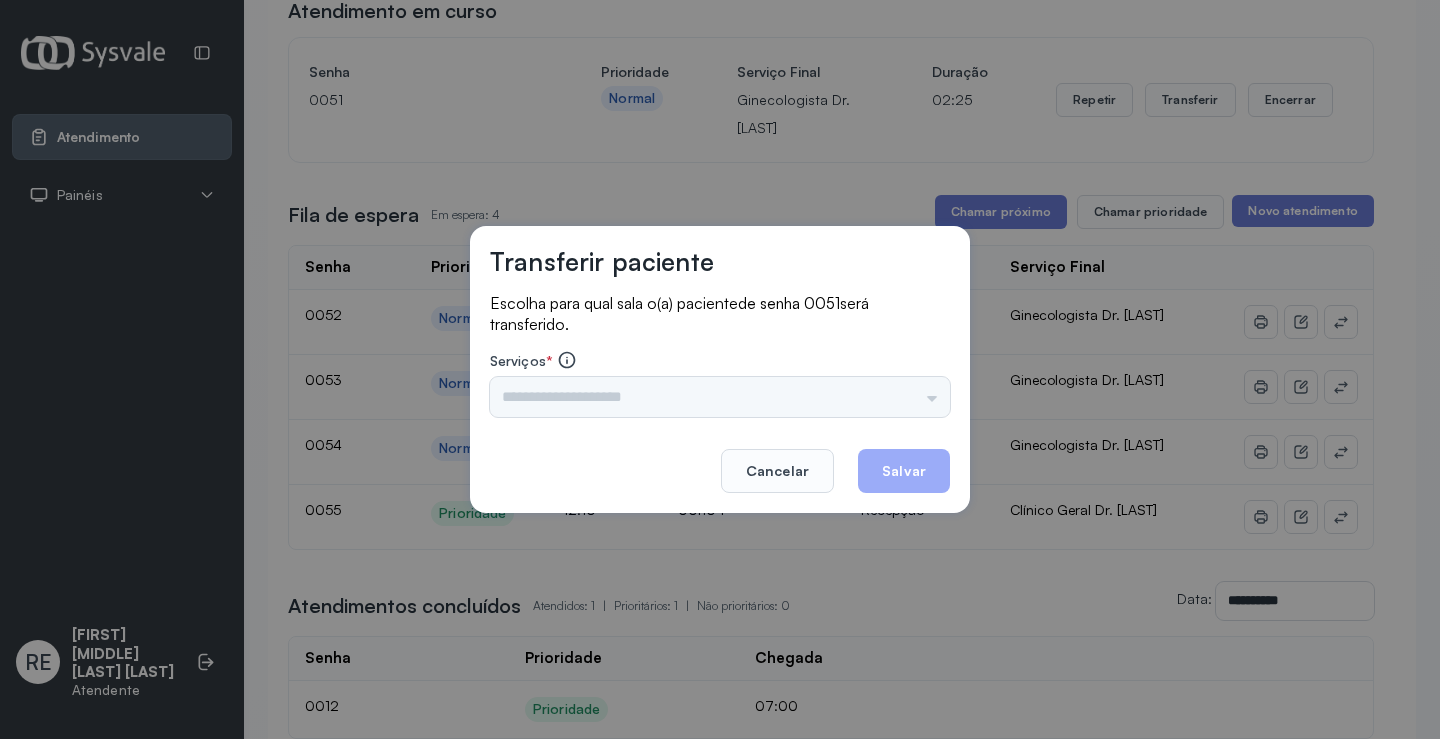 click on "Cancelar Salvar" at bounding box center [720, 457] 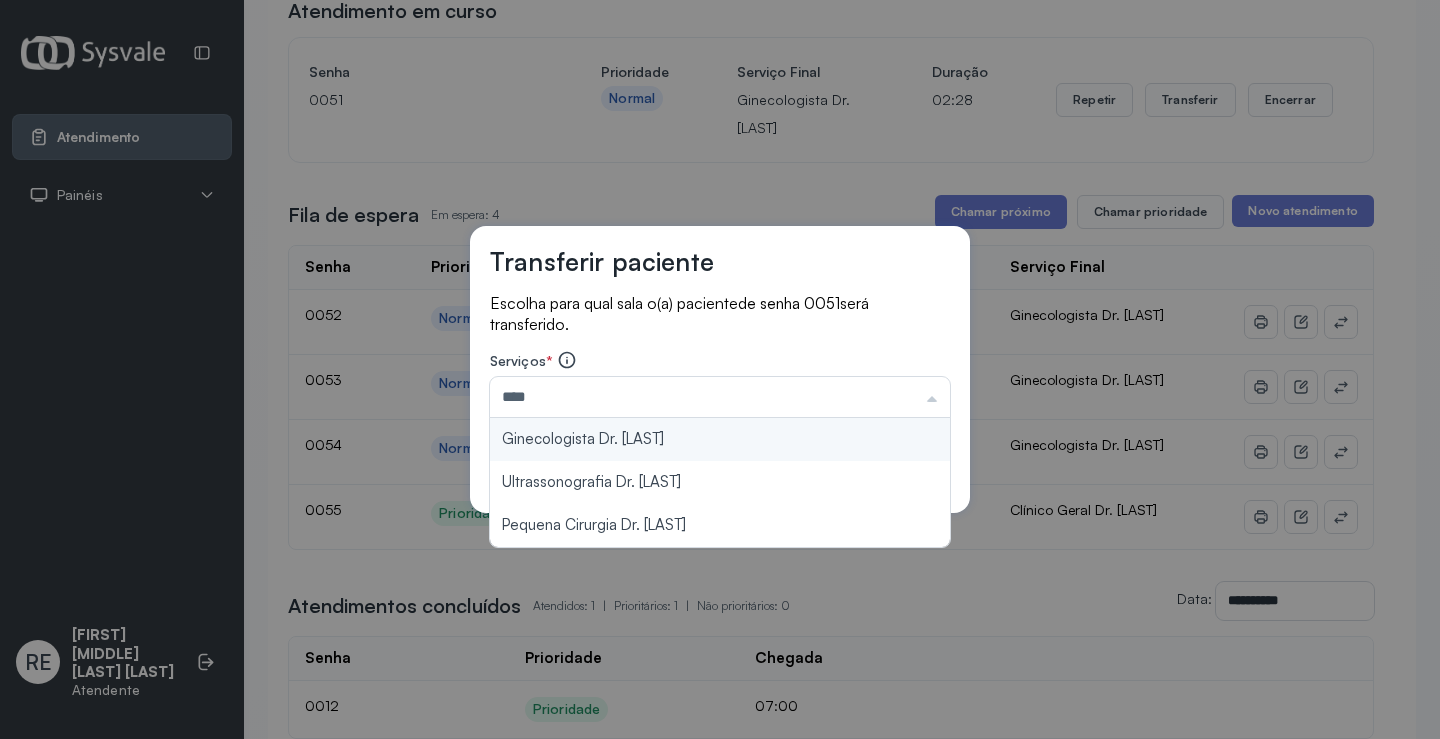 type on "**********" 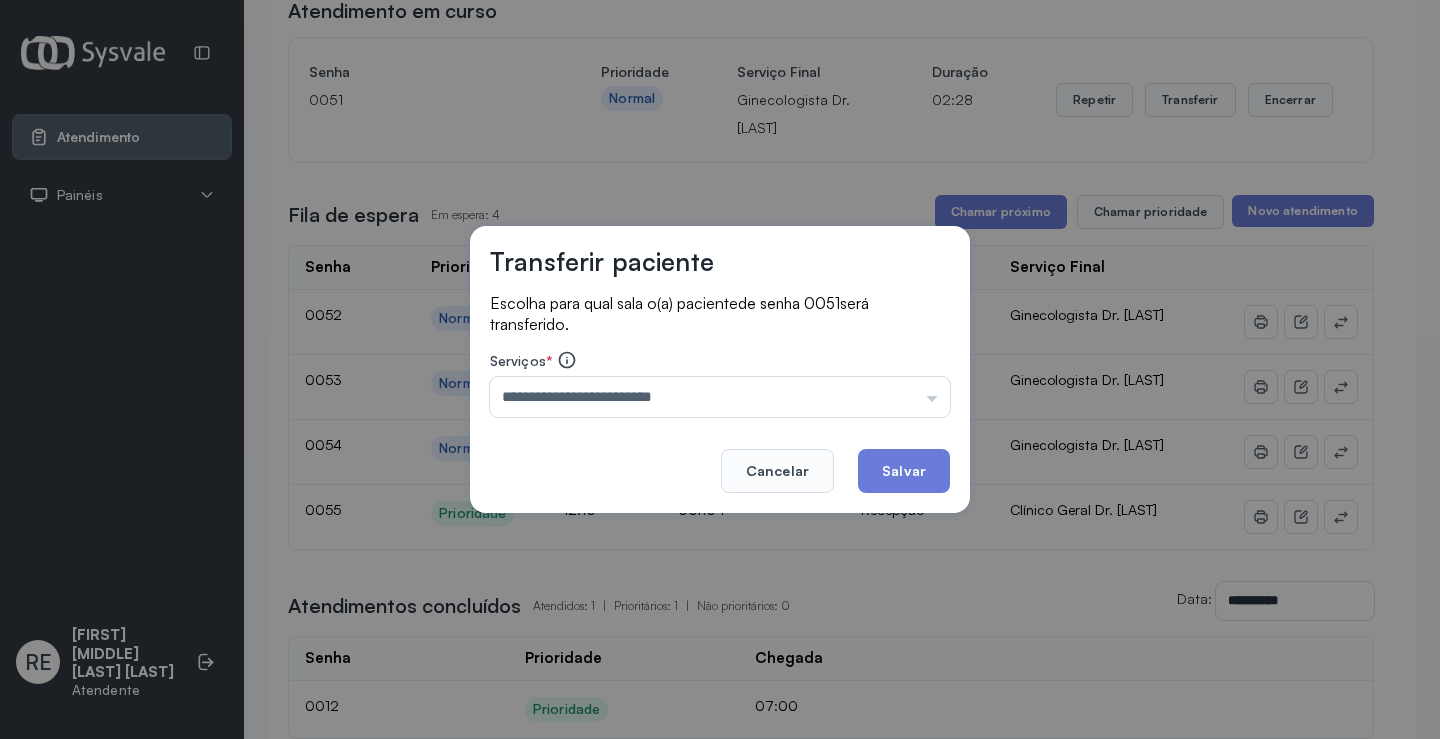 click on "**********" at bounding box center [720, 370] 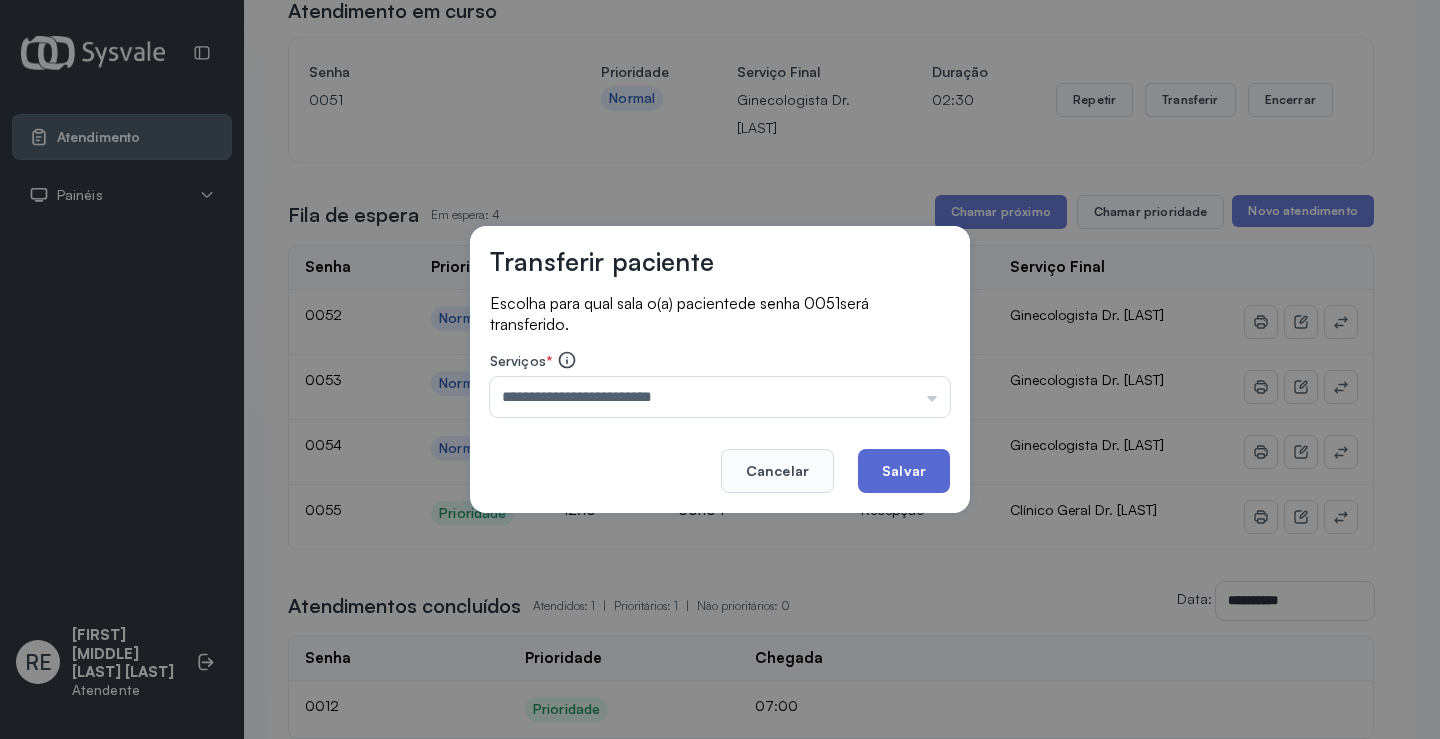 click on "Salvar" 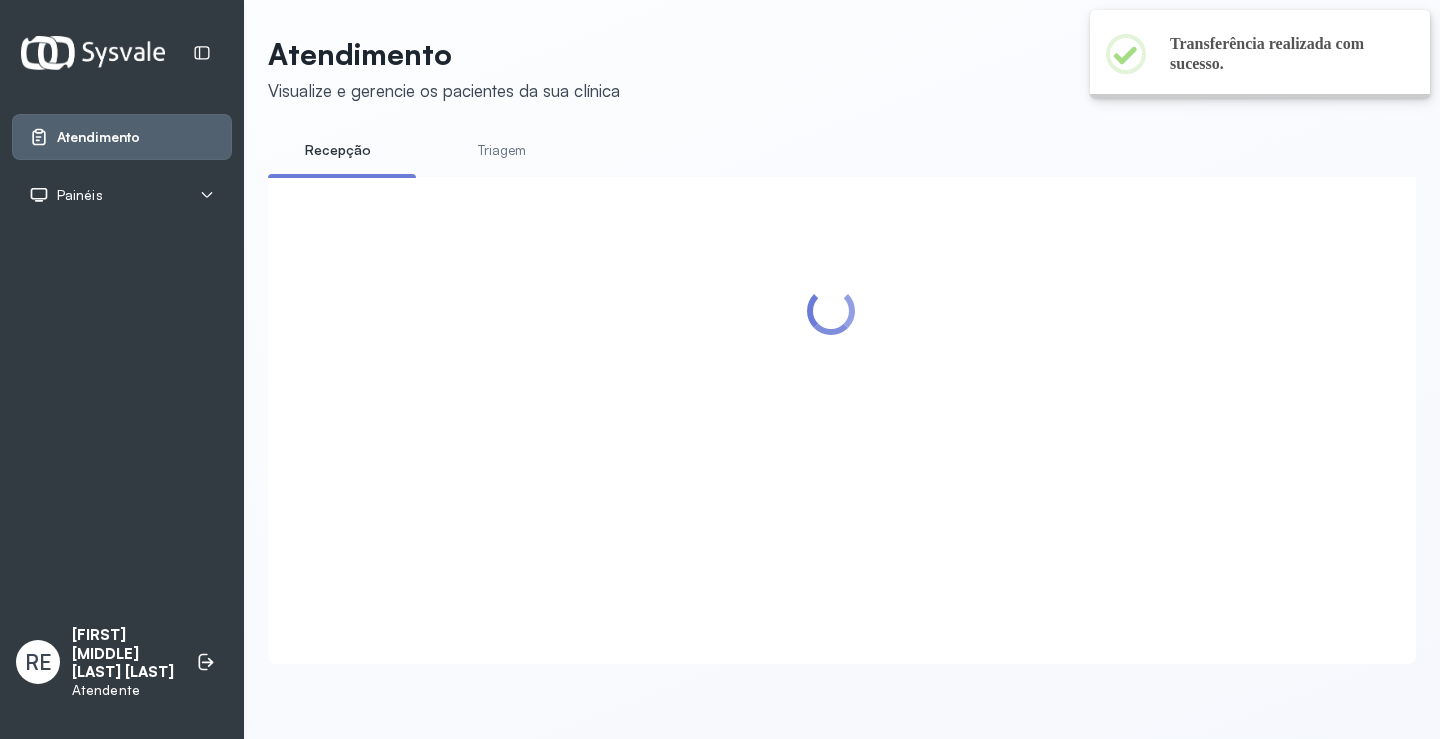 scroll, scrollTop: 1, scrollLeft: 0, axis: vertical 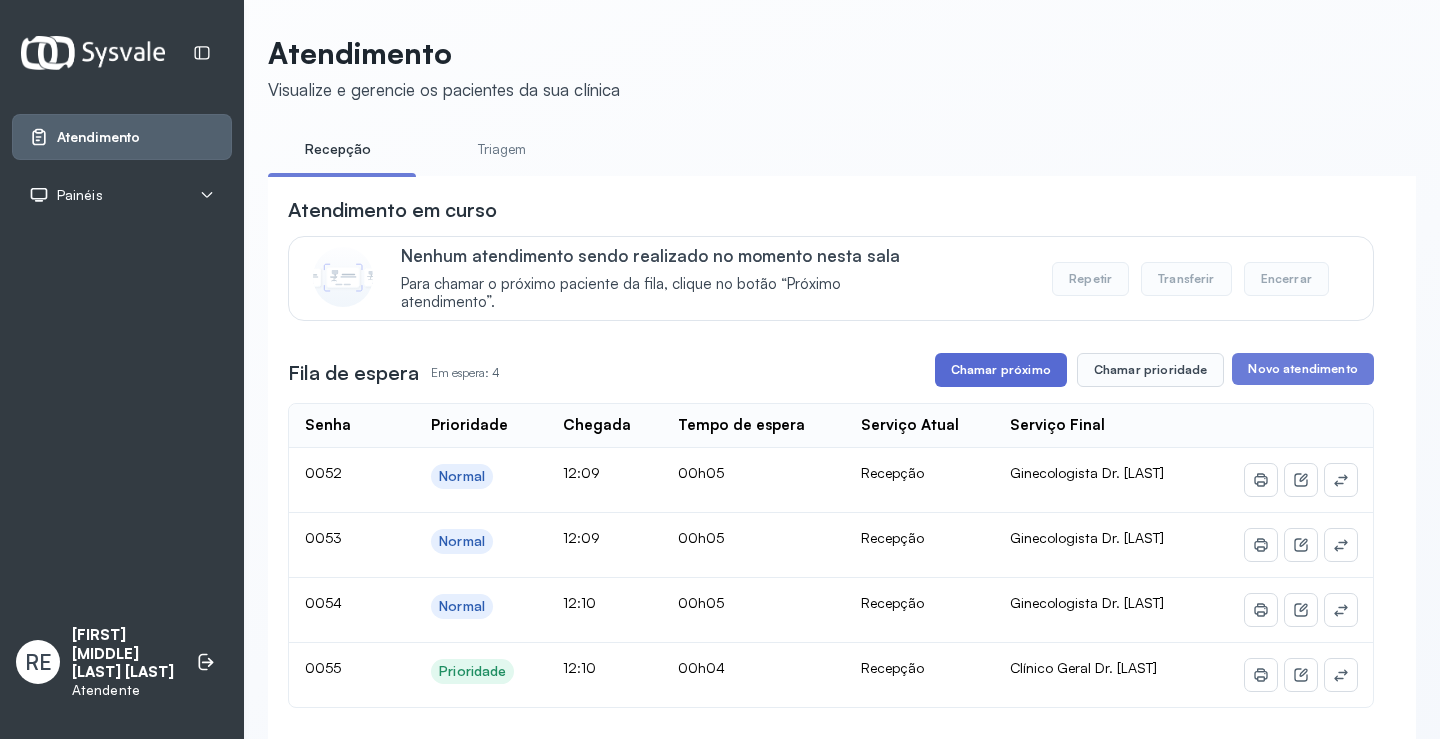 click on "Chamar próximo" at bounding box center (1001, 370) 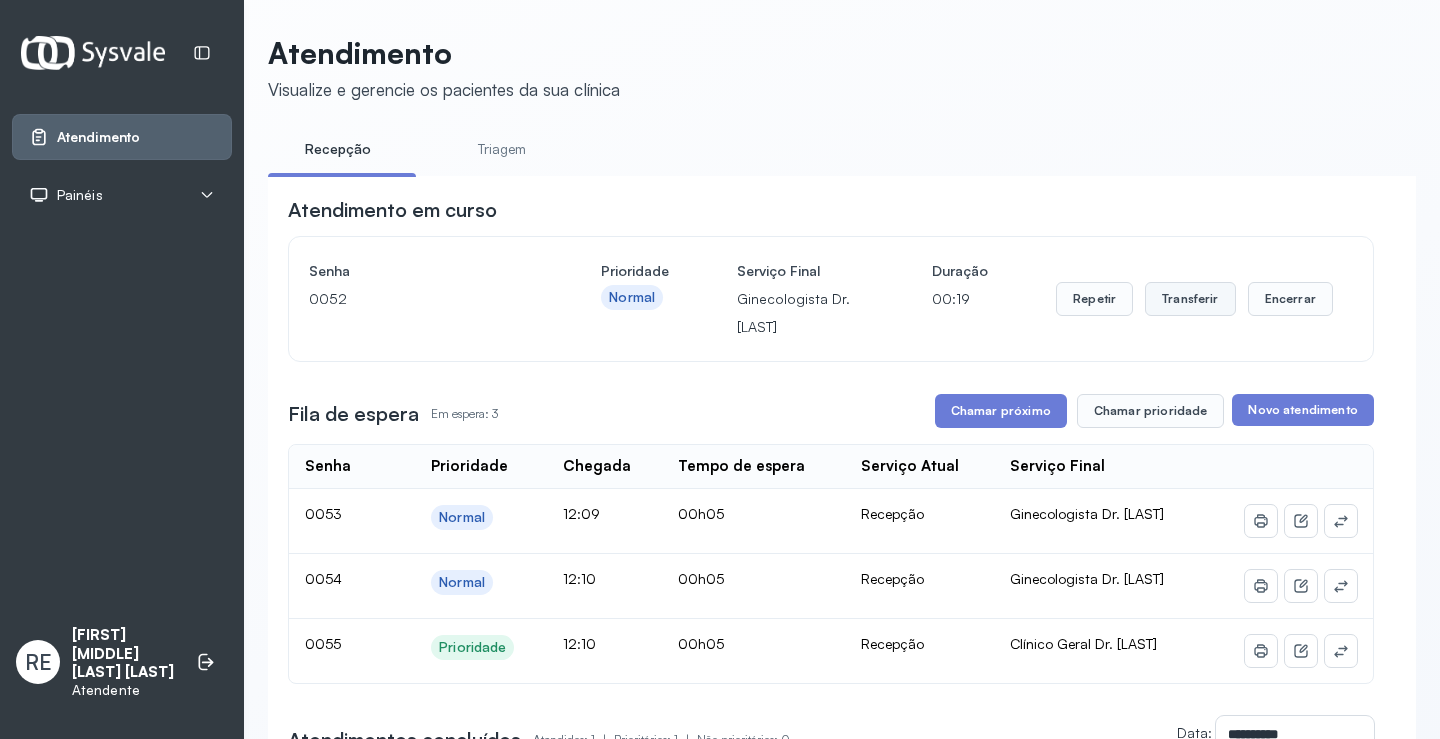 click on "Transferir" at bounding box center (1190, 299) 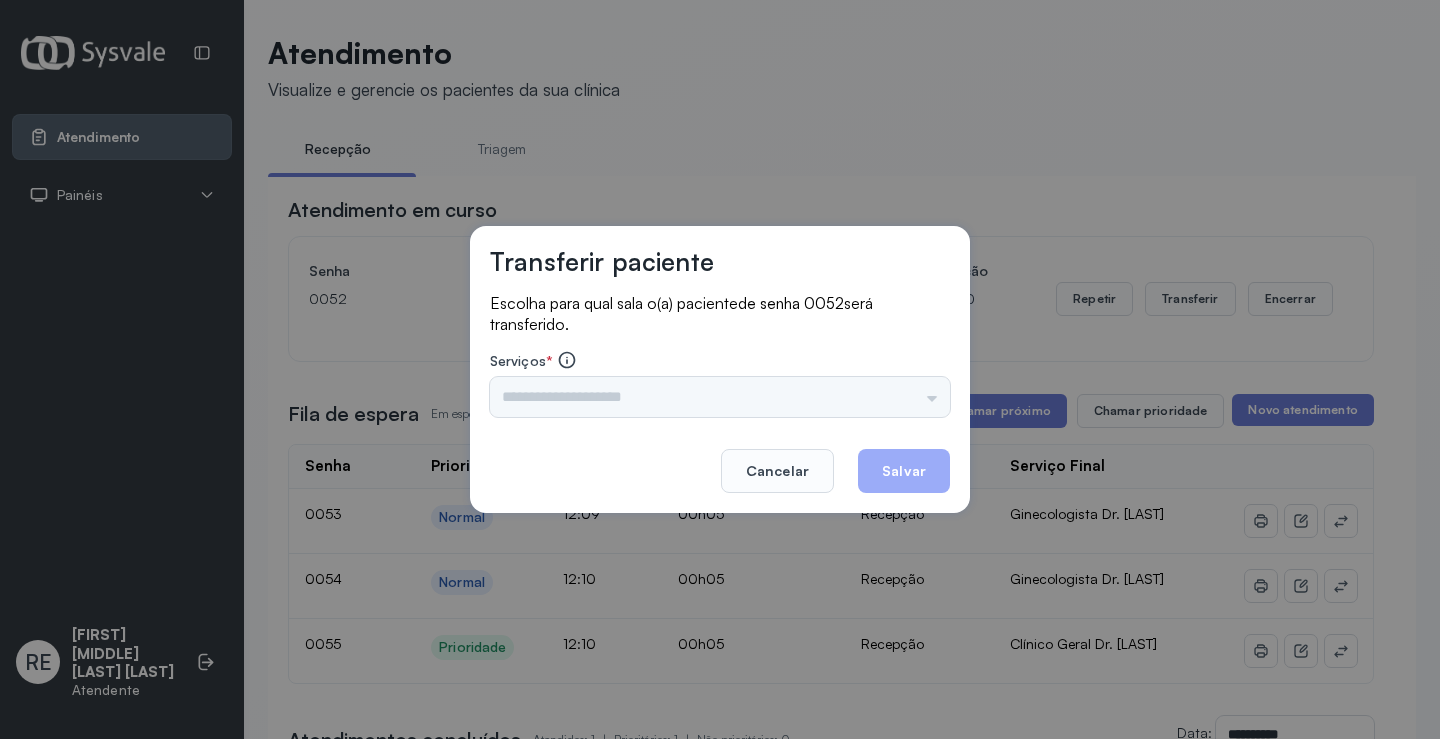 click at bounding box center [720, 397] 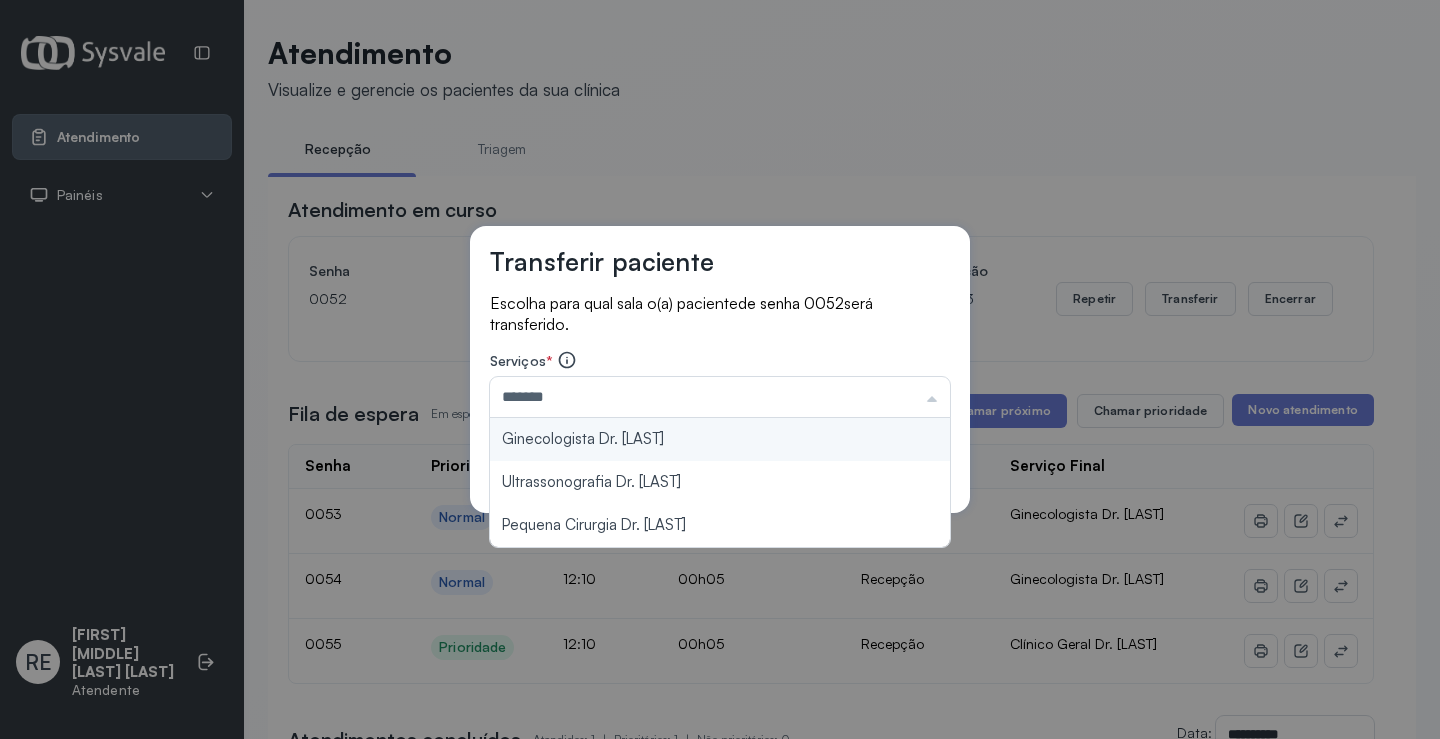 type on "**********" 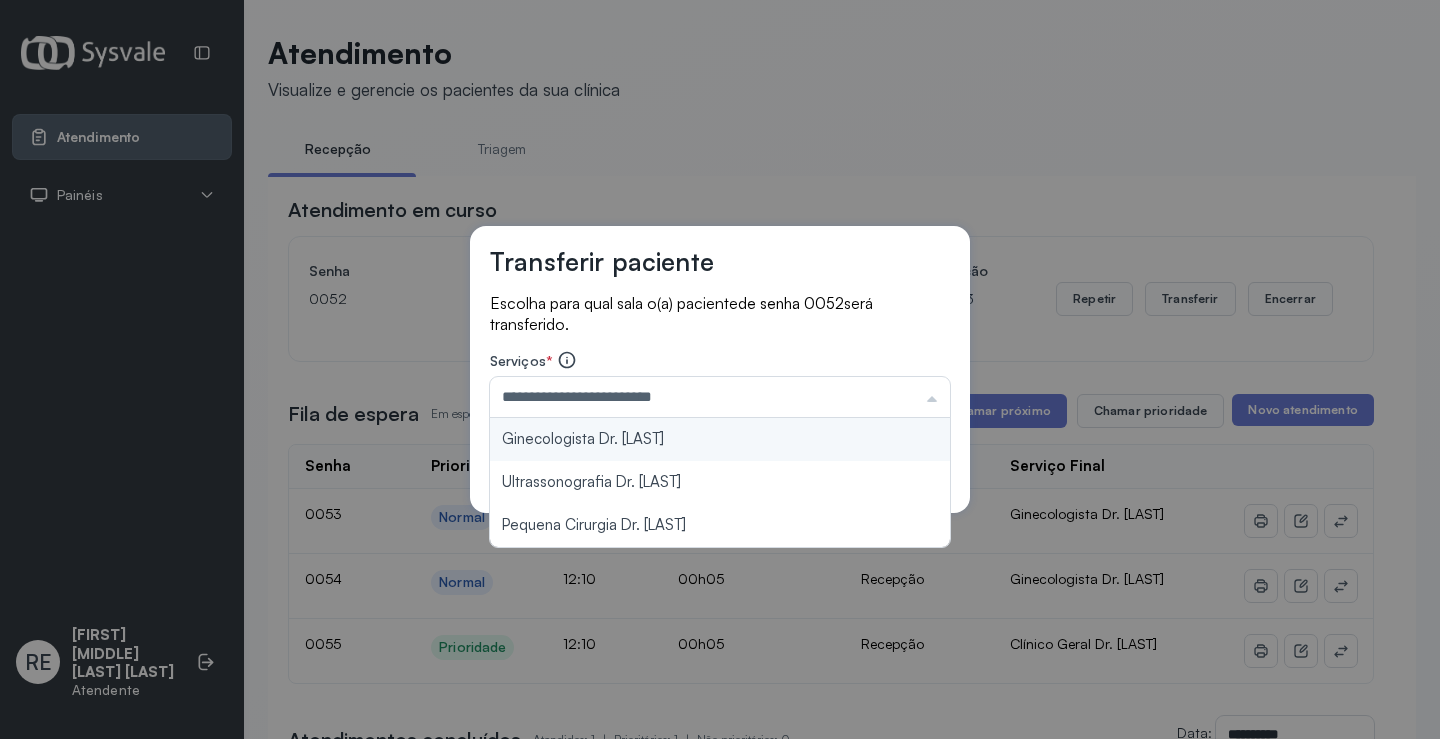 drag, startPoint x: 667, startPoint y: 445, endPoint x: 757, endPoint y: 441, distance: 90.088844 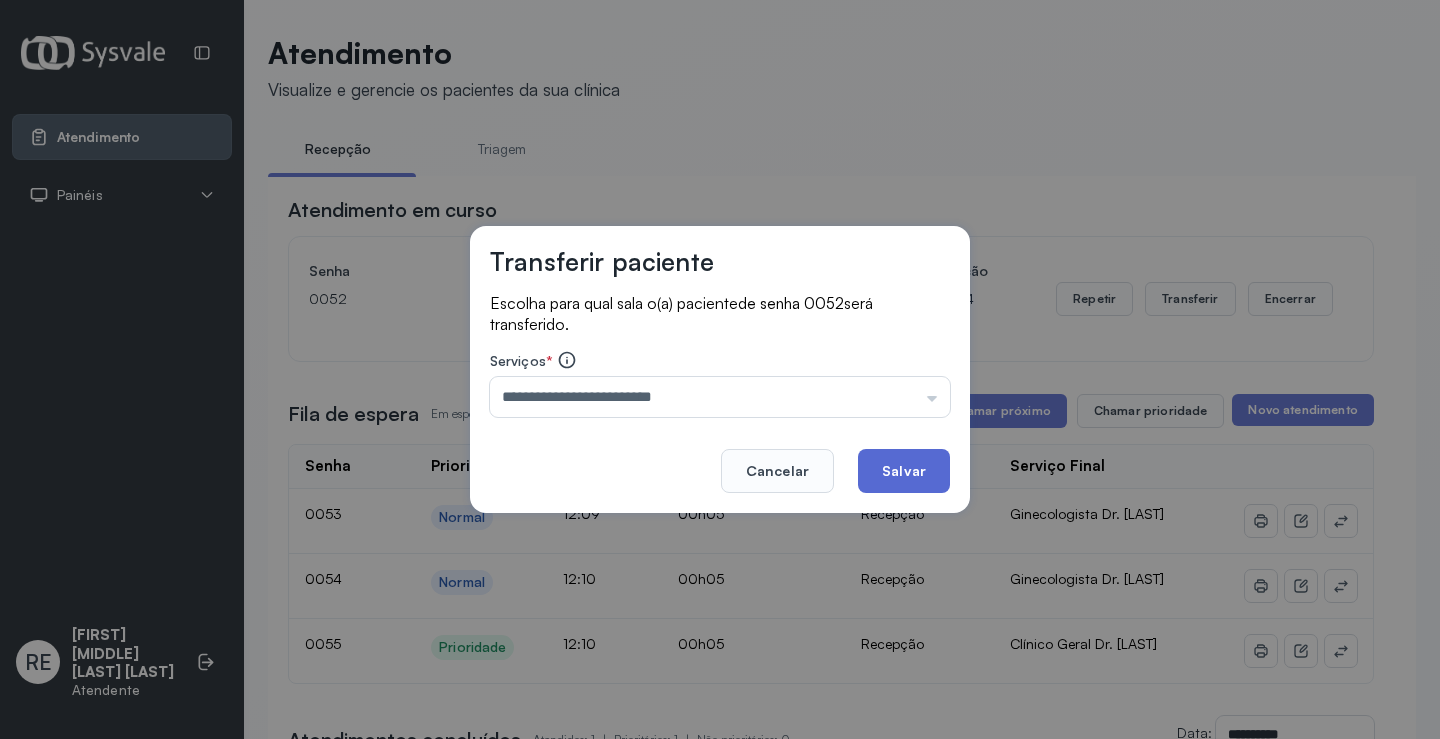 click on "Salvar" 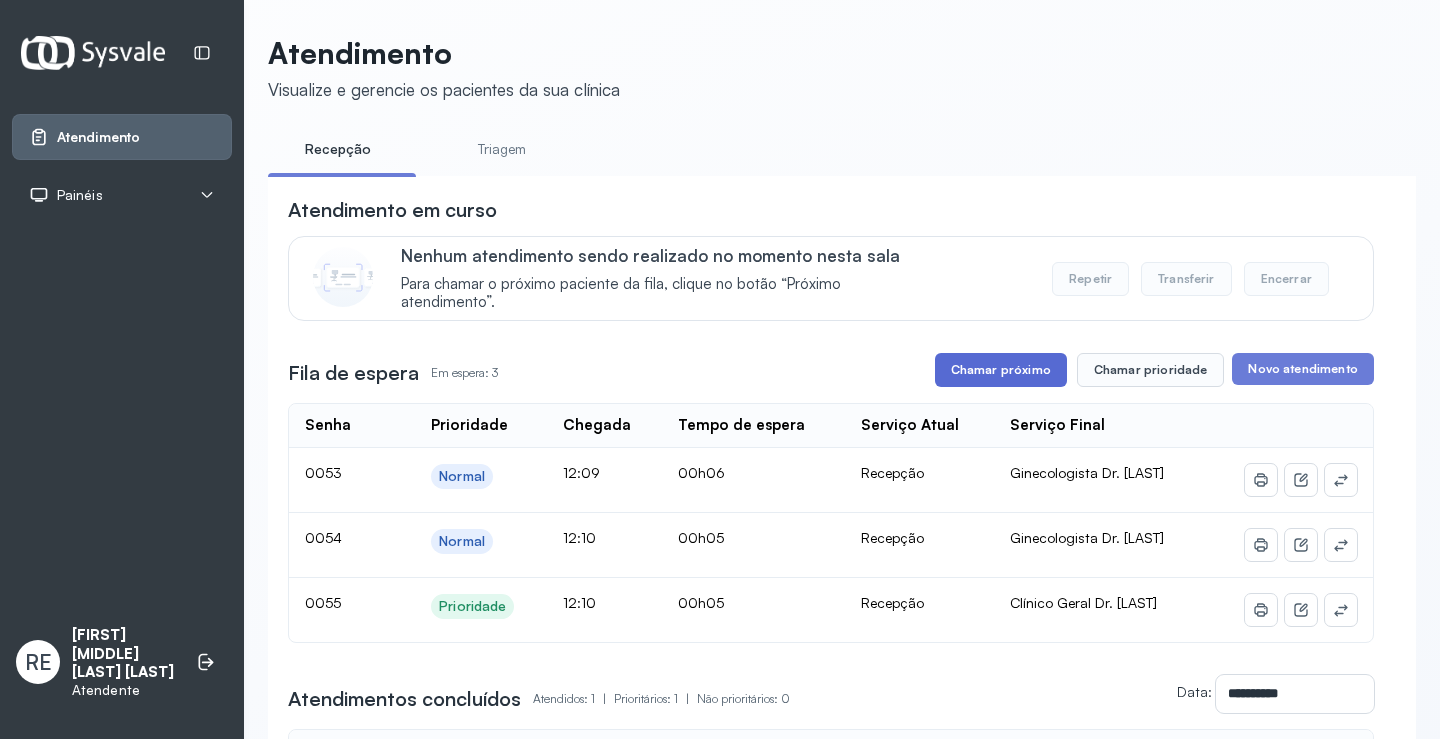 click on "Chamar próximo" at bounding box center (1001, 370) 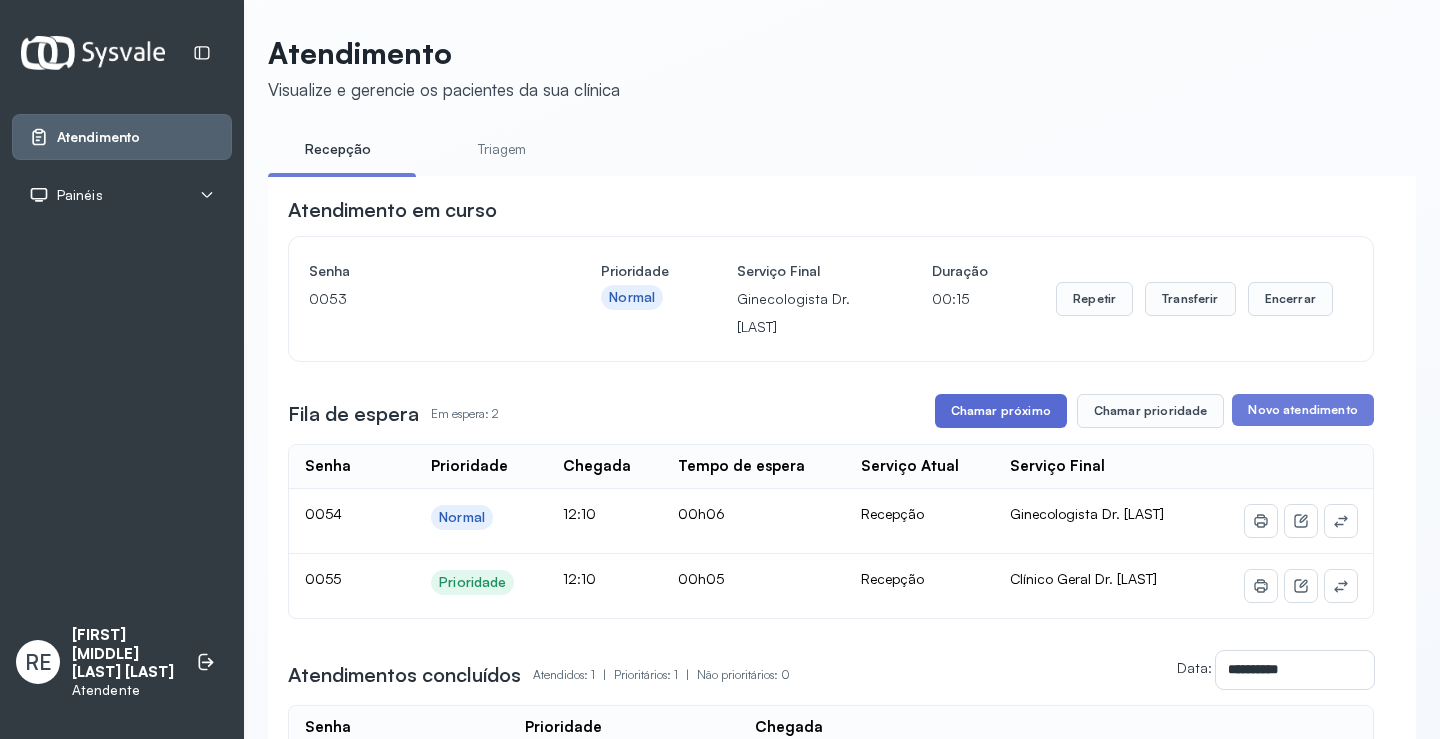 click on "Chamar próximo" at bounding box center (1001, 411) 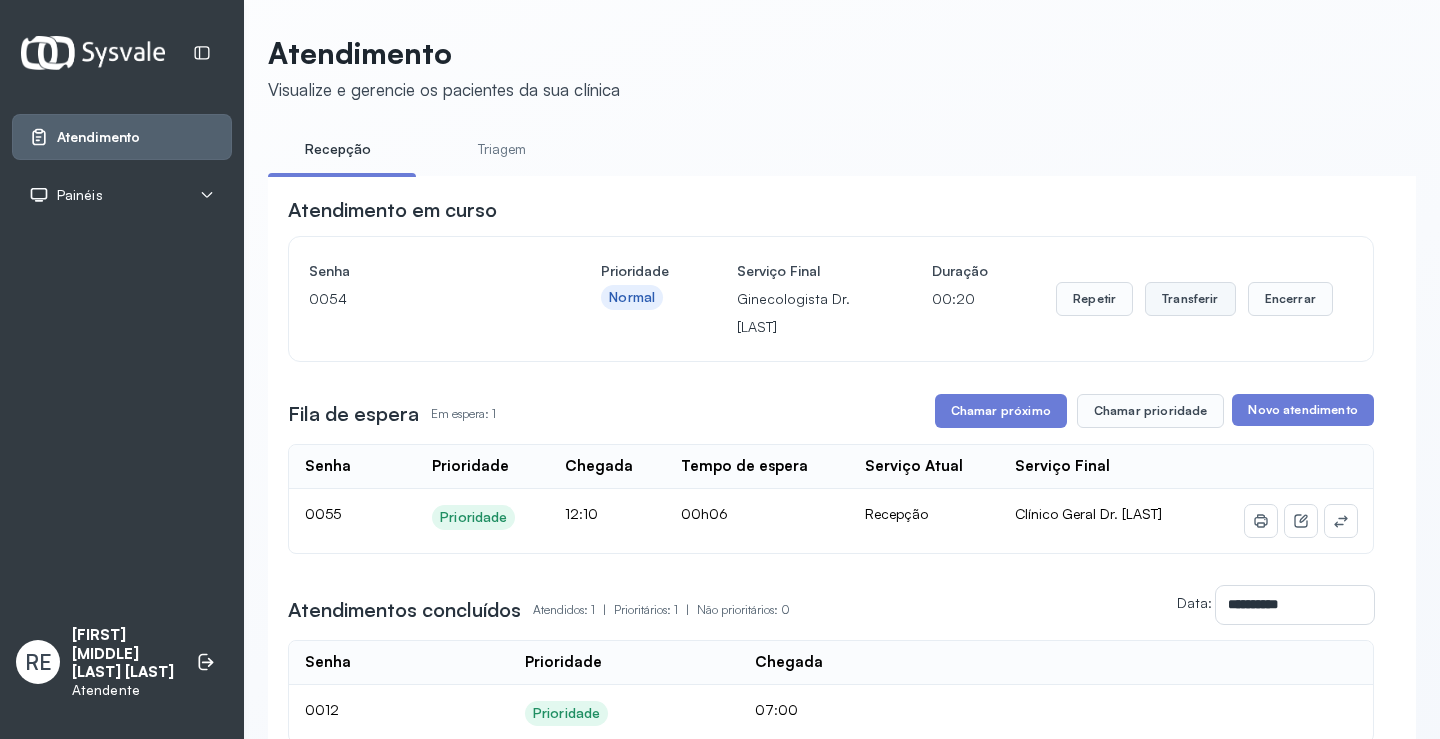 click on "Transferir" at bounding box center [1190, 299] 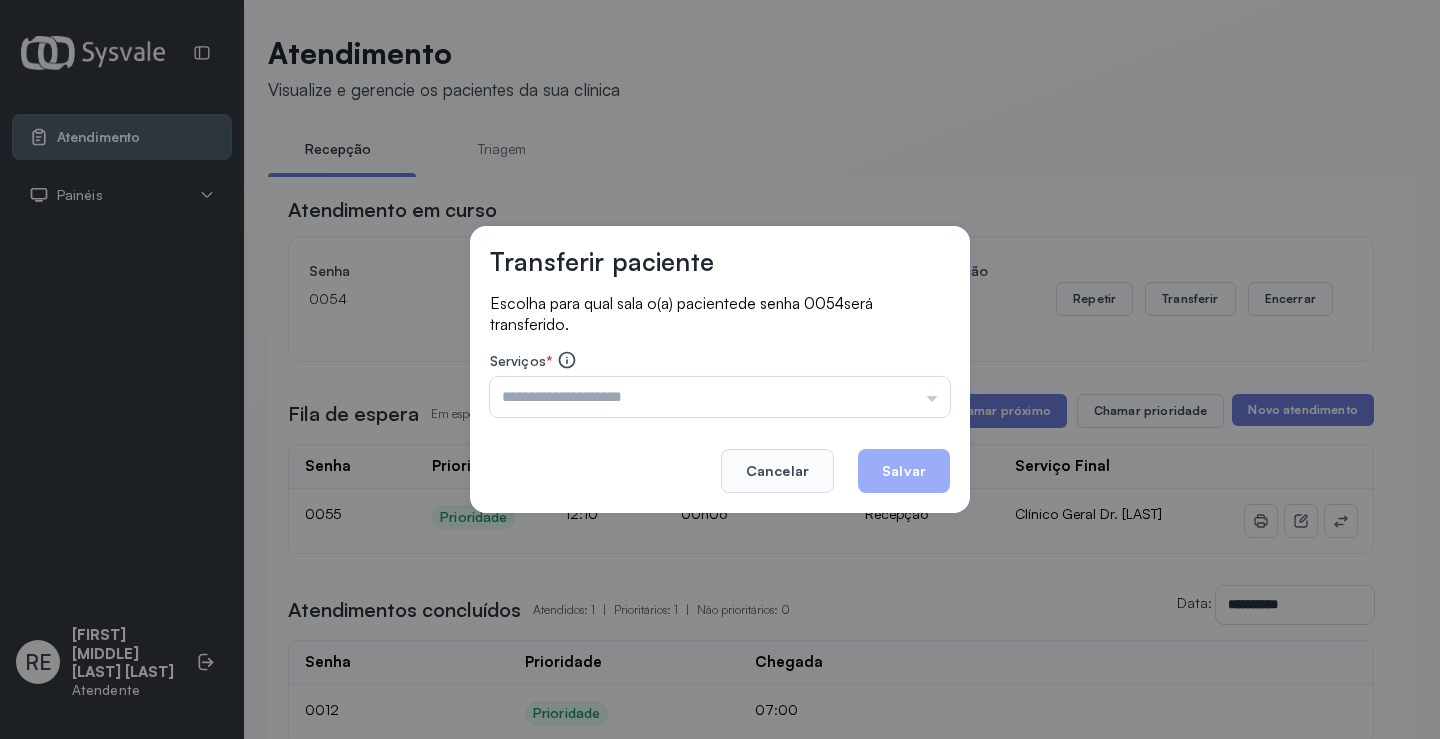 click at bounding box center [720, 397] 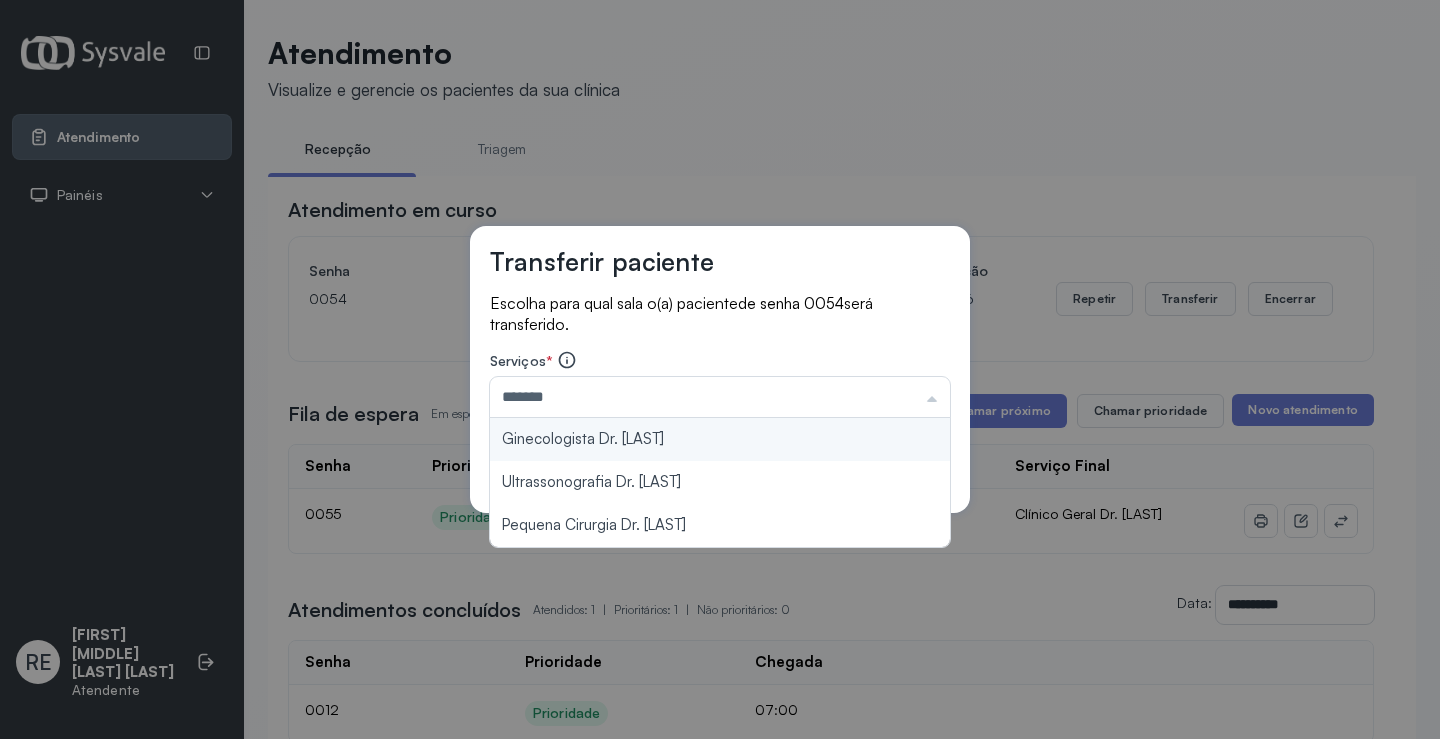type on "**********" 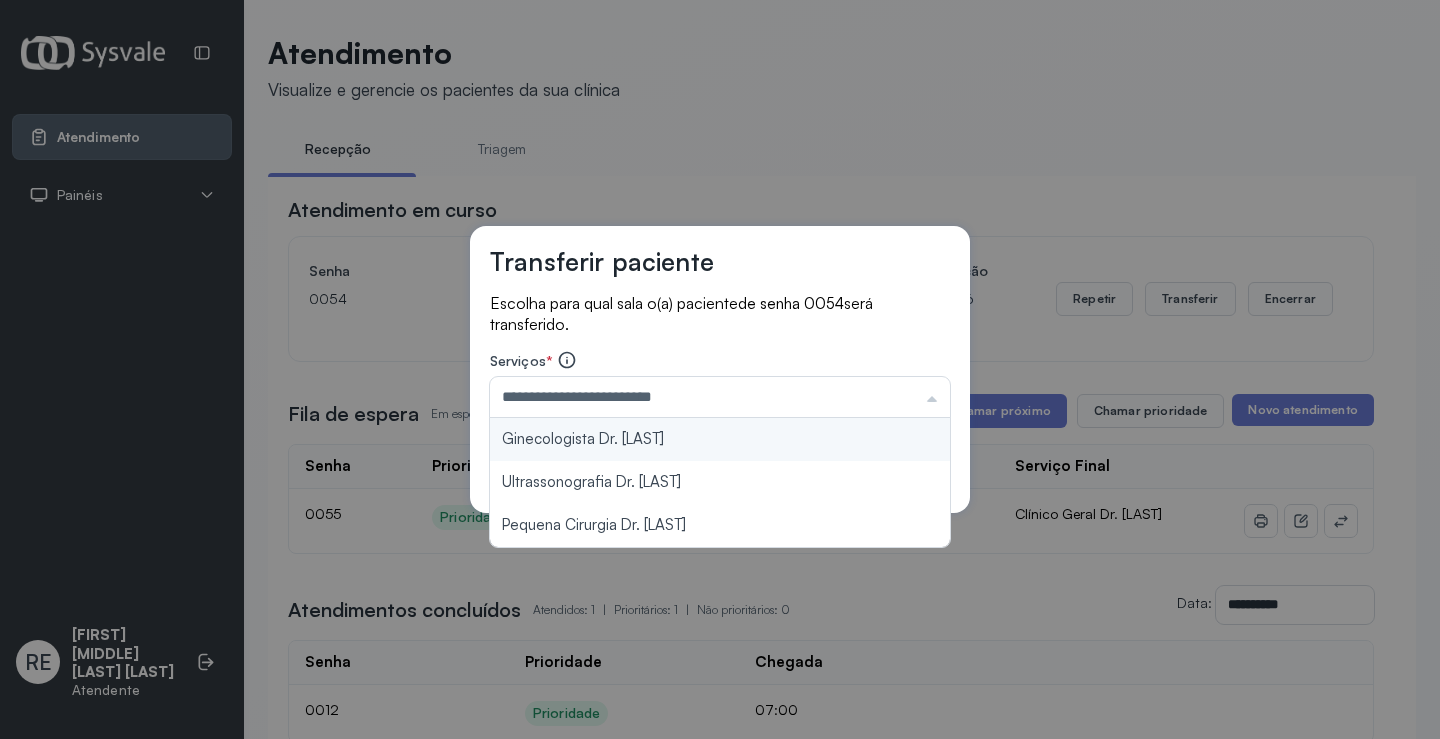 click on "**********" at bounding box center (720, 370) 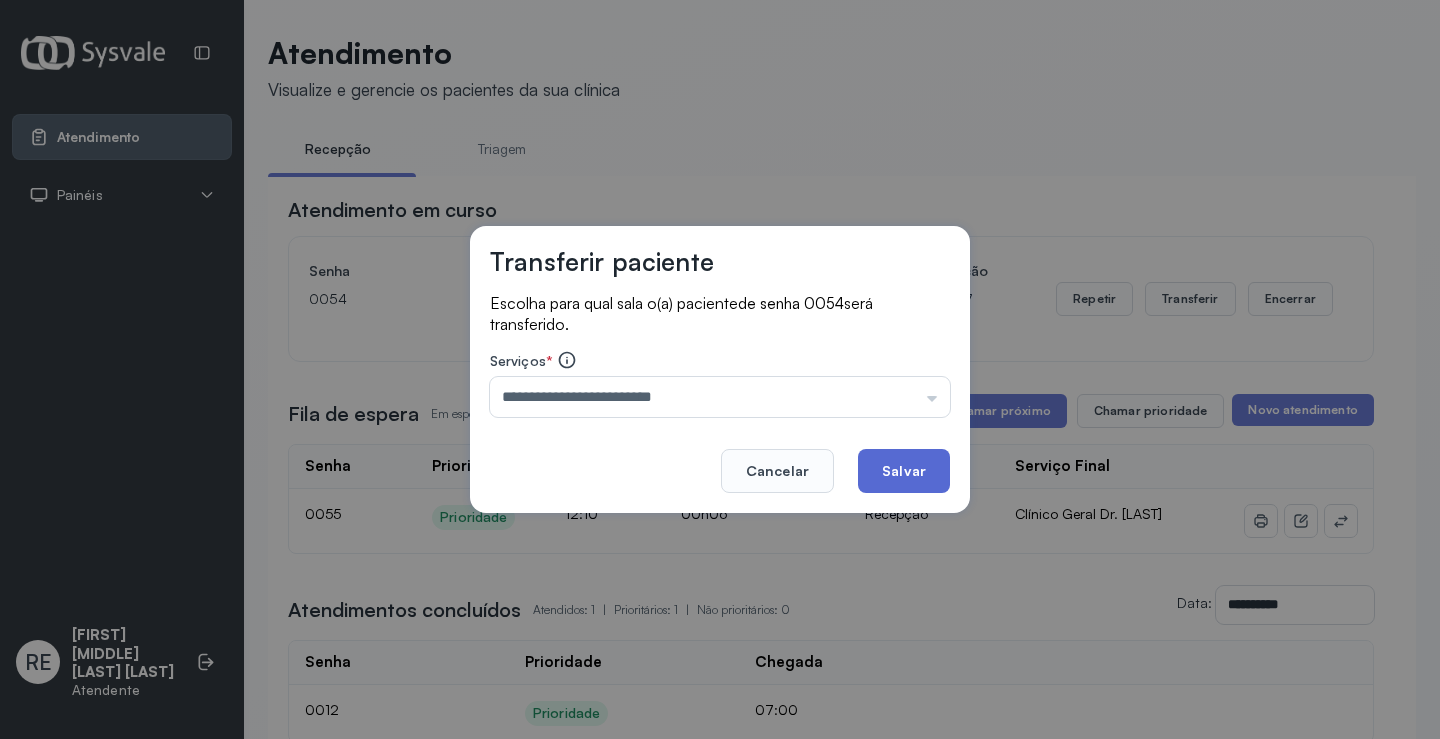 click on "Salvar" 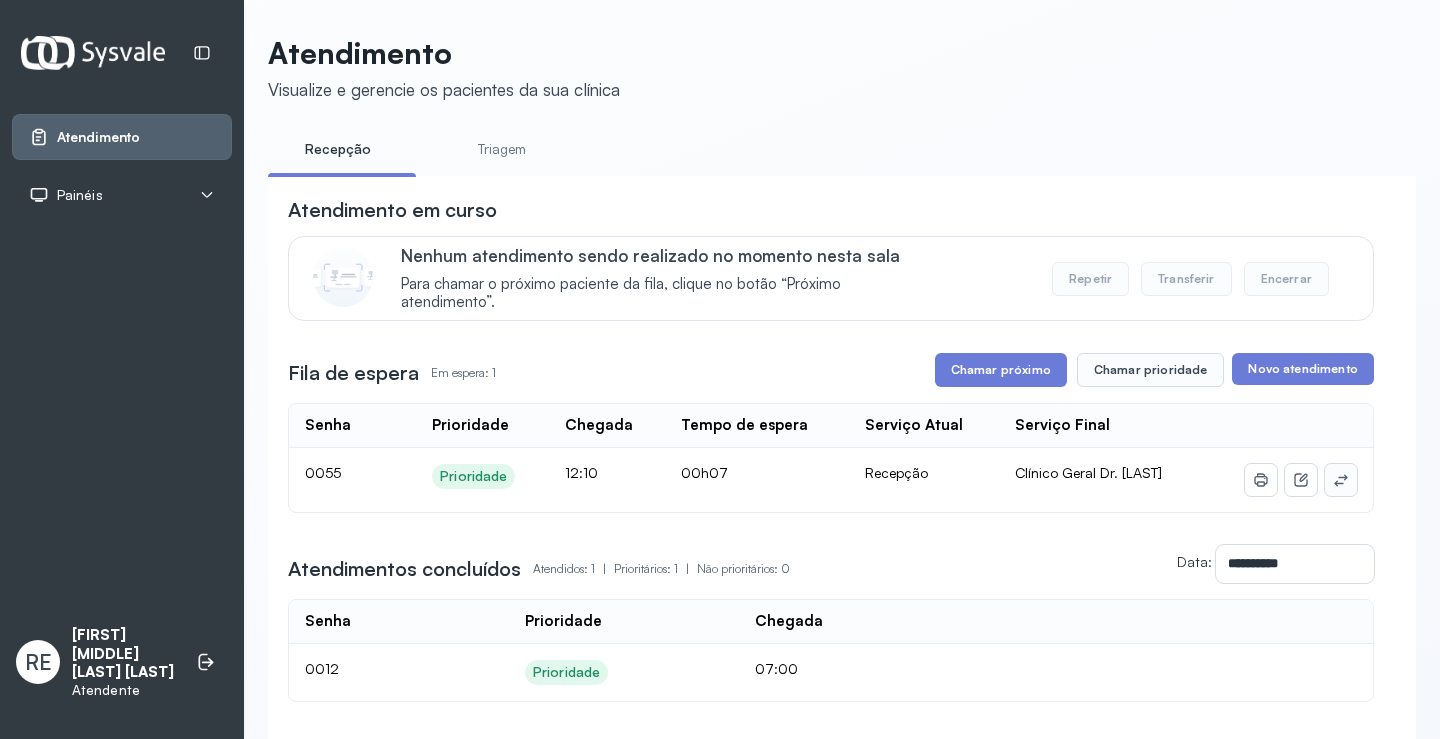click 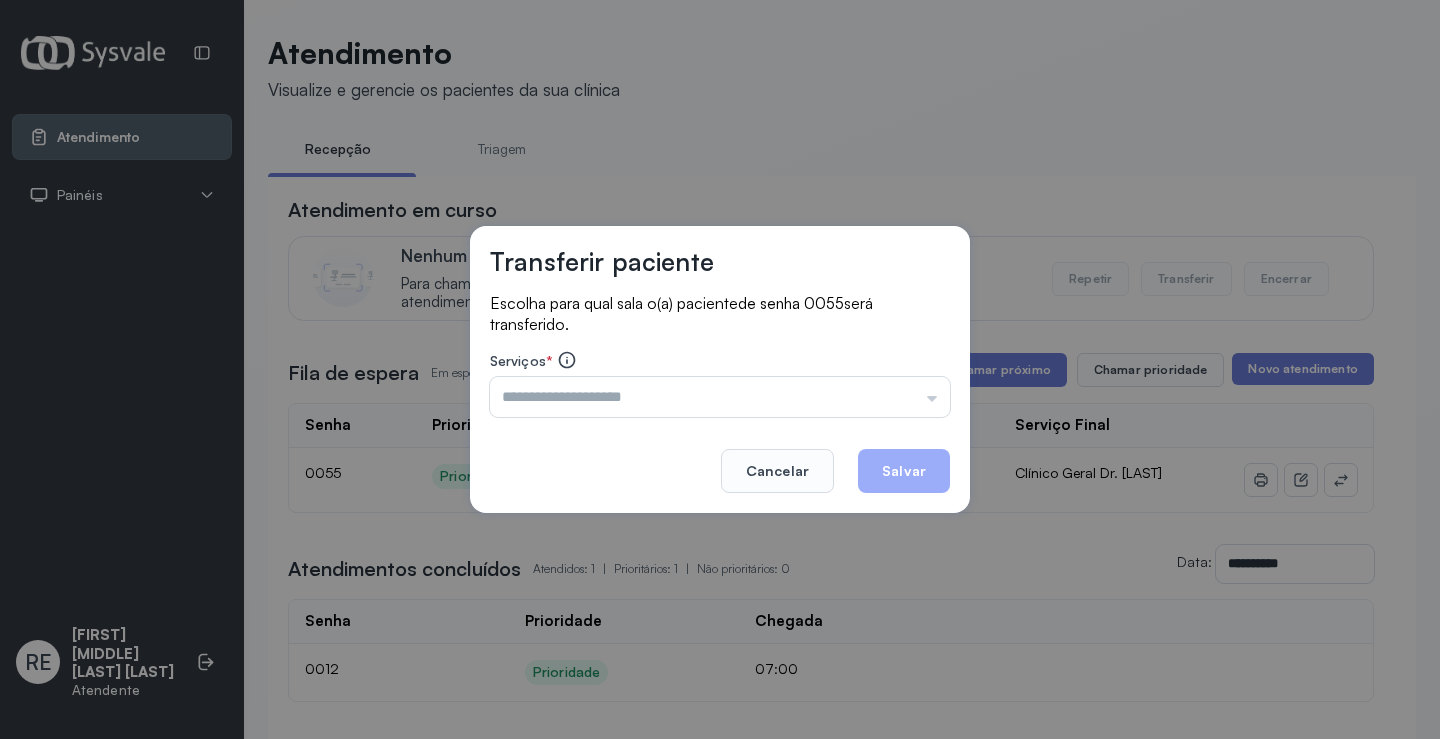 click at bounding box center [720, 397] 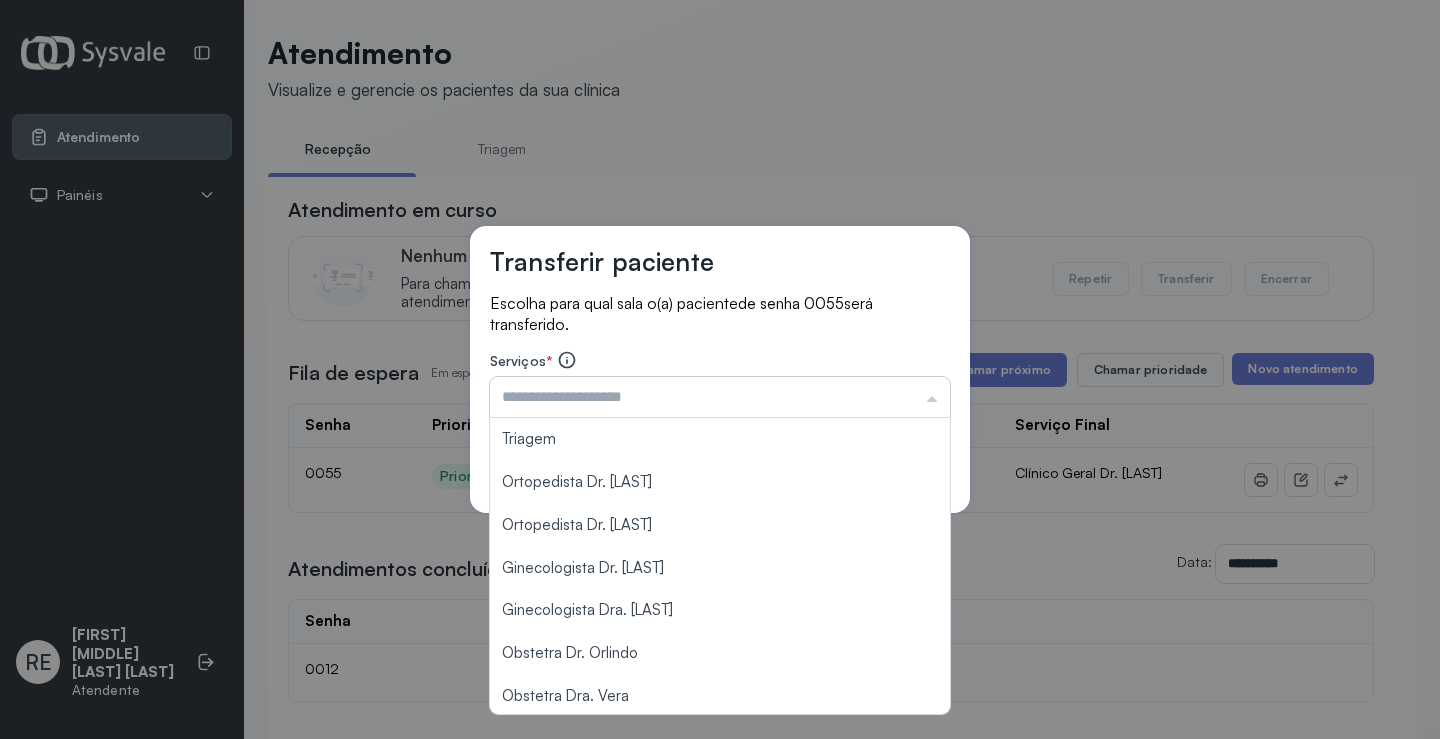 click at bounding box center [720, 397] 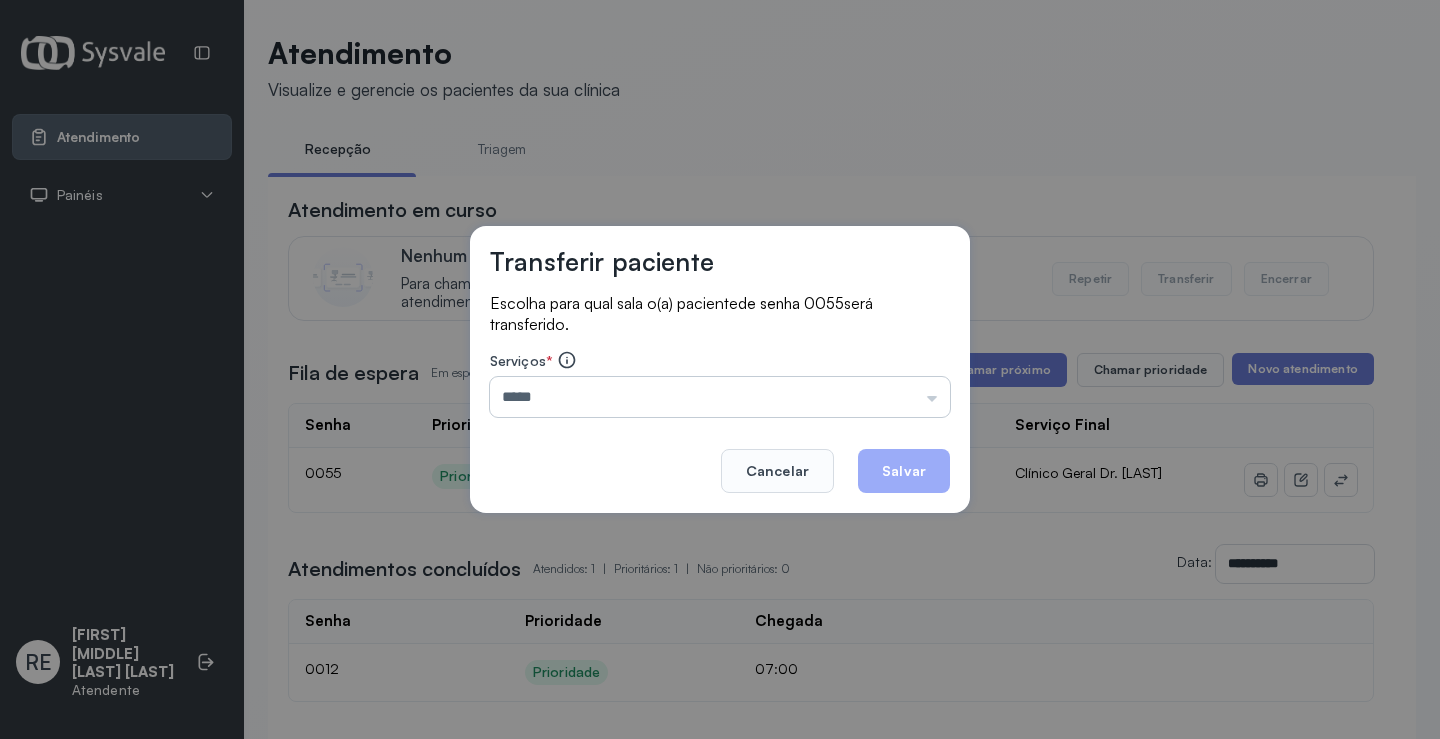 click on "*****" at bounding box center (720, 397) 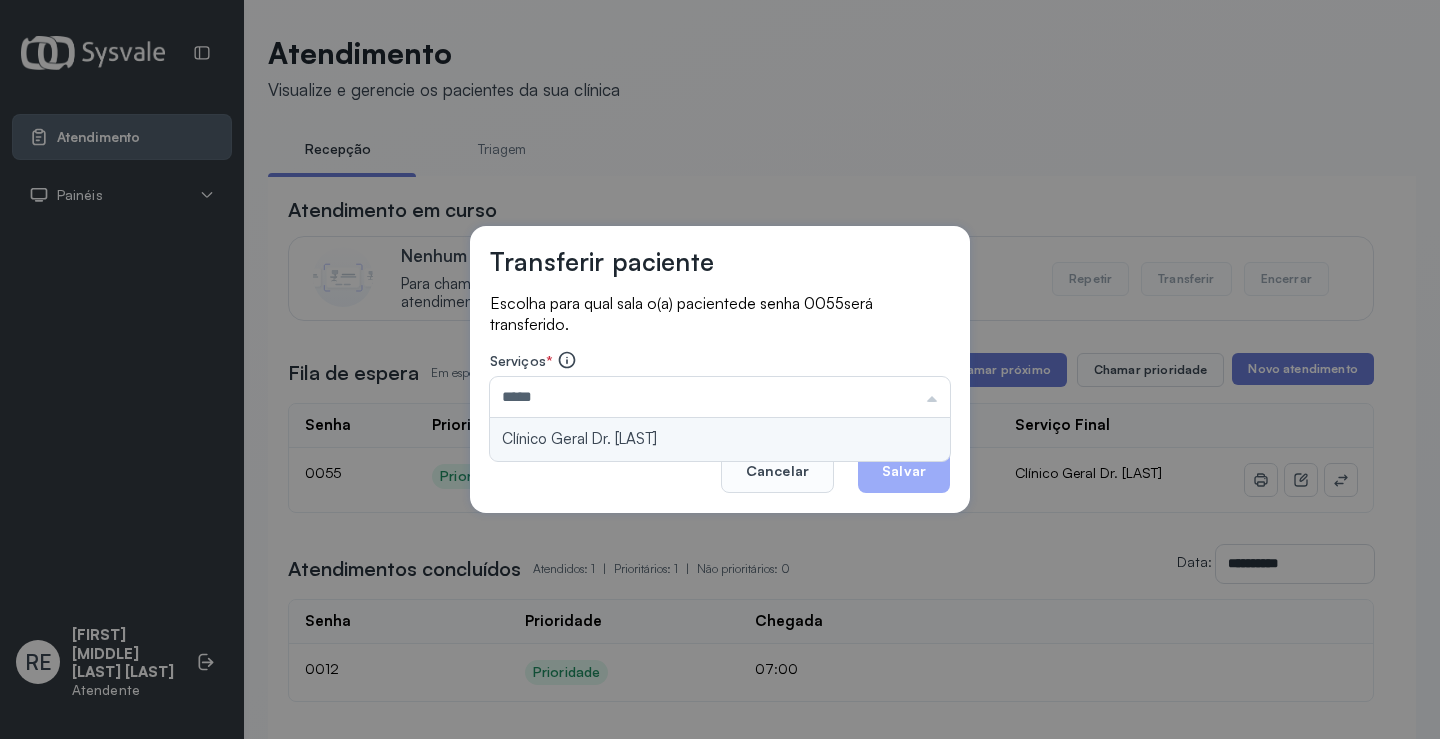type on "**********" 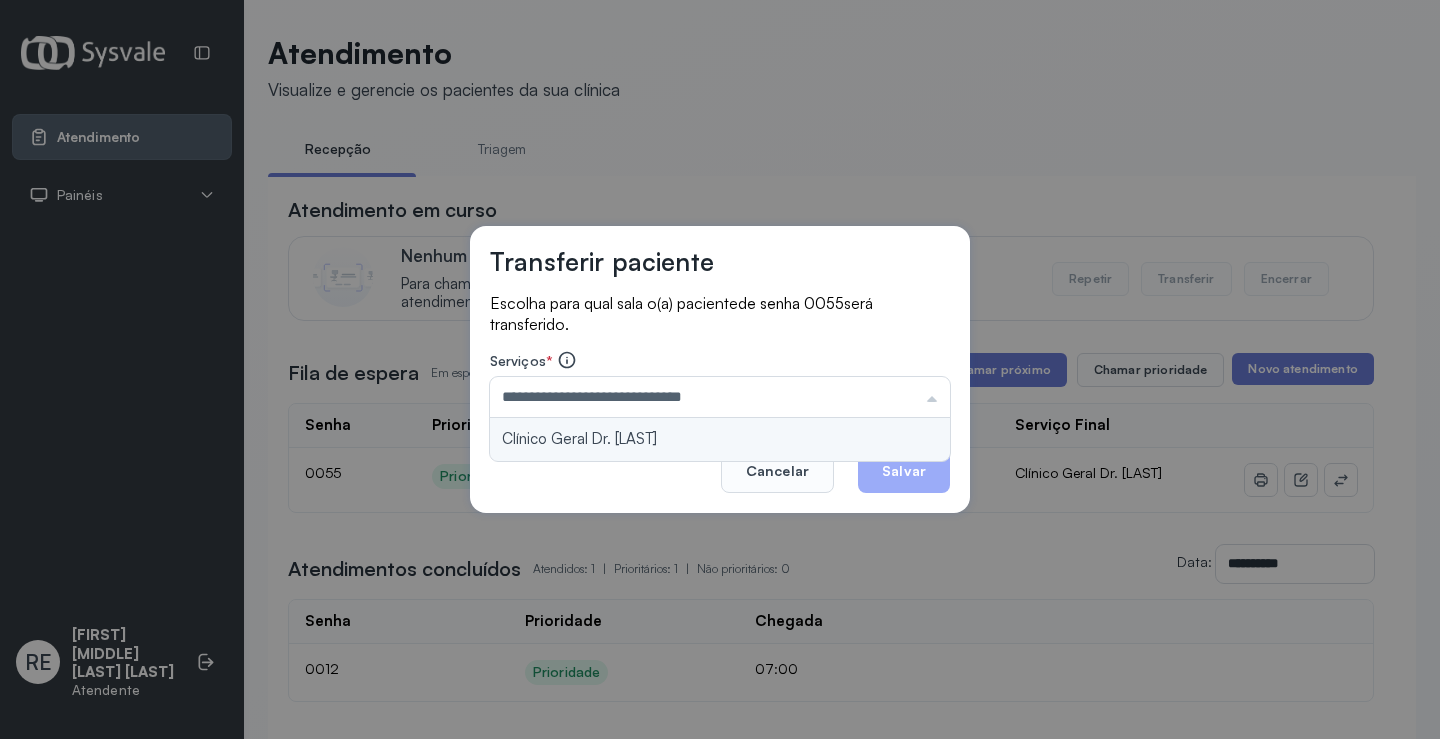 click on "**********" at bounding box center (720, 370) 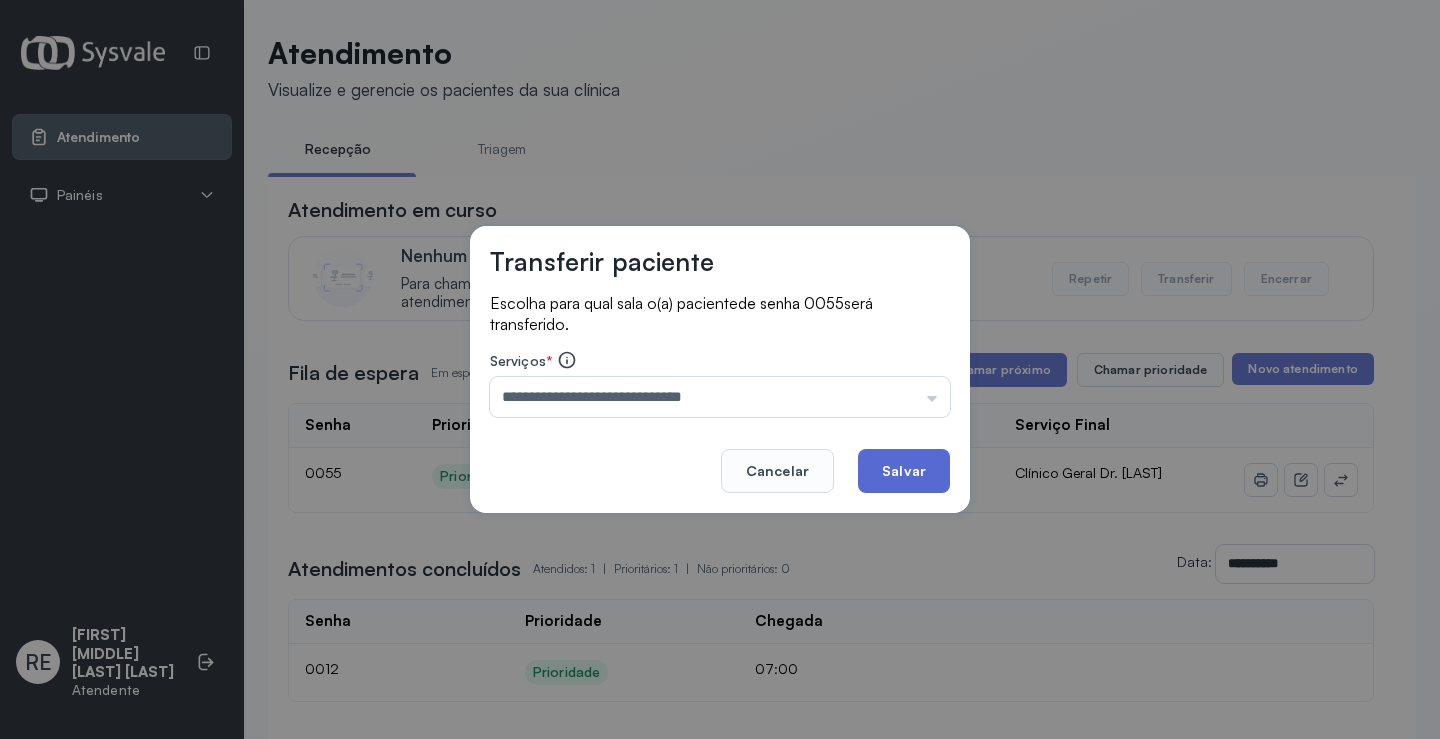 click on "Salvar" 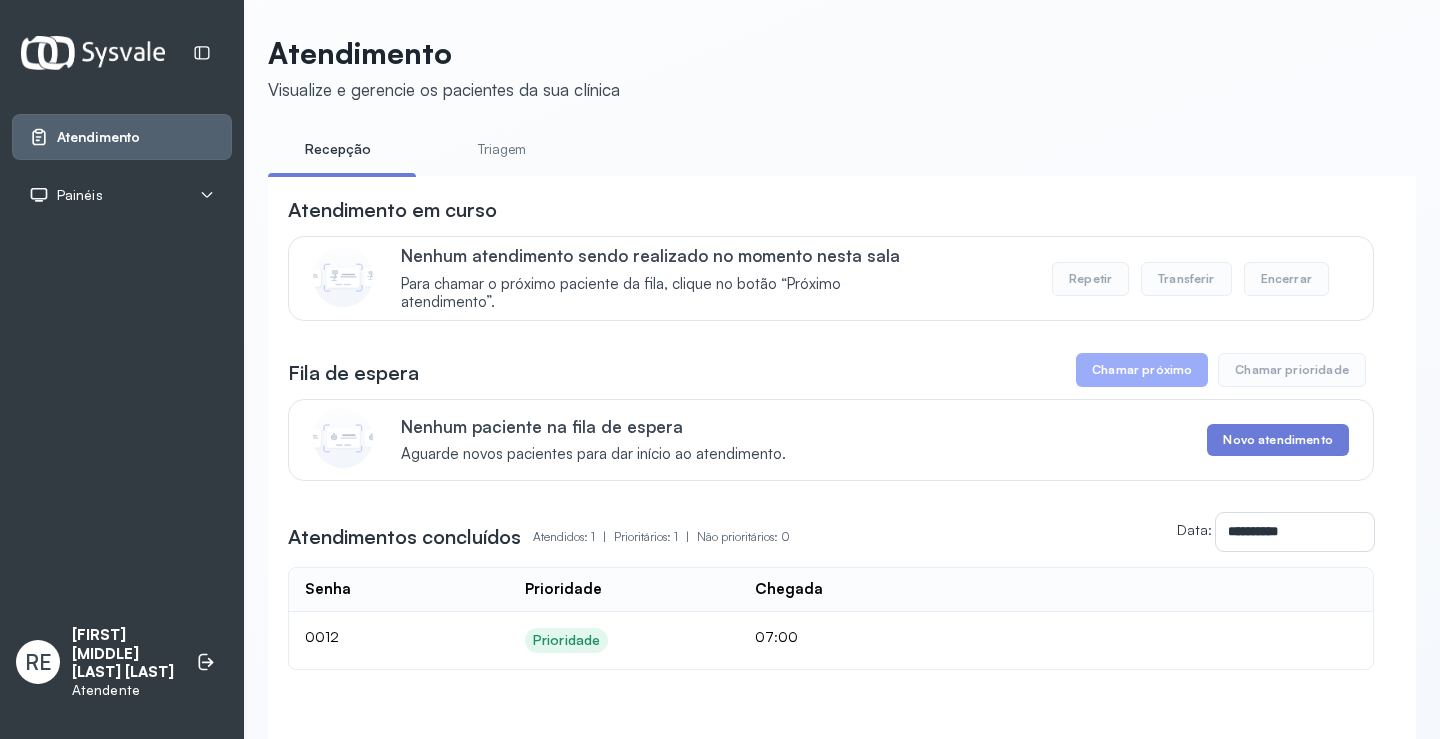 click on "Chamar próximo" at bounding box center [1142, 370] 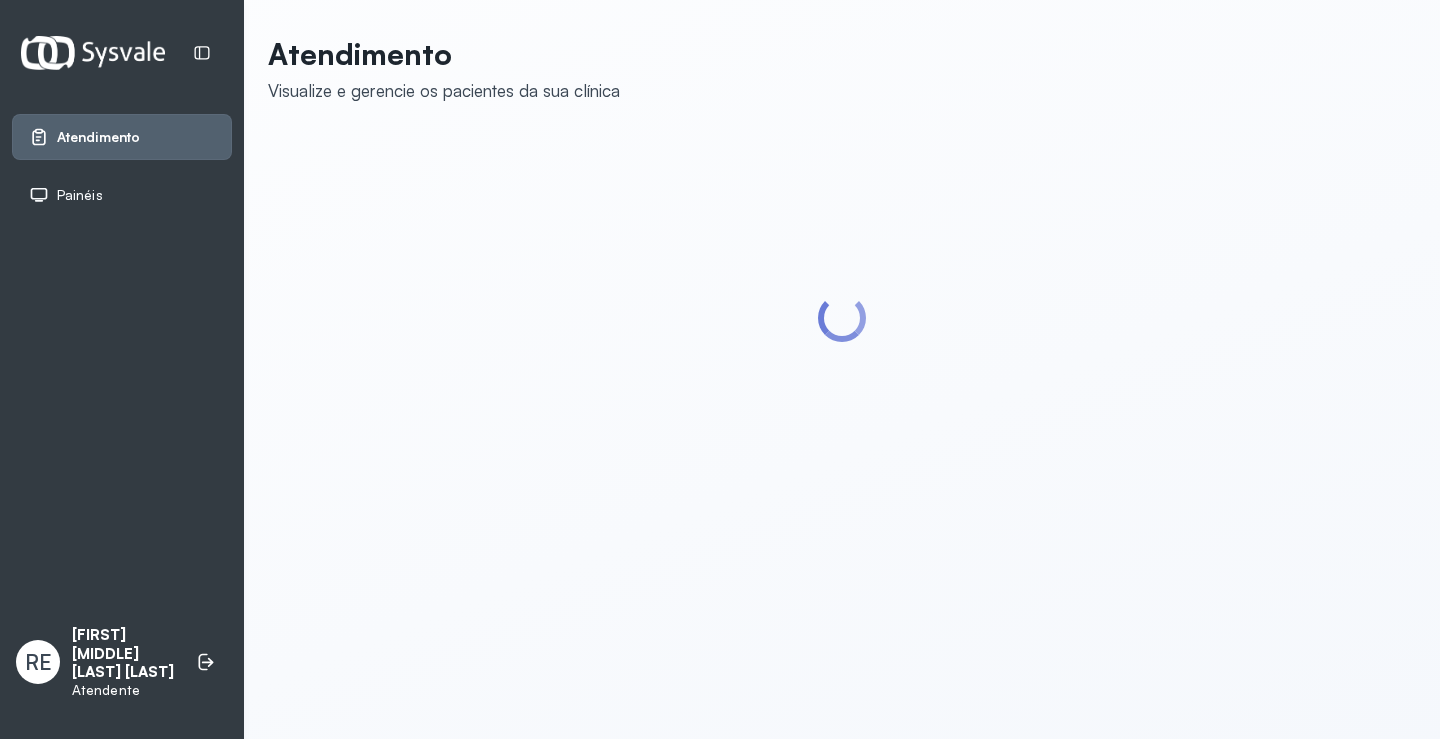 scroll, scrollTop: 0, scrollLeft: 0, axis: both 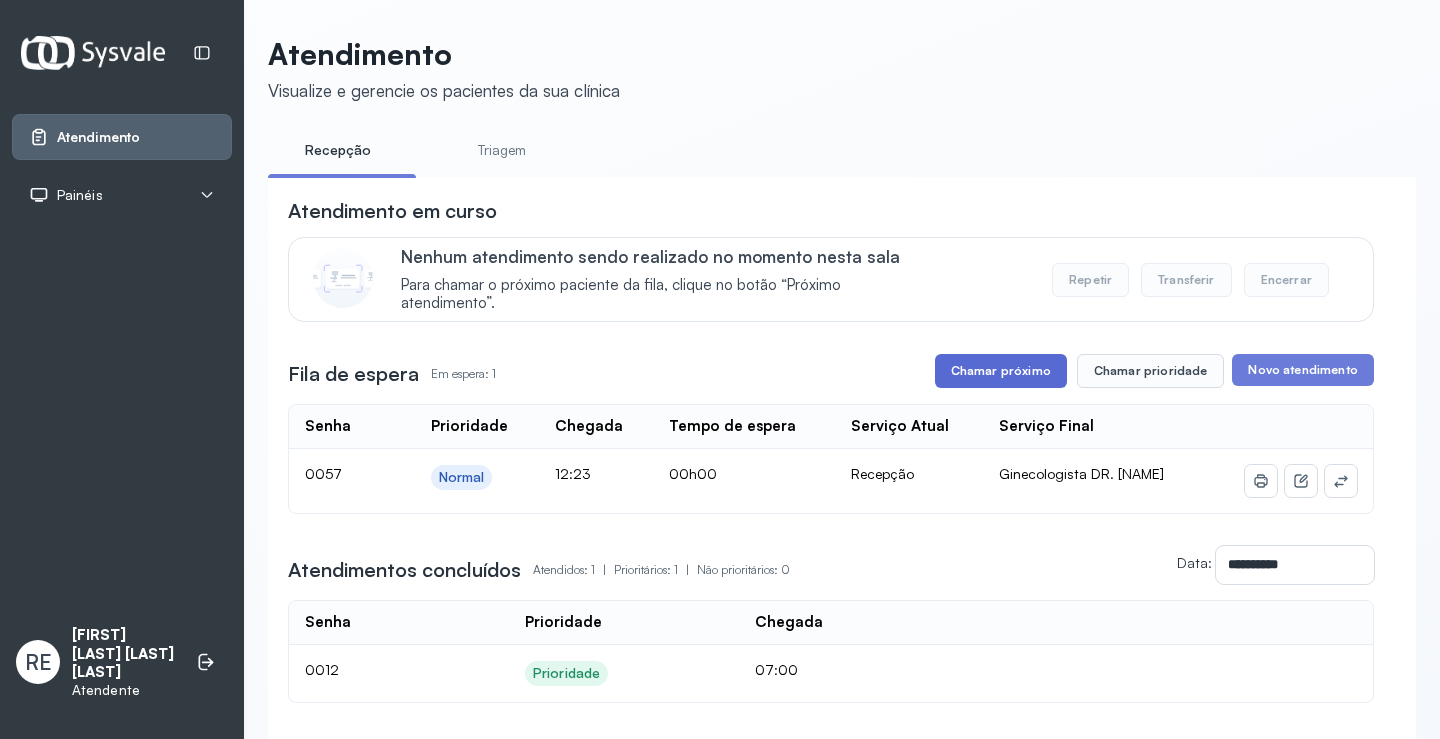 click on "Chamar próximo" at bounding box center (1001, 371) 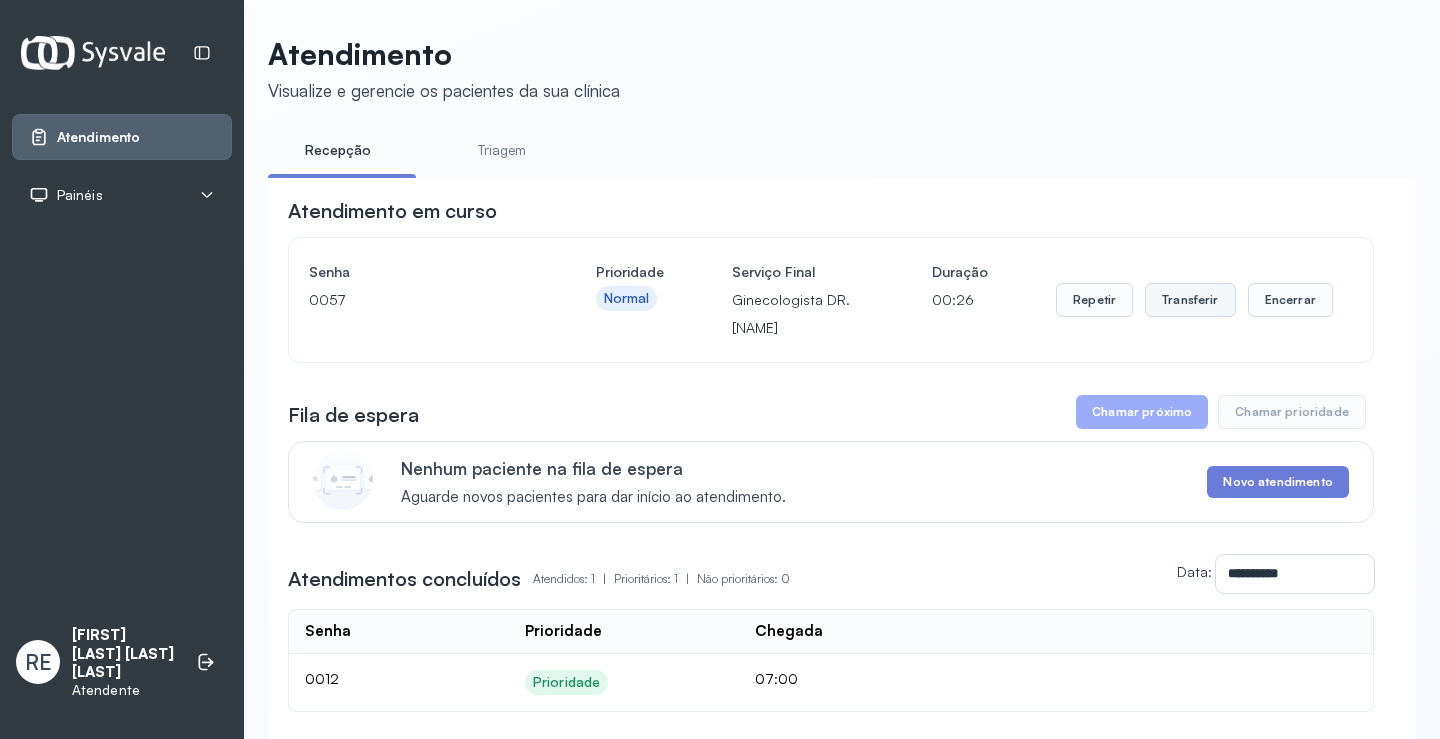 click on "Transferir" at bounding box center [1190, 300] 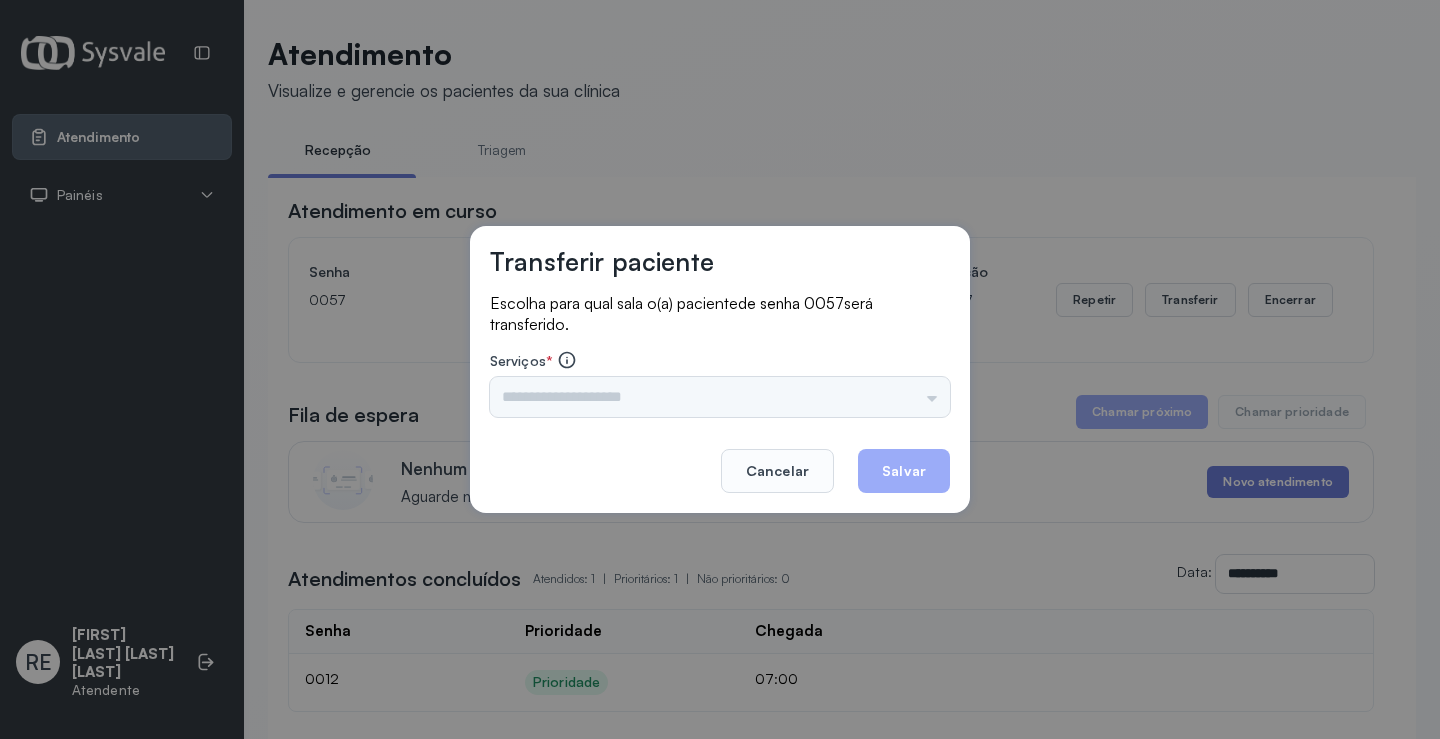 click on "Nenhuma opção encontrada" at bounding box center (720, 397) 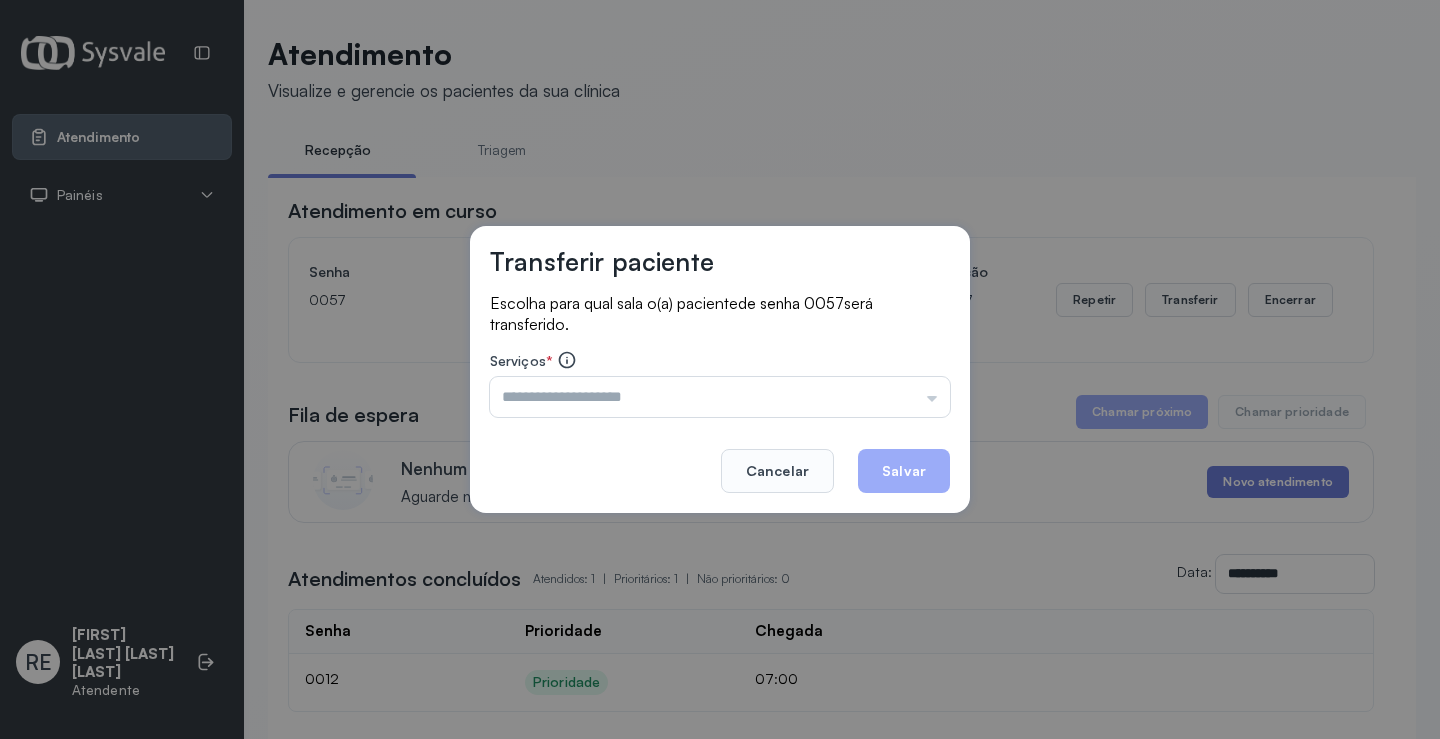 click at bounding box center [720, 397] 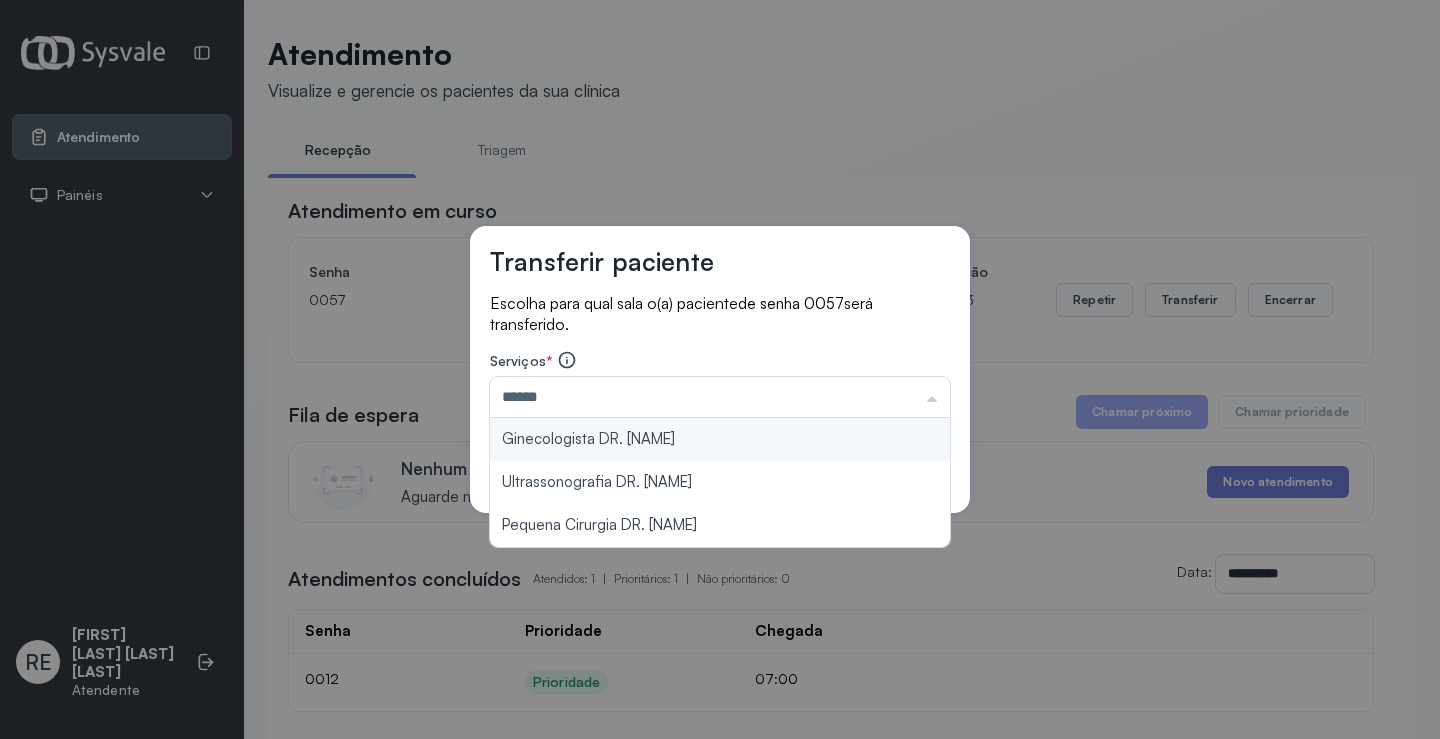 type on "**********" 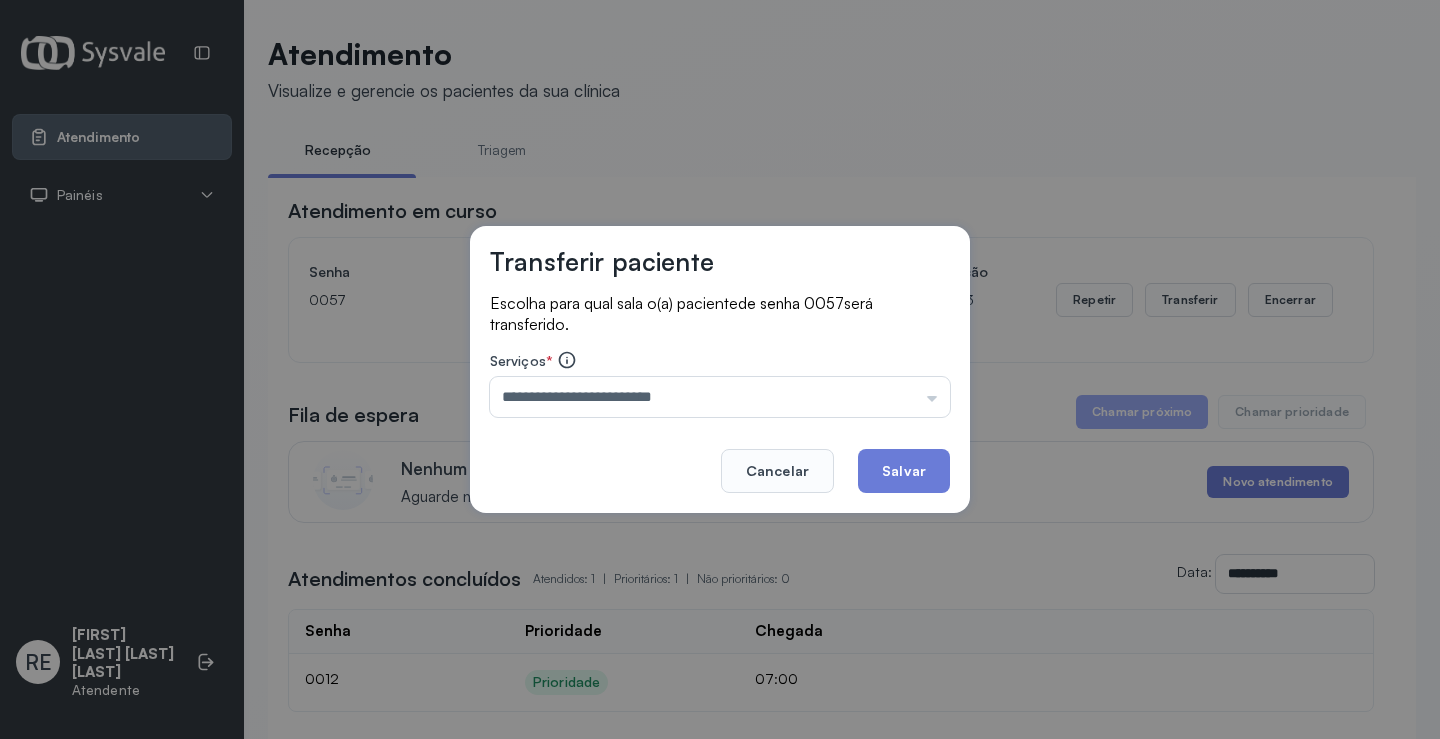 click on "**********" at bounding box center (720, 370) 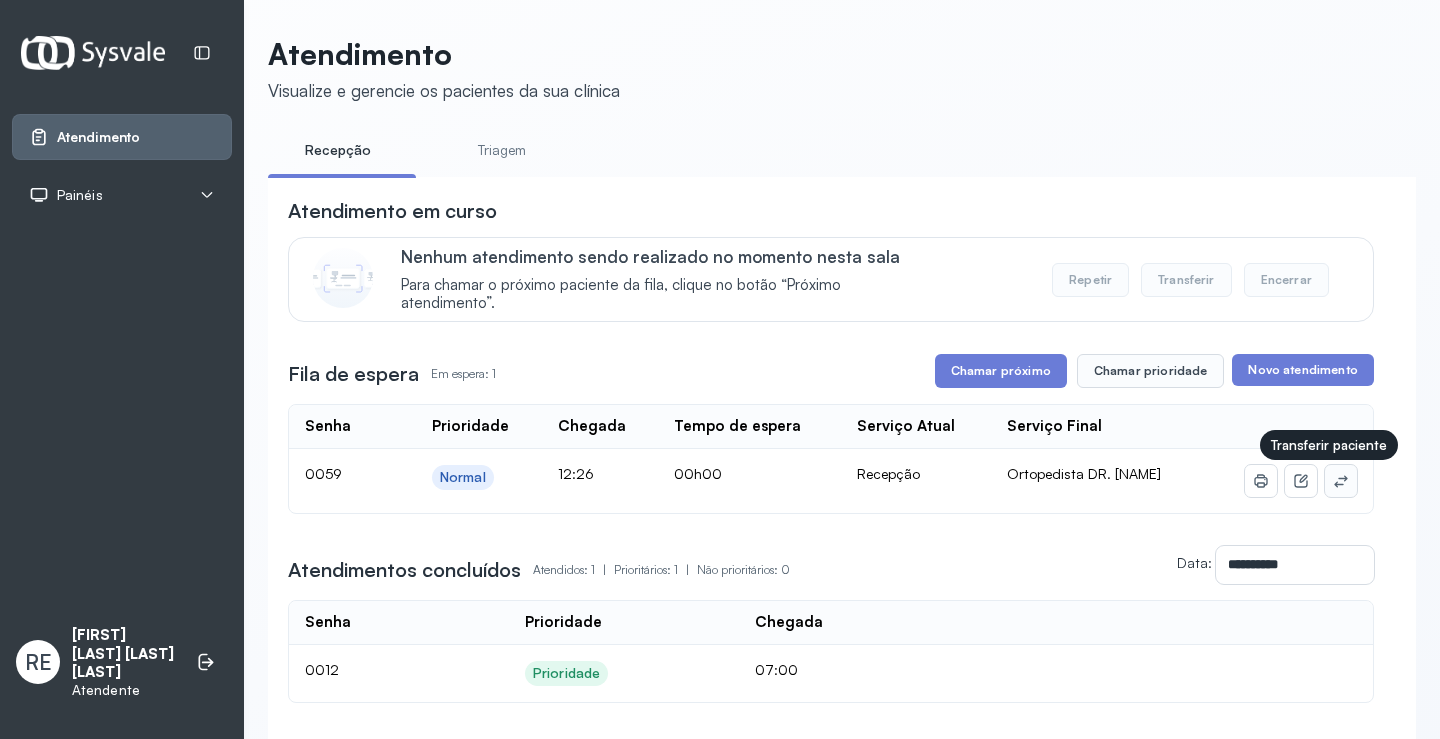 click 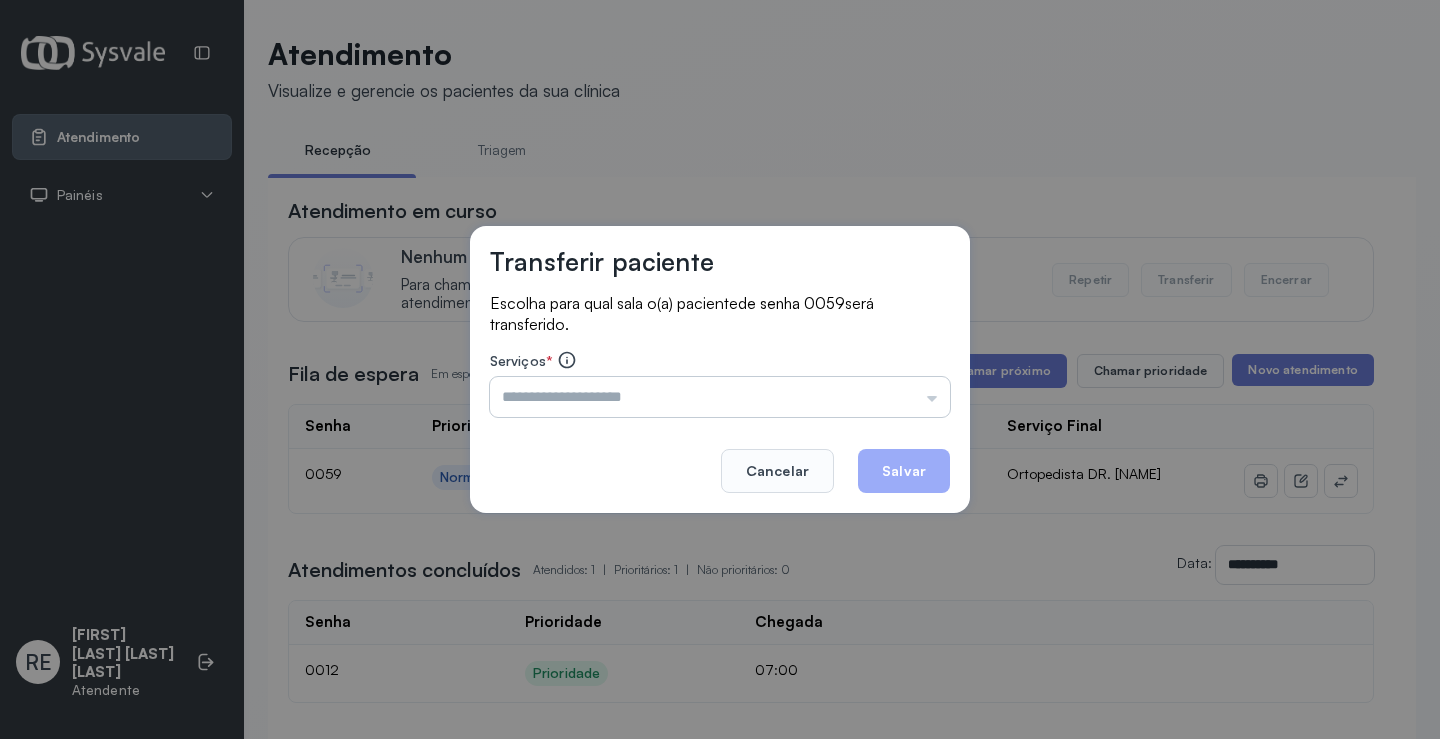 click at bounding box center (720, 397) 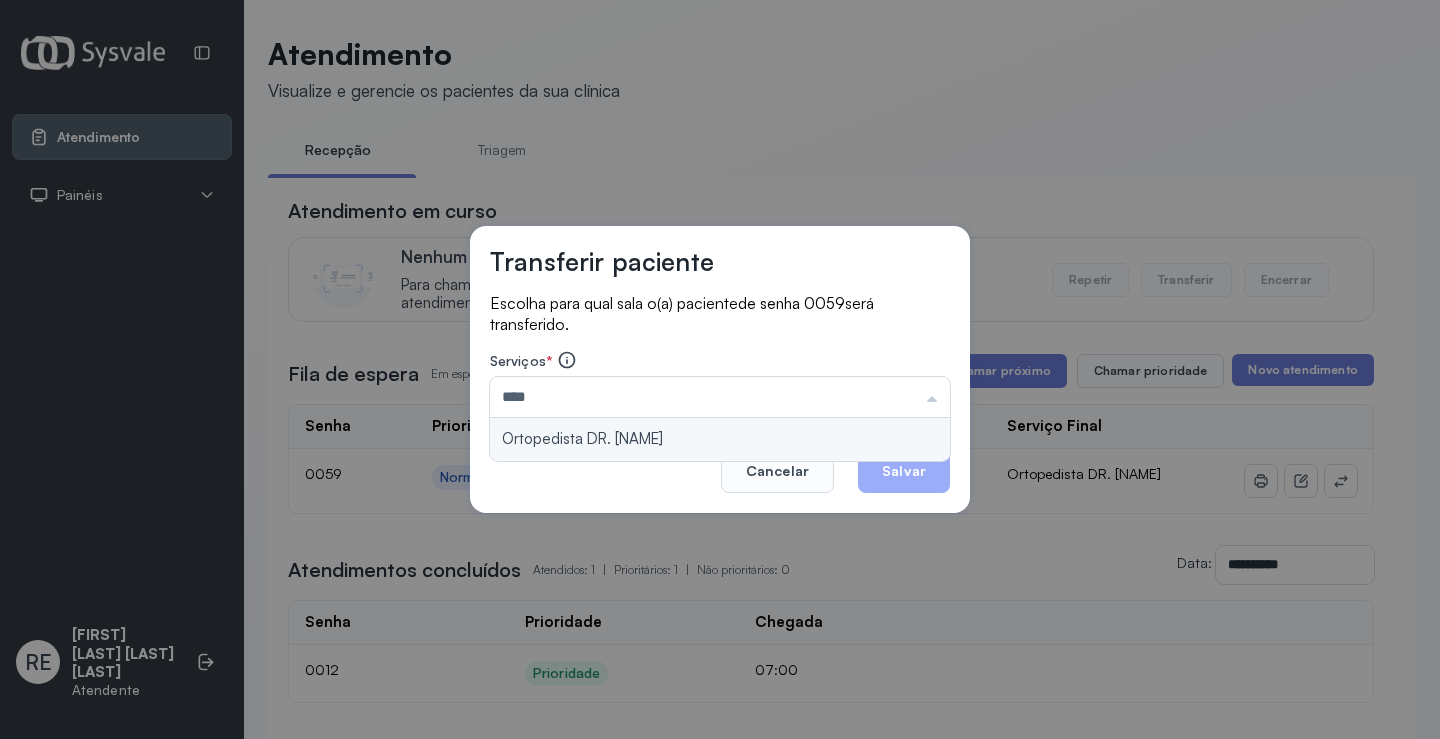 type on "**********" 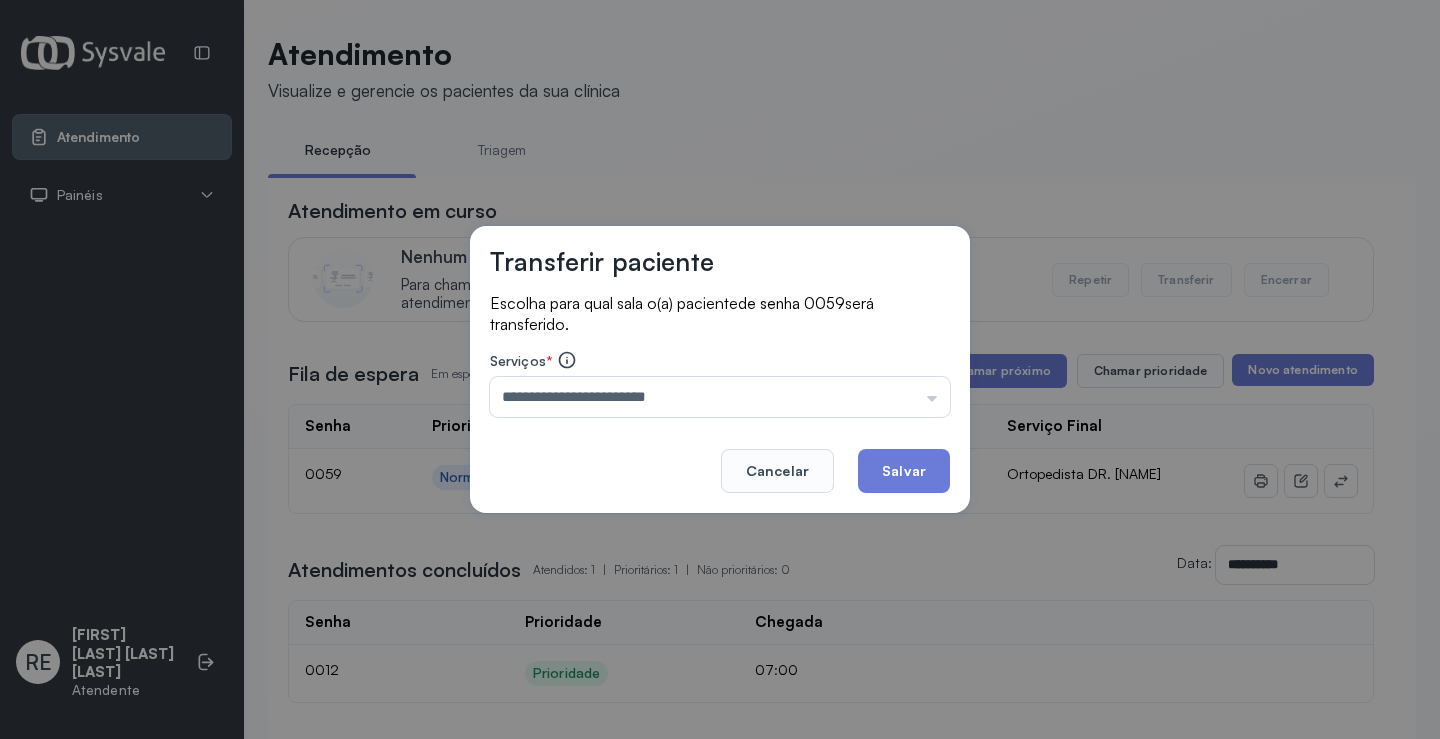 click on "**********" at bounding box center [720, 370] 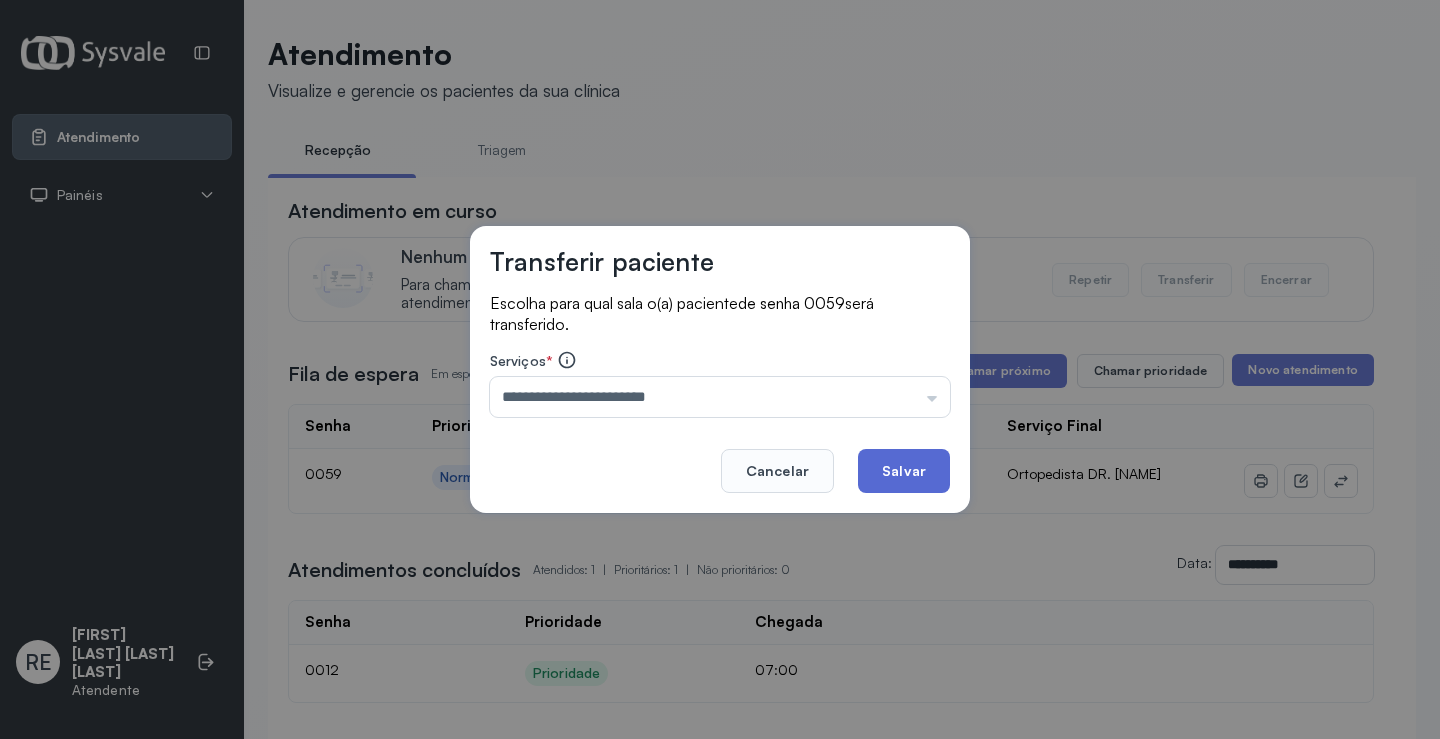 click on "Salvar" 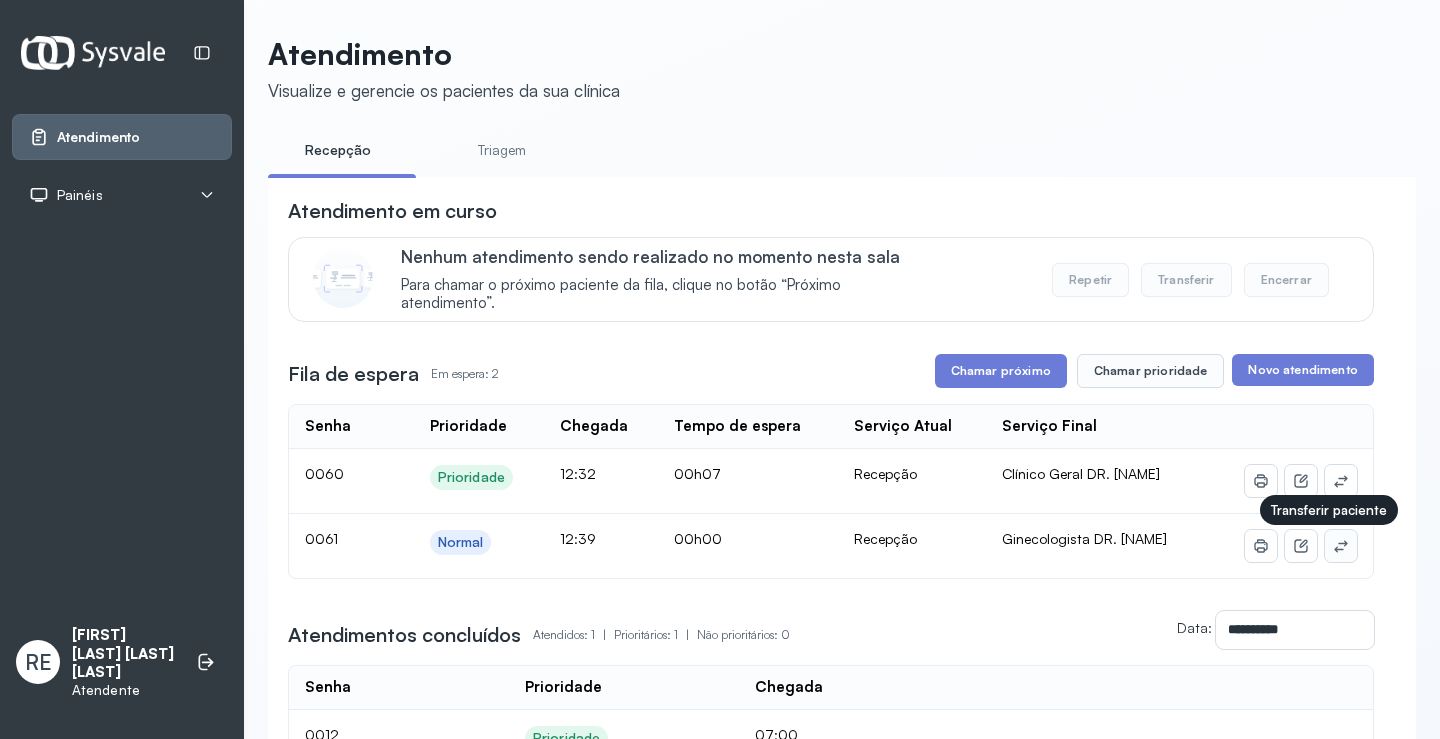click 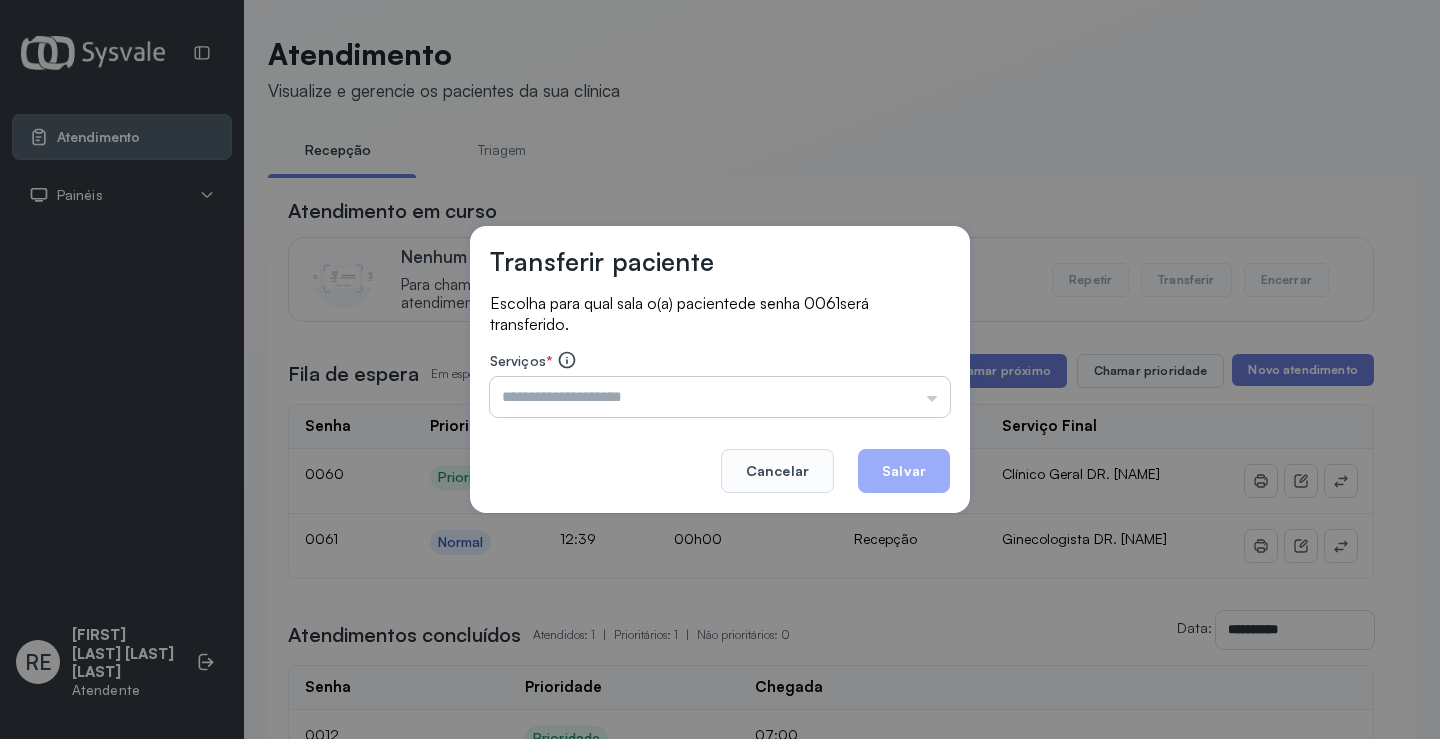 click at bounding box center (720, 397) 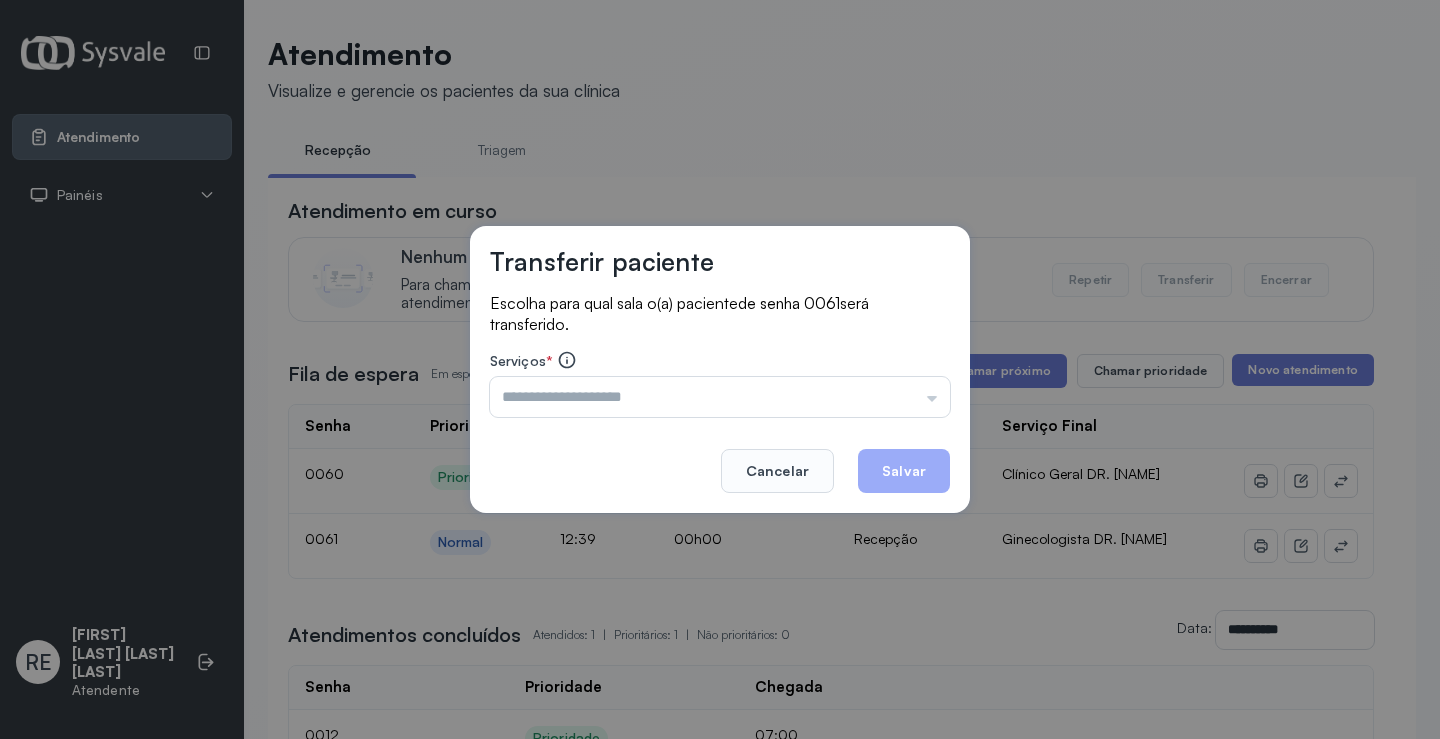 click on "Transferir paciente Escolha para qual sala o(a) paciente  de senha 0061  será transferido.  Serviços  *  Triagem Ortopedista DR. [NAME] Ortopedista DR. [NAME] Ginecologista DR. [NAME] Ginecologista DR. [NAME] Obstetra DR. [NAME] Obstetra DR. [NAME] Ultrassonografia DR. [NAME] Ultrassonografia DR. [NAME] Consulta com Neurologista DR. [NAME] Reumatologista DR. [NAME] Endocrinologista [NAME] Dermatologista DR. [NAME] Nefrologista DR. [NAME] Geriatra DR. [NAME] Infectologista DR. [NAME] Oftalmologista DR. Consulta Proctologista/Cirurgia Geral DR. [NAME] Otorrinolaringologista DR. [NAME] Pequena Cirurgia DR. [NAME] Pequena Cirurgia DR. [NAME] ECG Espirometria com Broncodilatador Espirometria sem Broncodilatador Ecocardiograma - DR. [NAME] Exame de PPD ENF. [NAME] RETIRADA DE CERUME DR. [NAME] VACINAÇÃO Preventivo ENF. [NAME] Preventivo ENF. [NAME] Consulta de Enfermagem ENF. [NAME] Consulta de Enfermagem ENF. [NAME] Consulta  Cardiologista DR. [NAME] Cancelar Salvar" at bounding box center (720, 369) 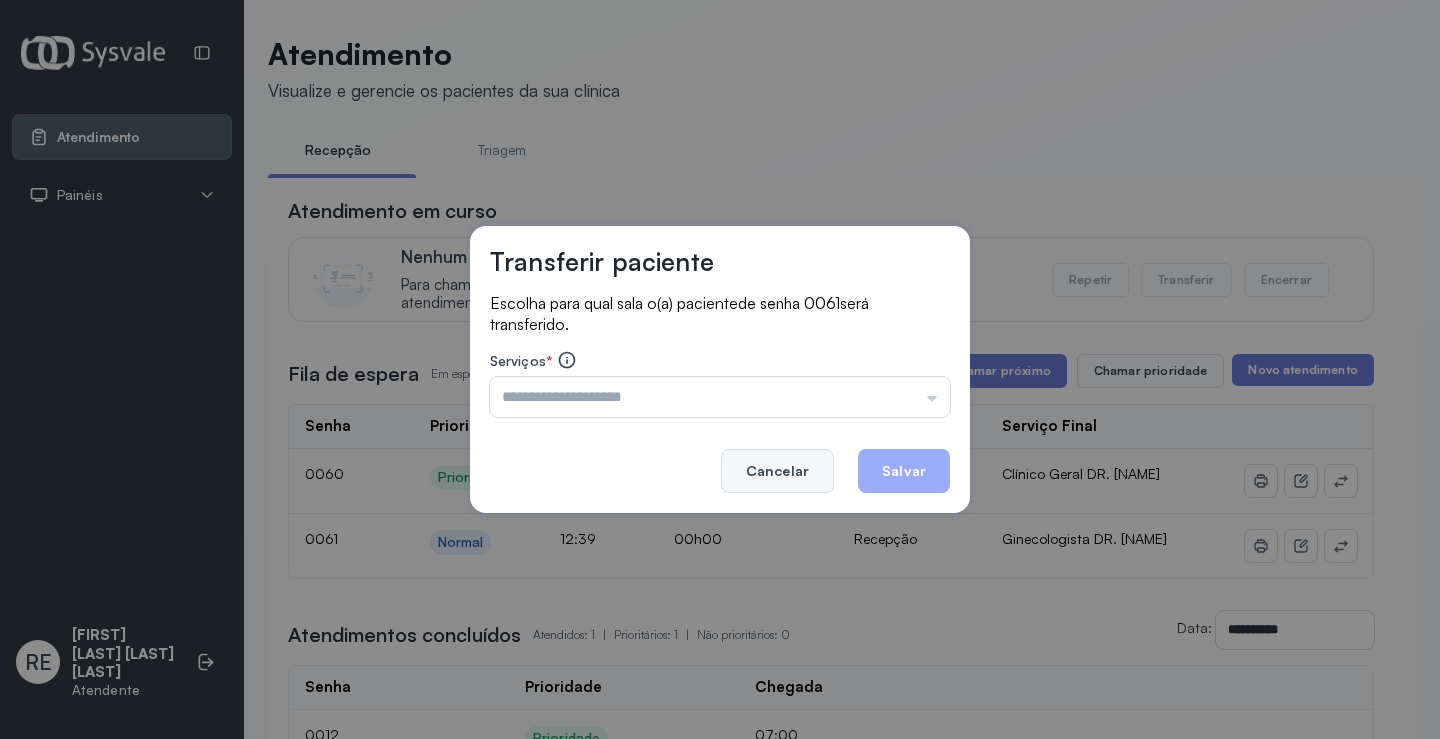 click on "Cancelar" 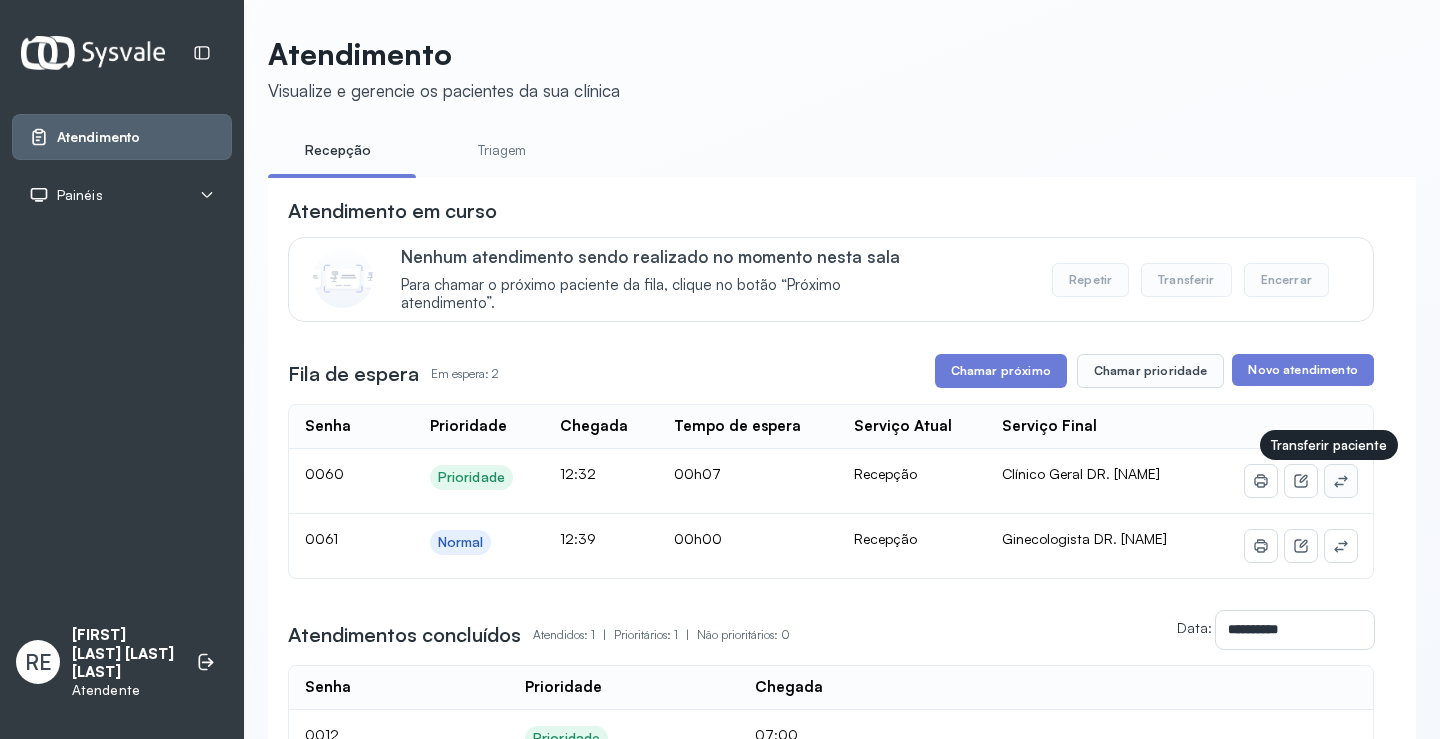 click 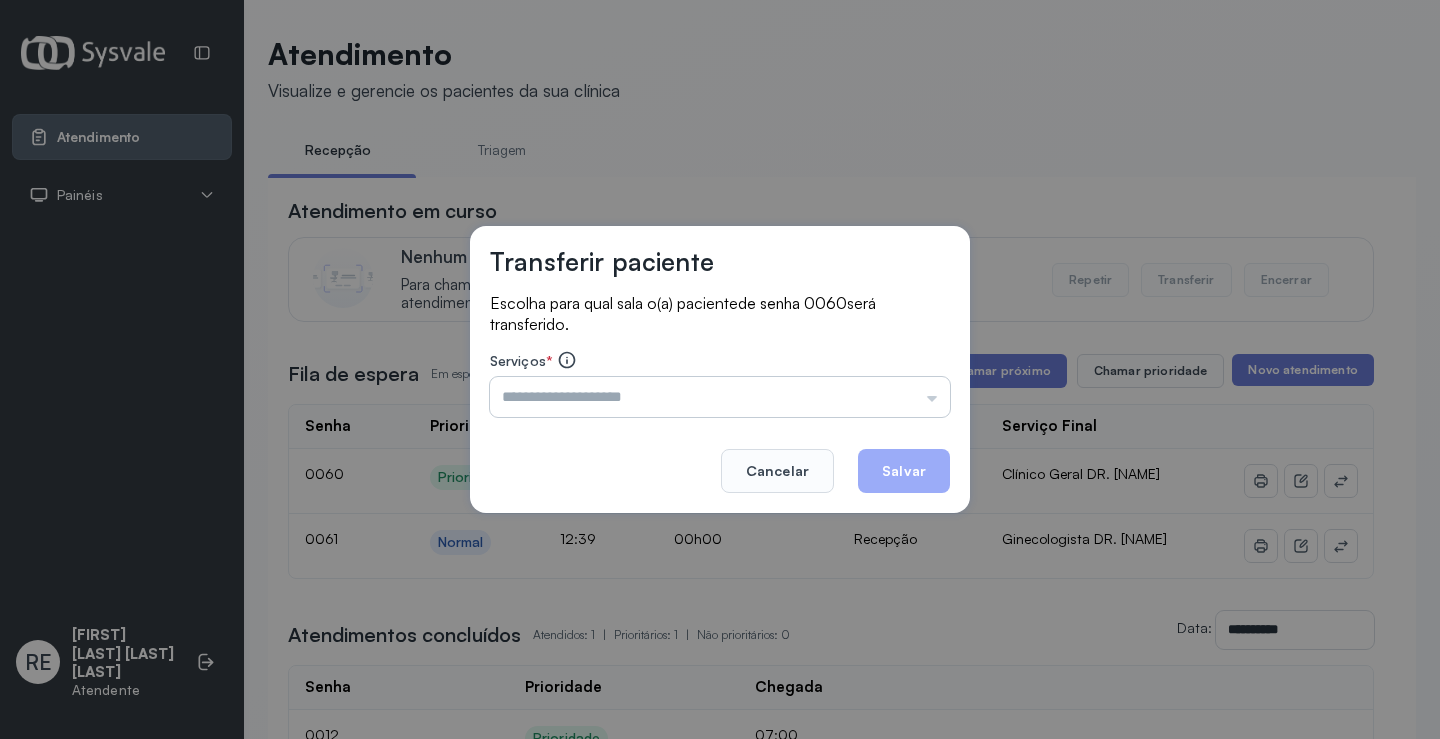 click at bounding box center (720, 397) 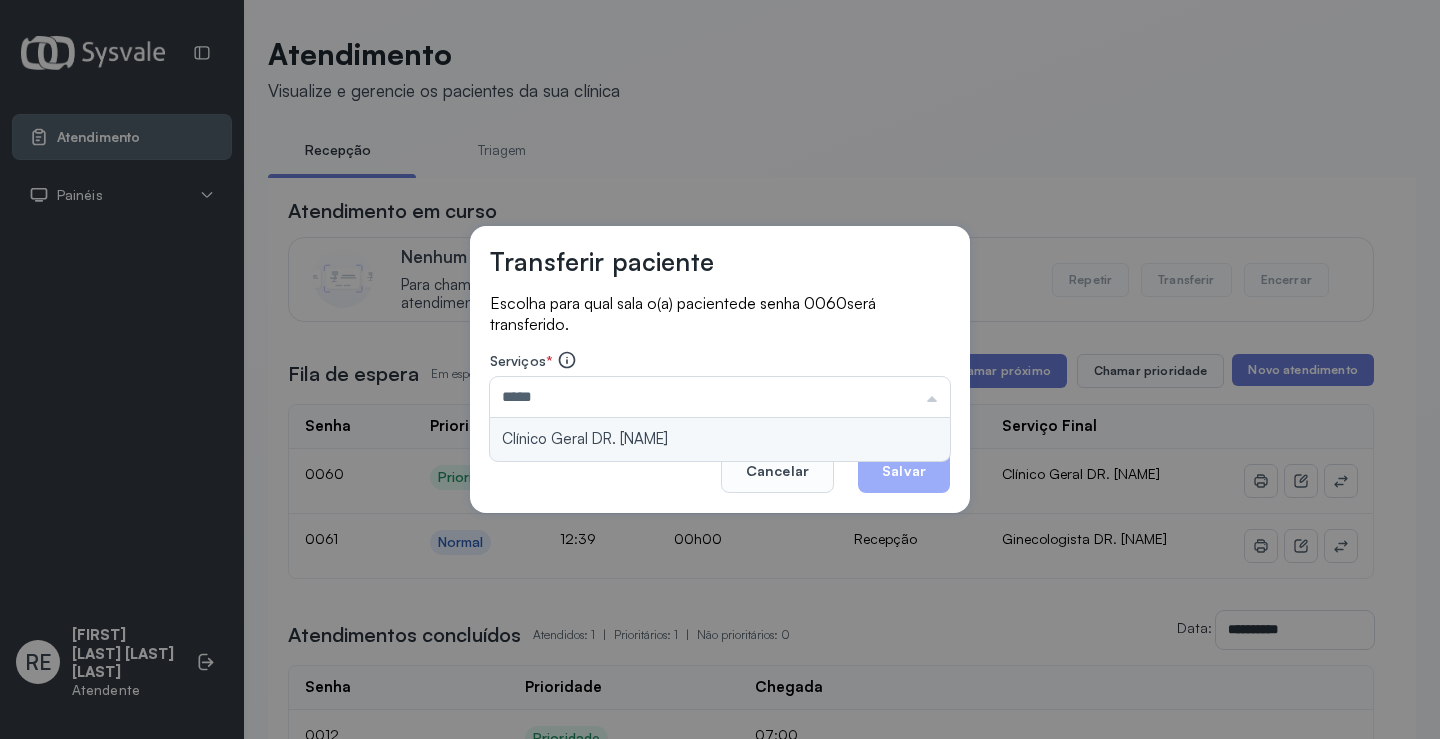 type on "**********" 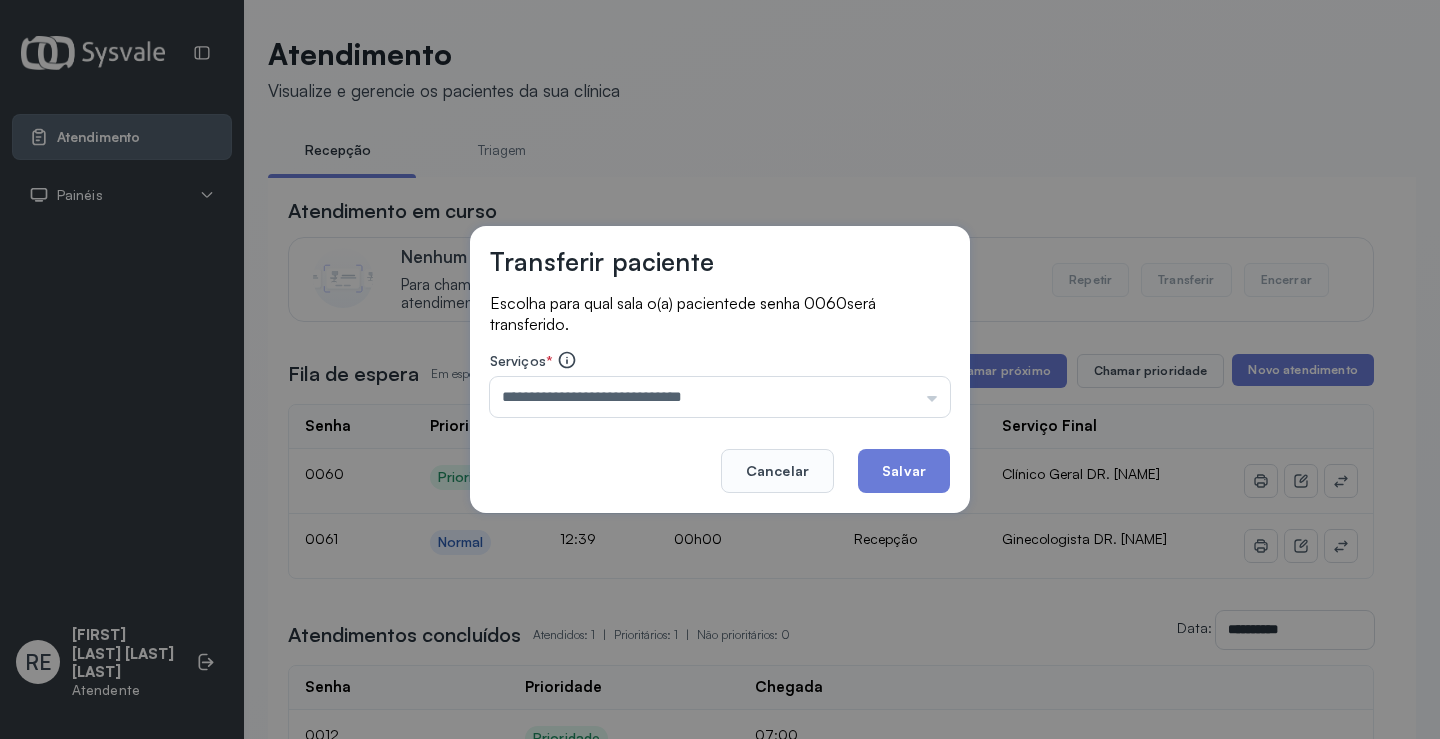 click on "**********" at bounding box center (720, 370) 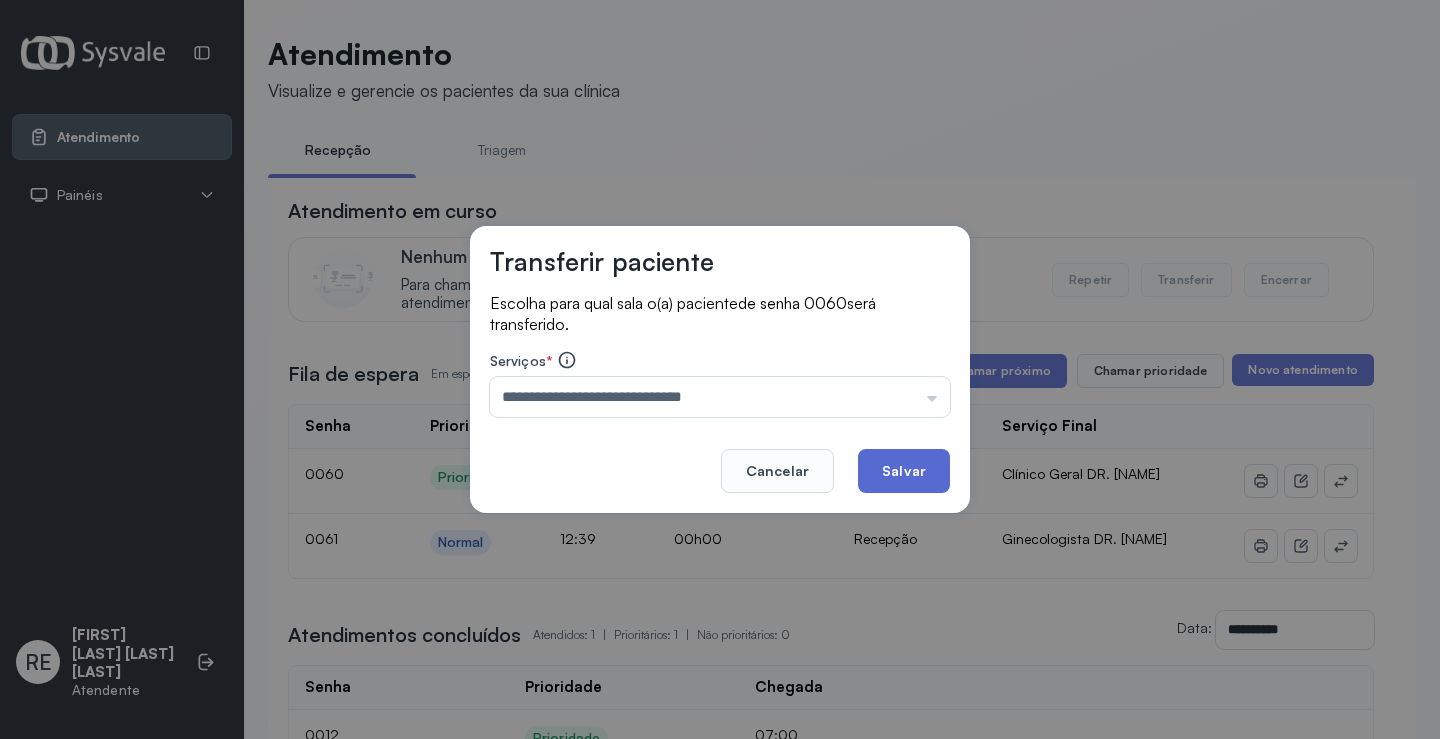 click on "Salvar" 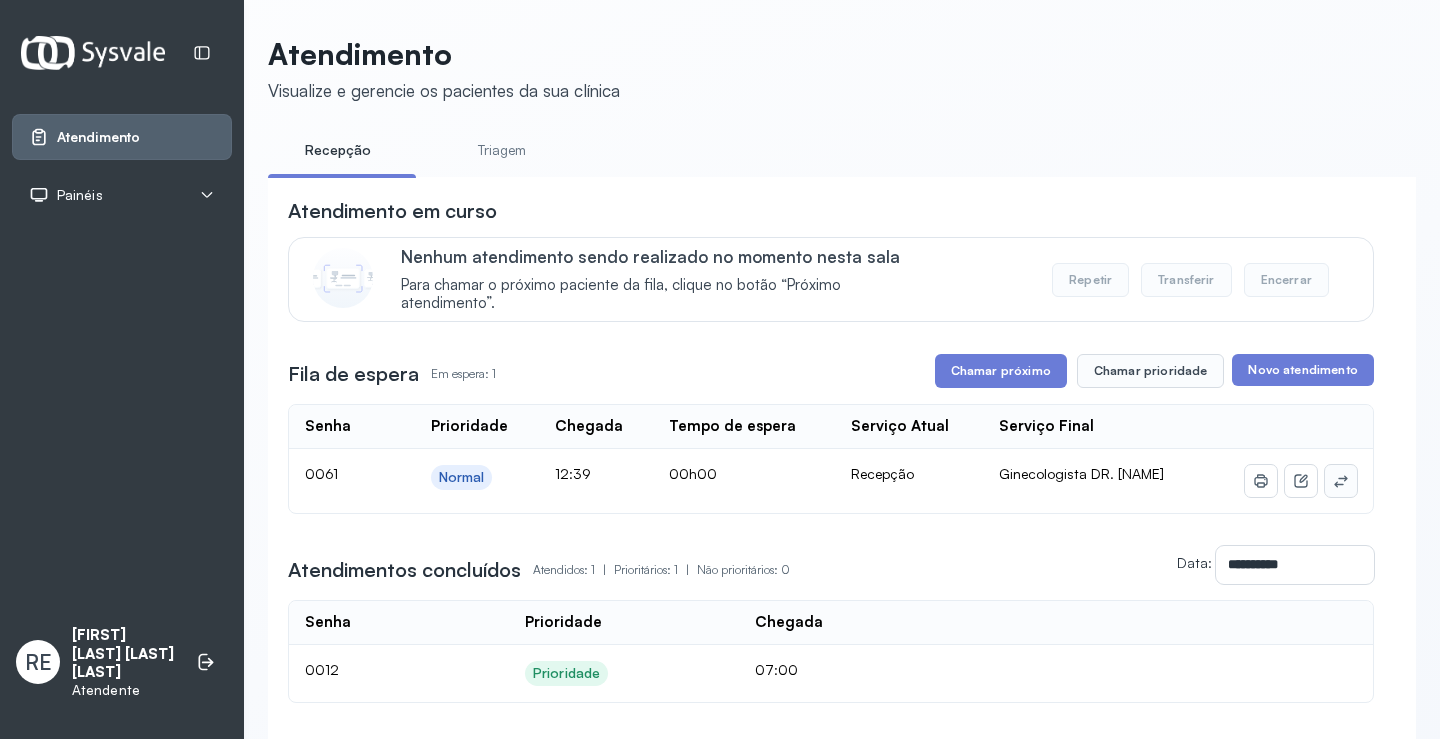 click 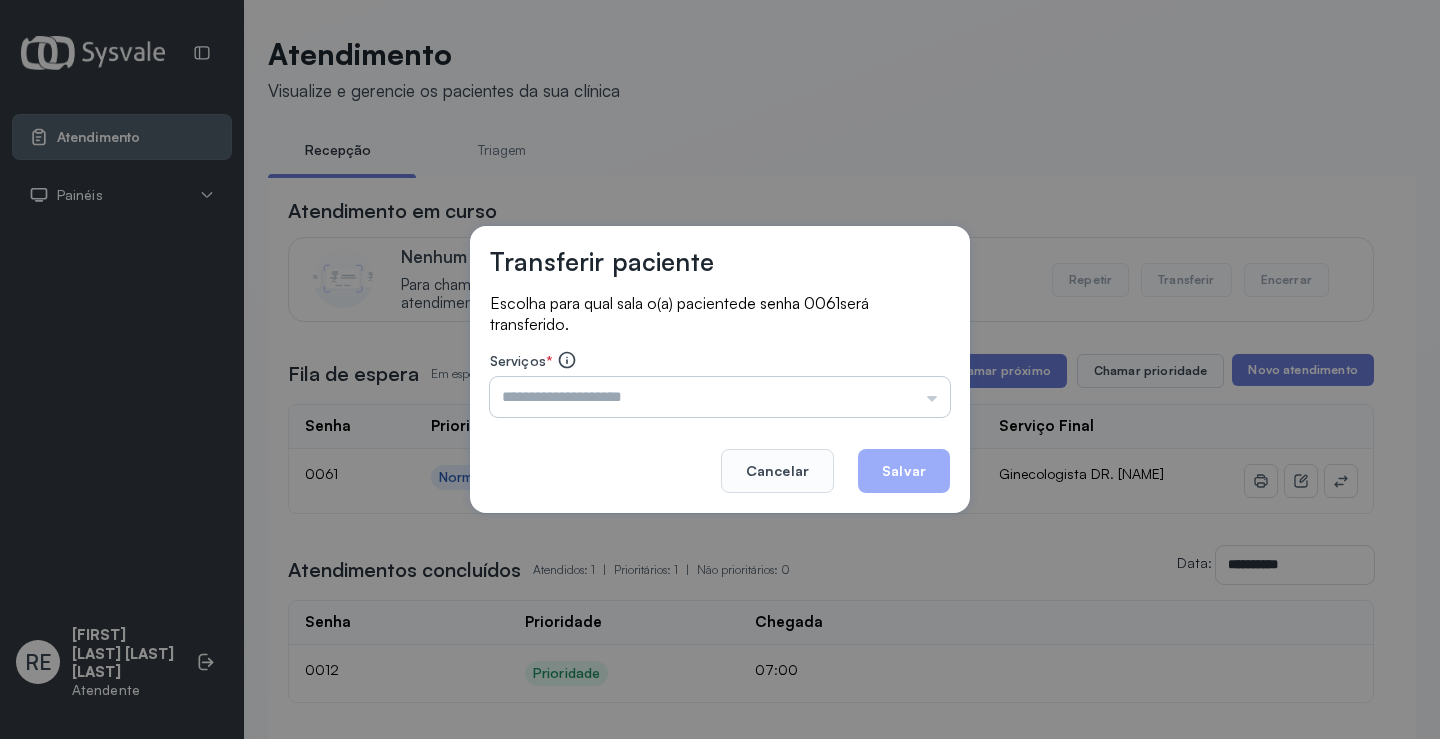 click at bounding box center [720, 397] 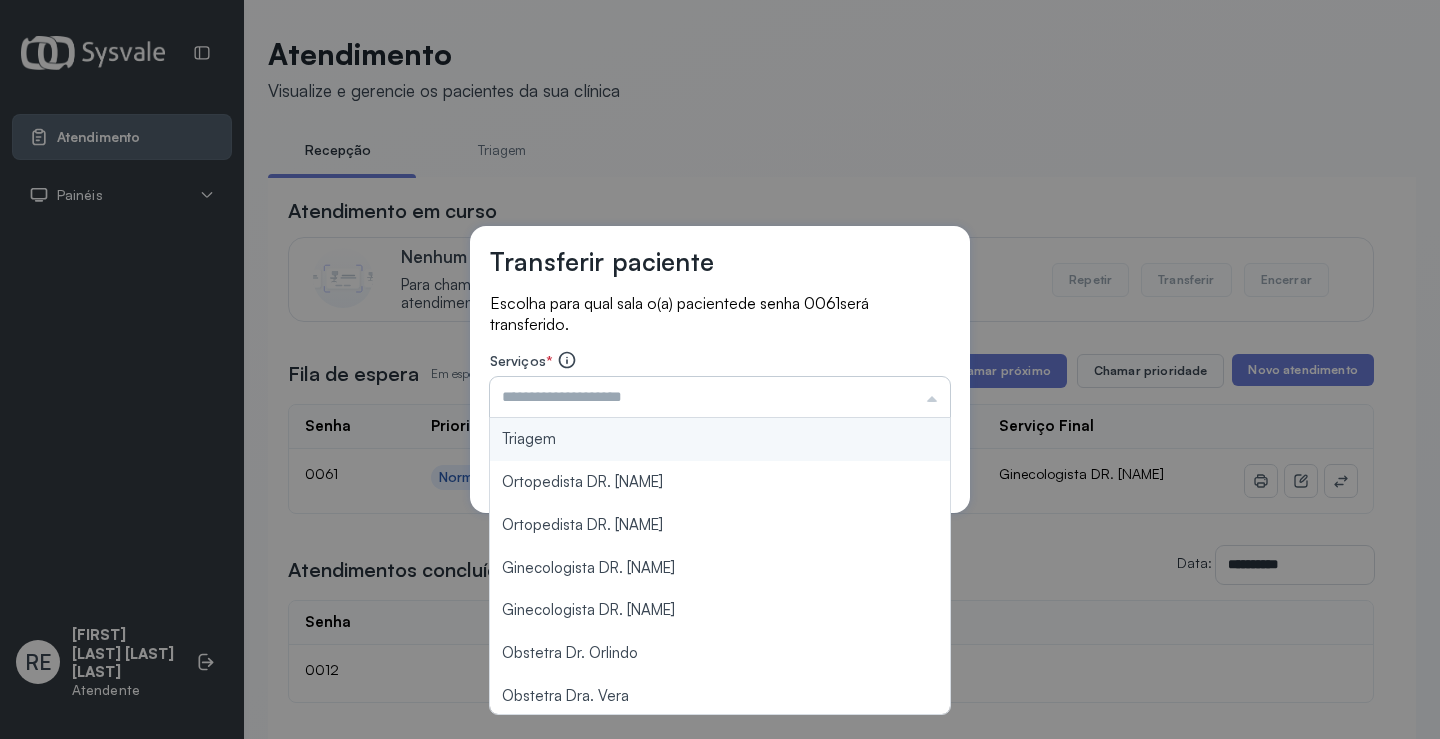 click at bounding box center (720, 397) 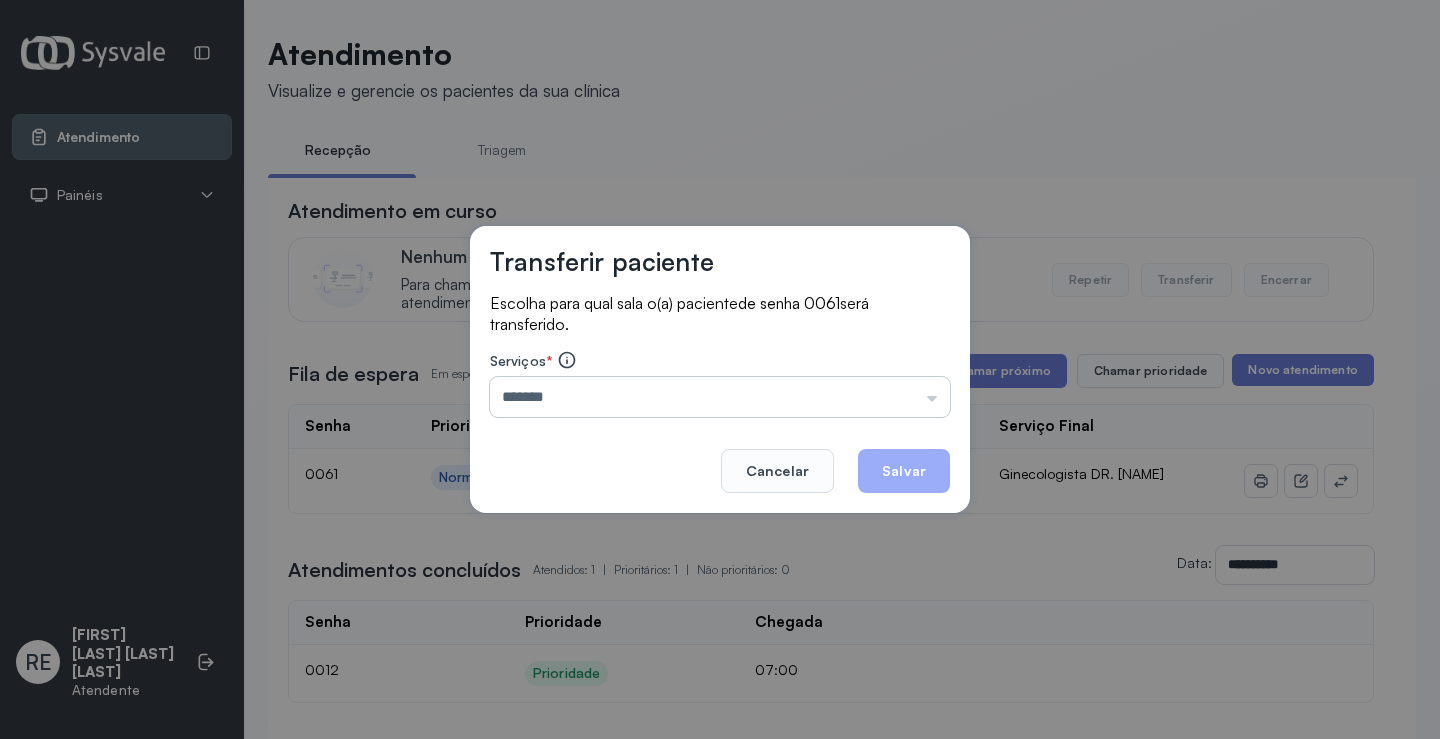 click on "*******" at bounding box center (720, 397) 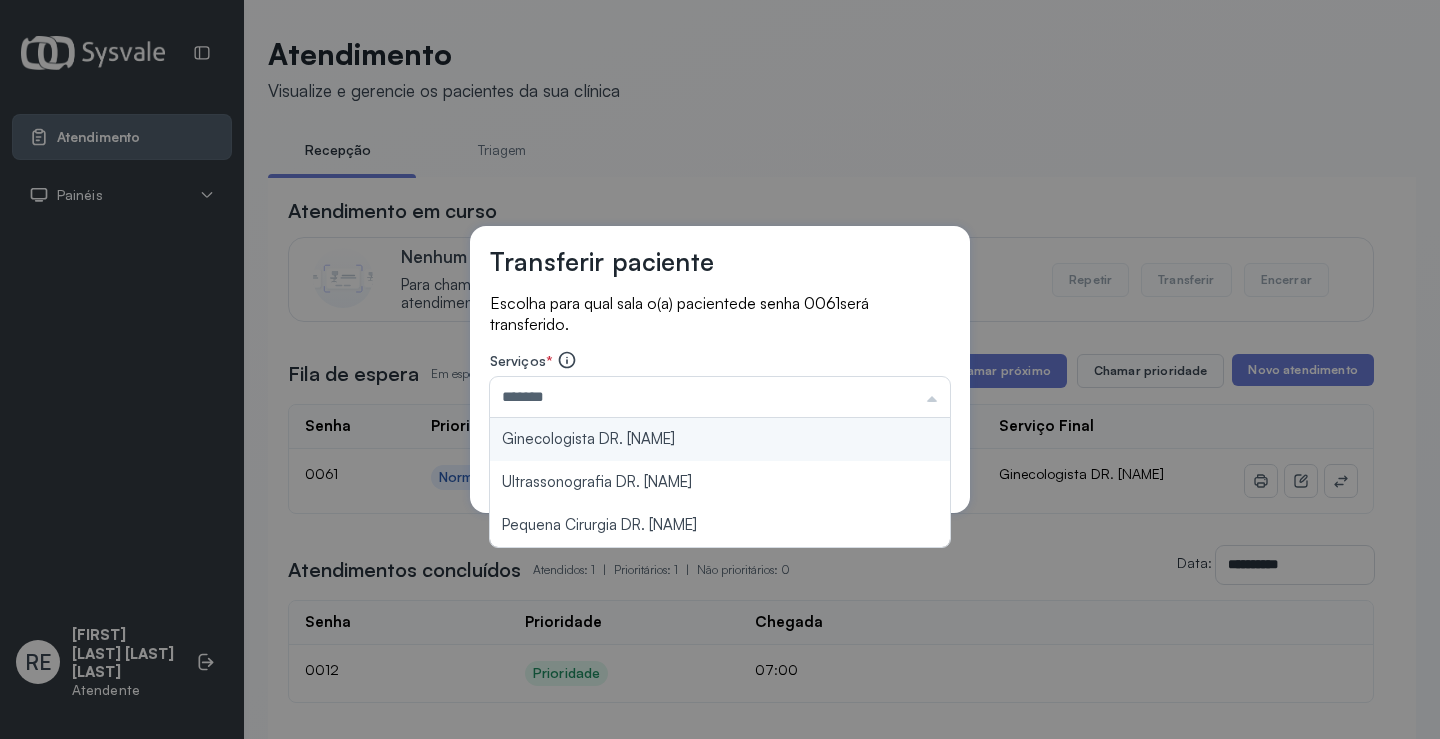 type on "**********" 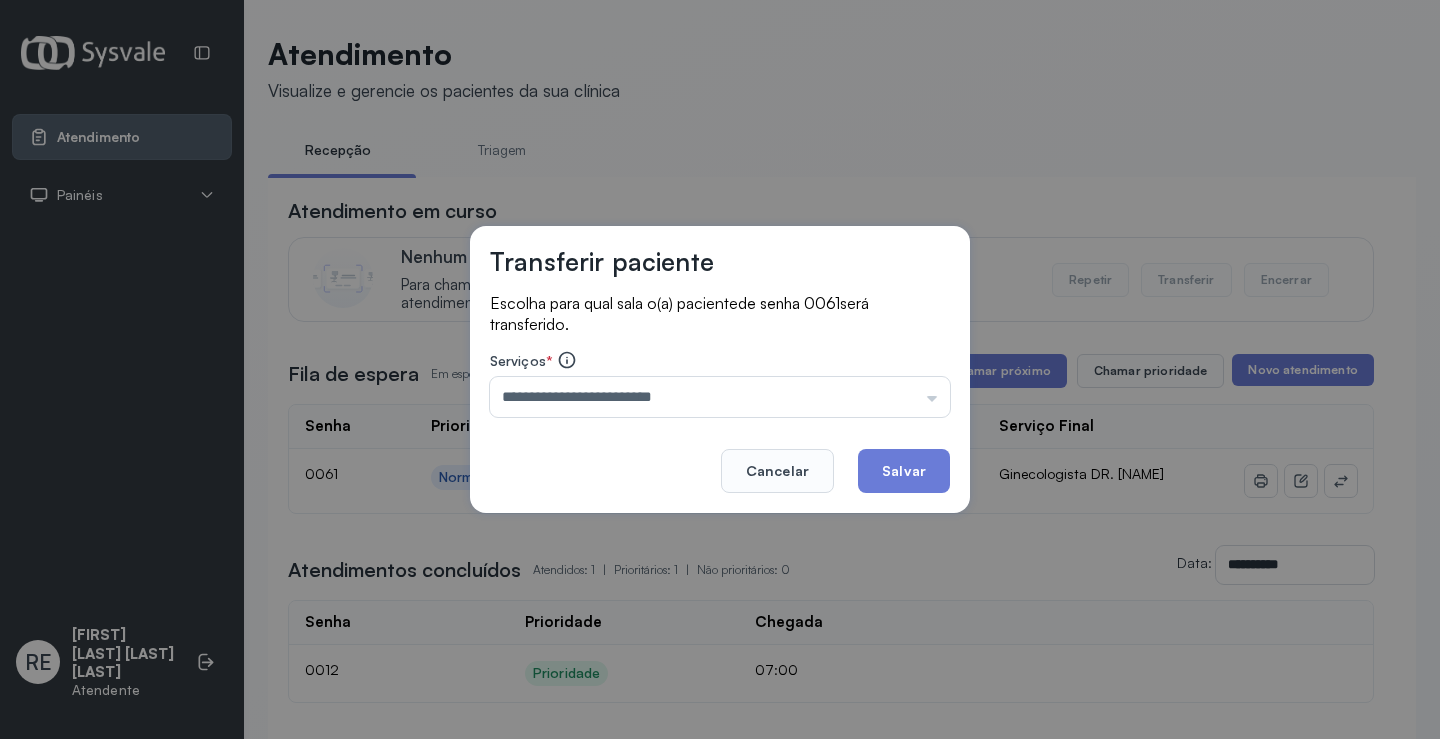 click on "**********" at bounding box center [720, 370] 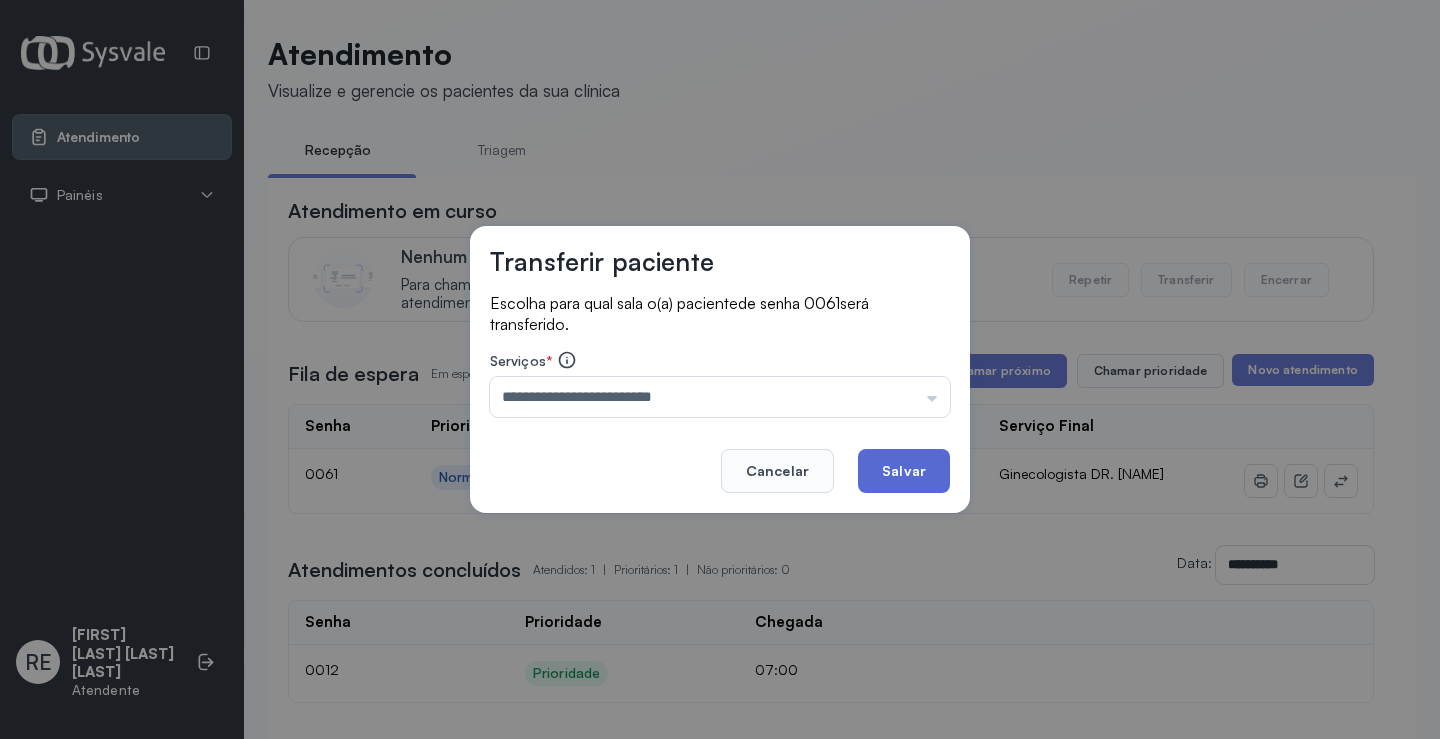 click on "Salvar" 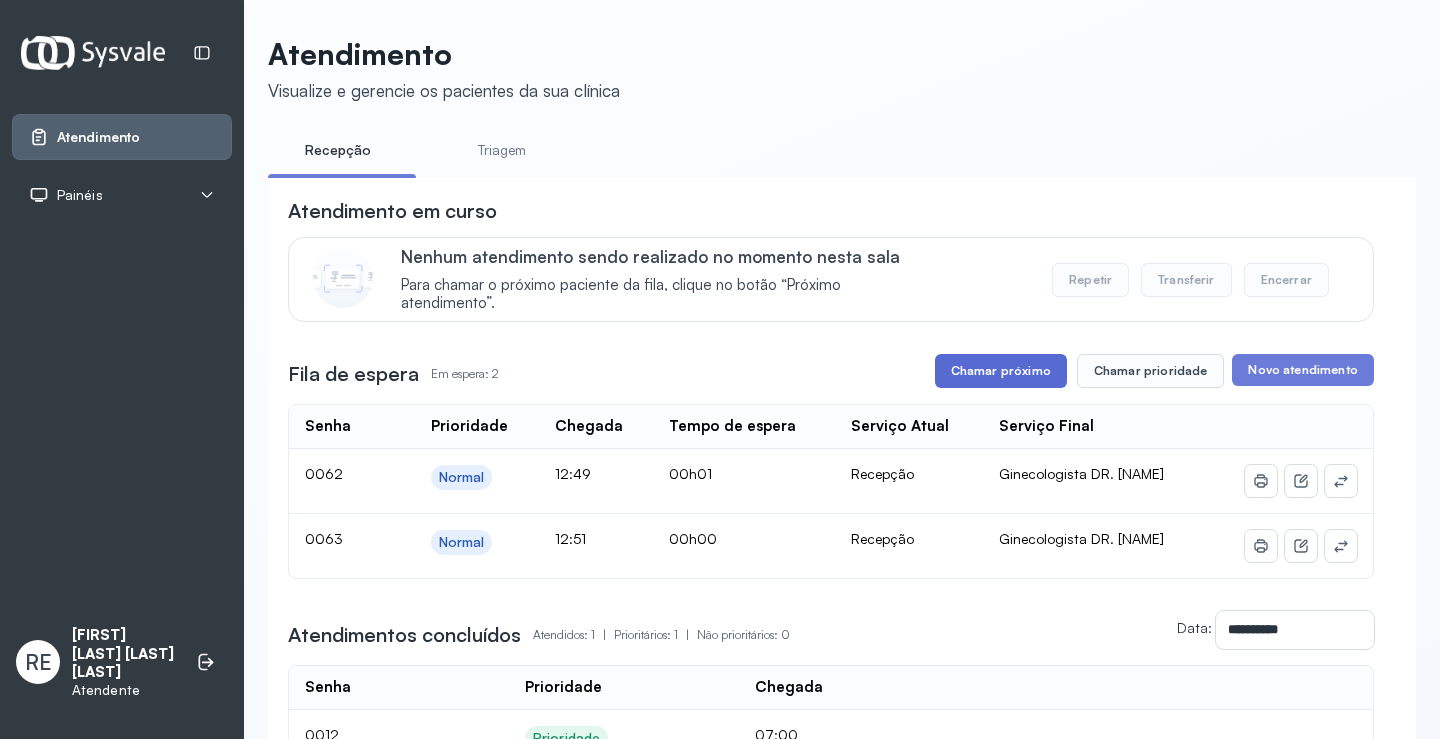 click on "Chamar próximo" at bounding box center [1001, 371] 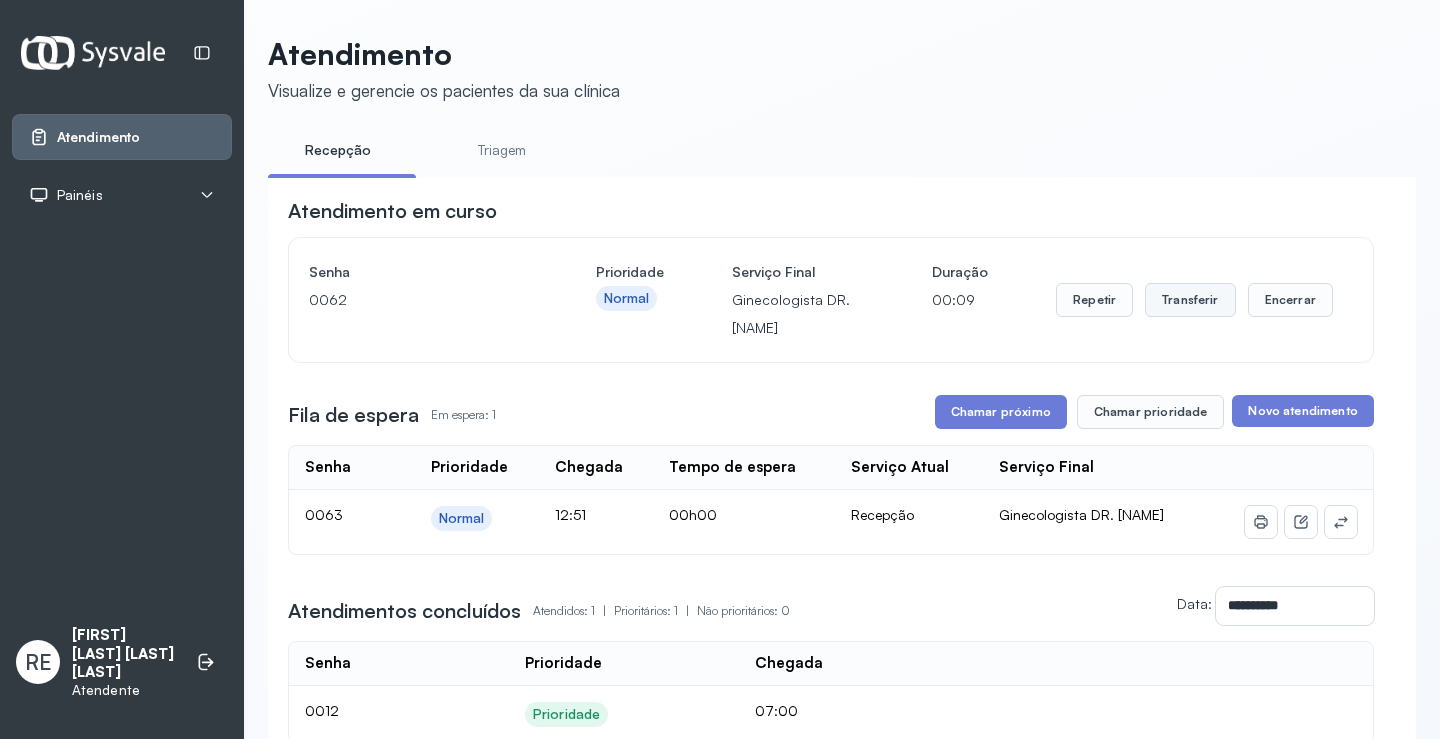 click on "Transferir" at bounding box center (1190, 300) 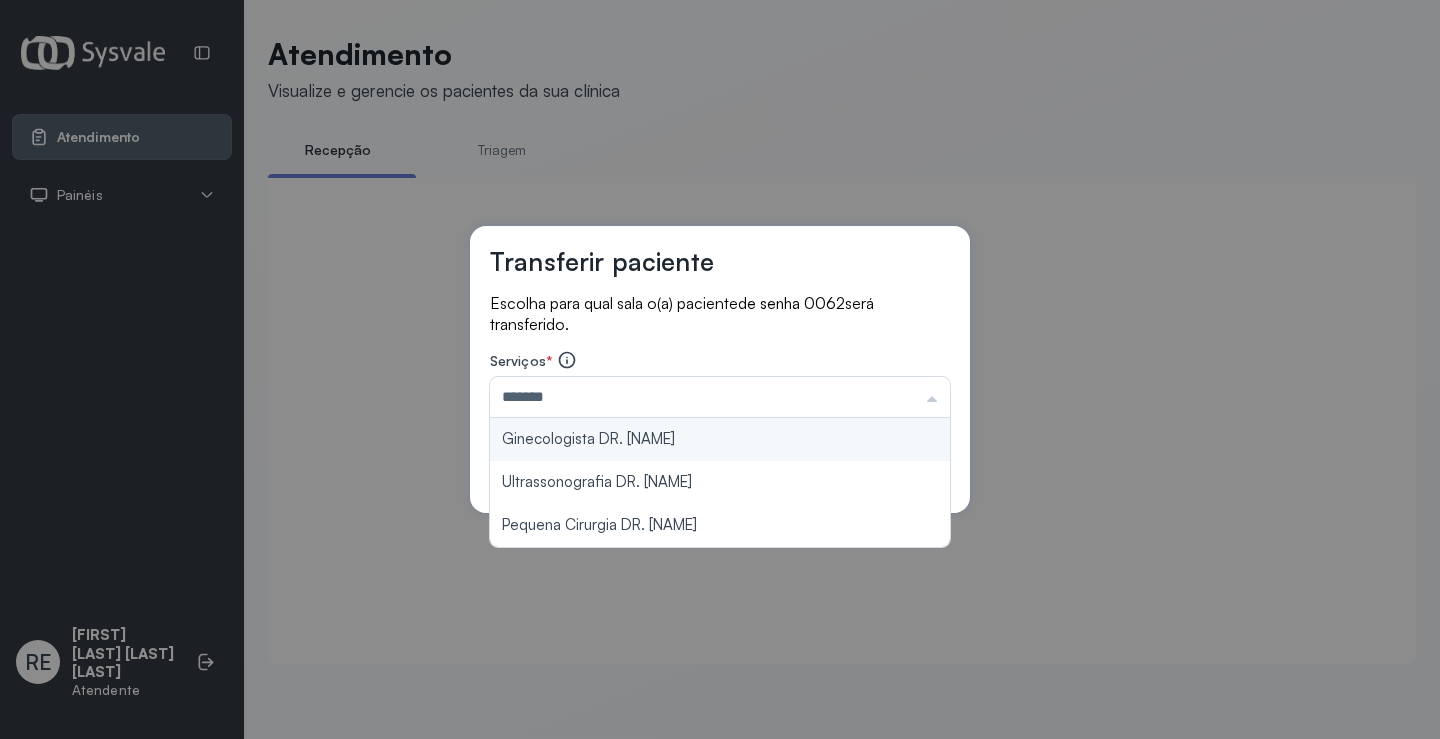 type on "**********" 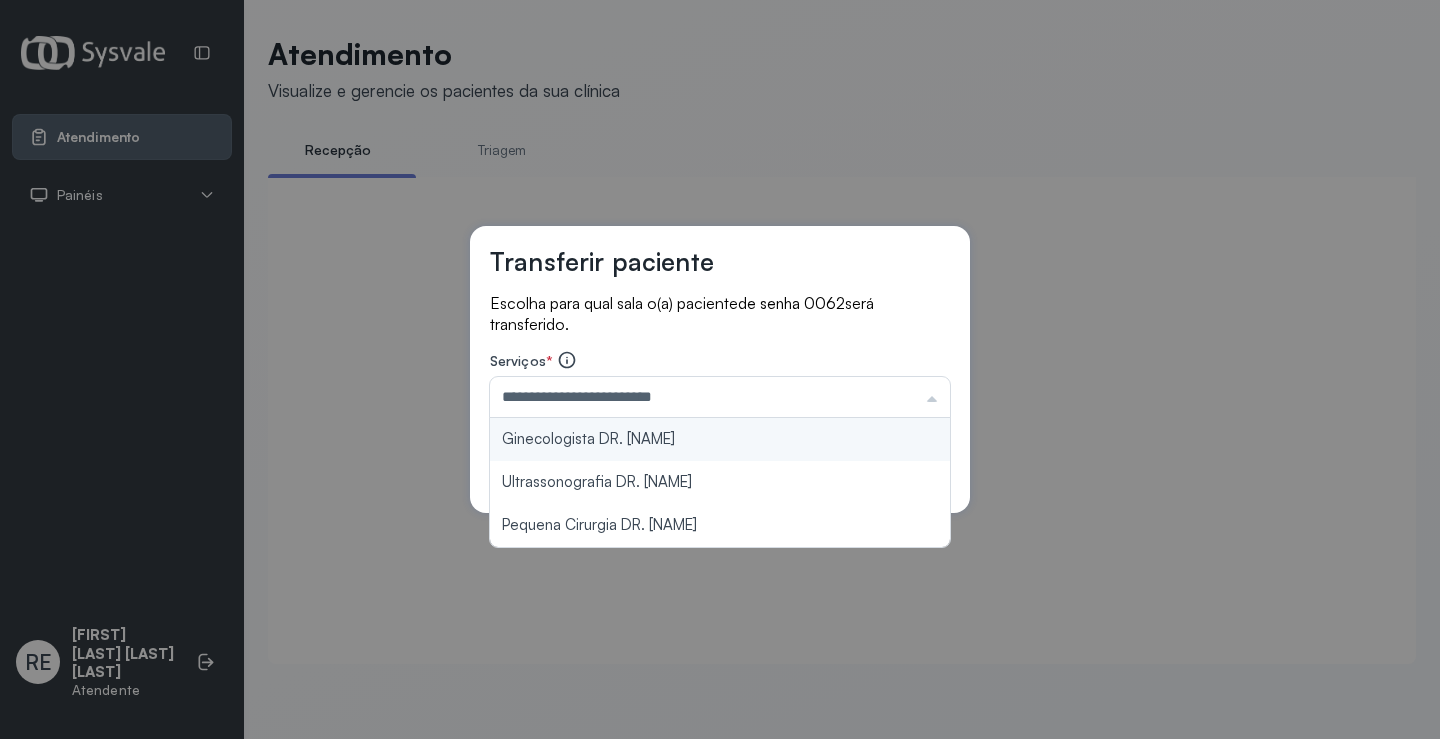click on "**********" at bounding box center [720, 370] 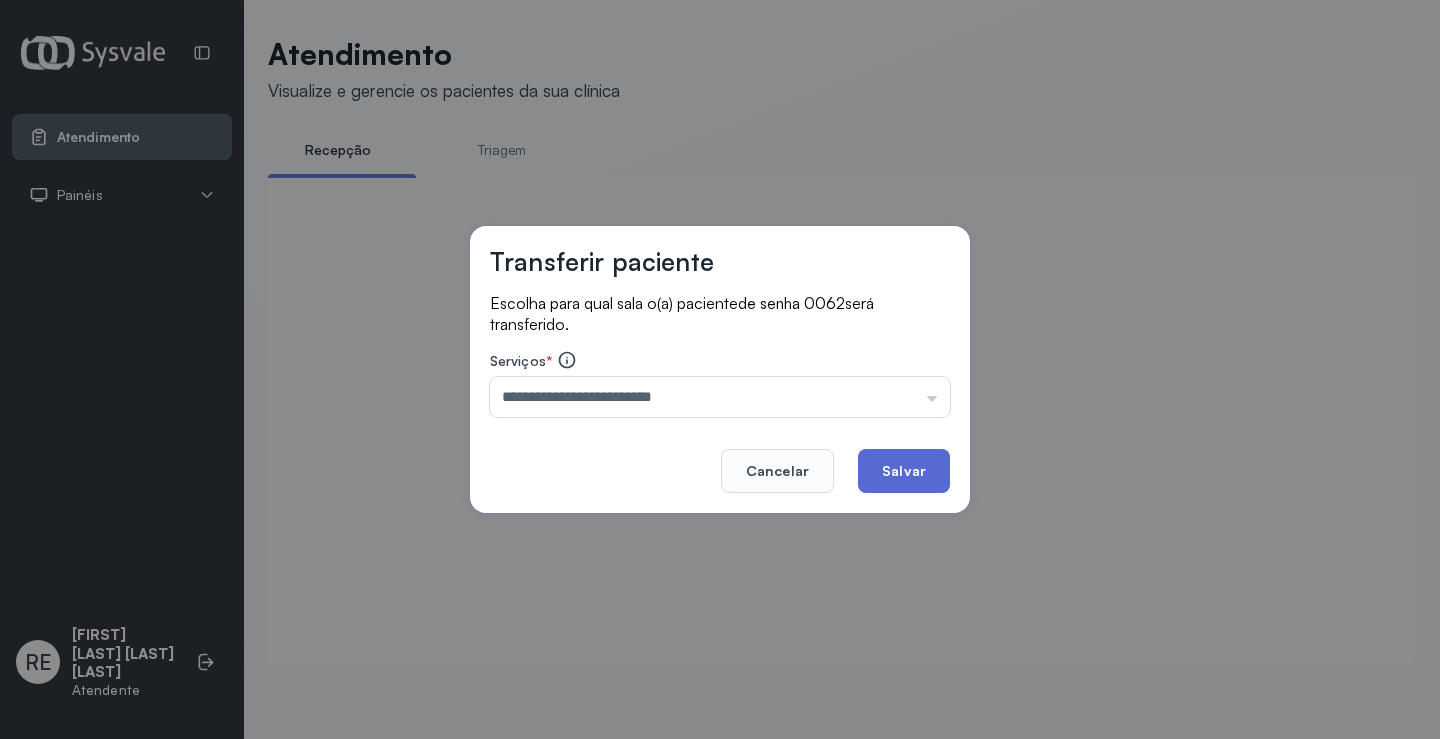 click on "Salvar" 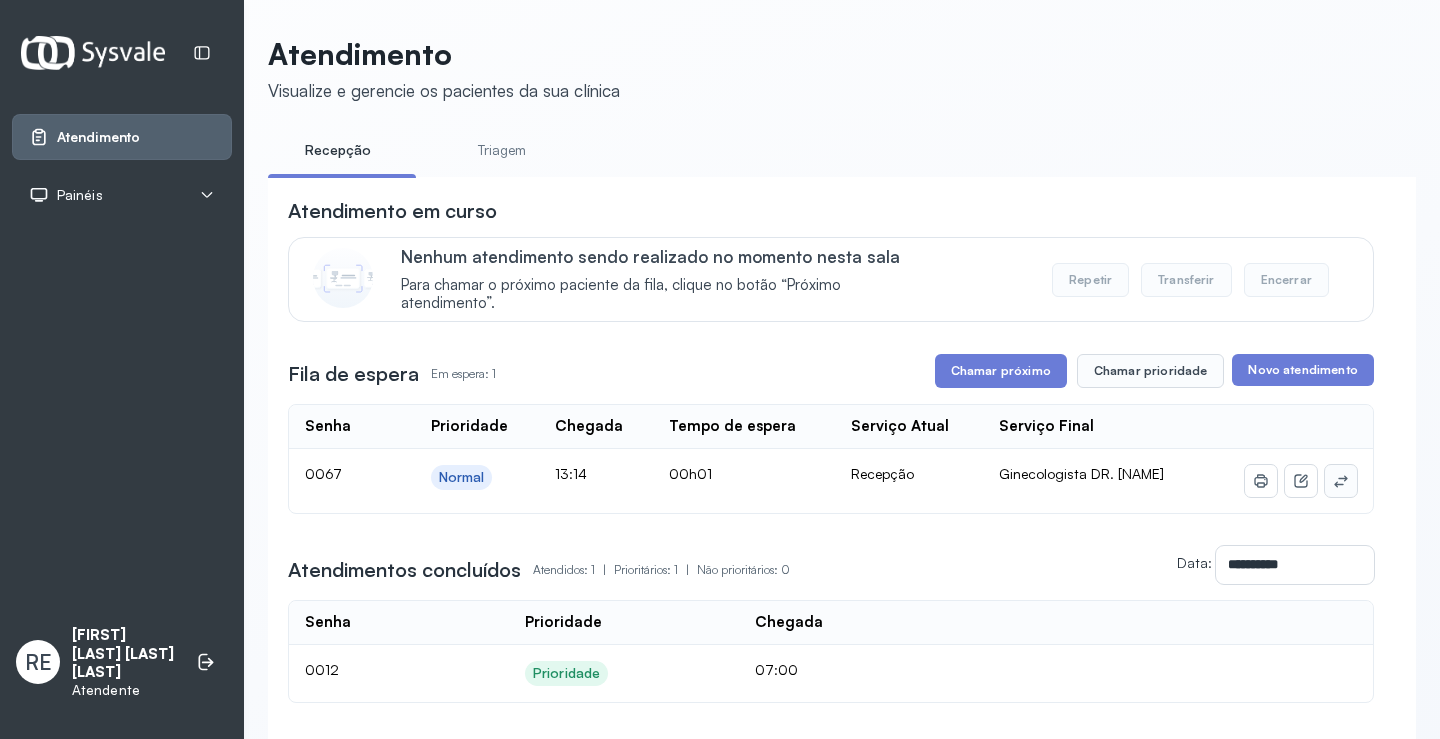click 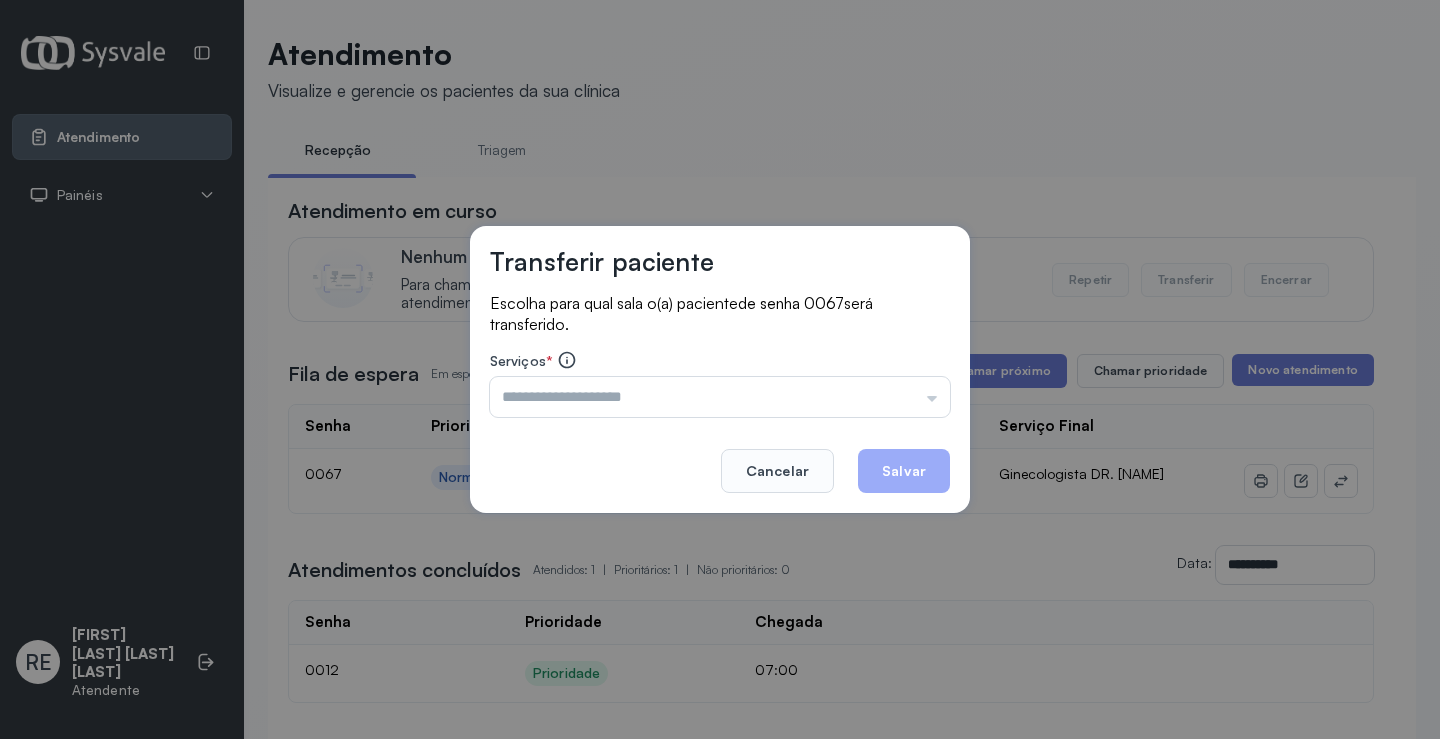 click at bounding box center (720, 397) 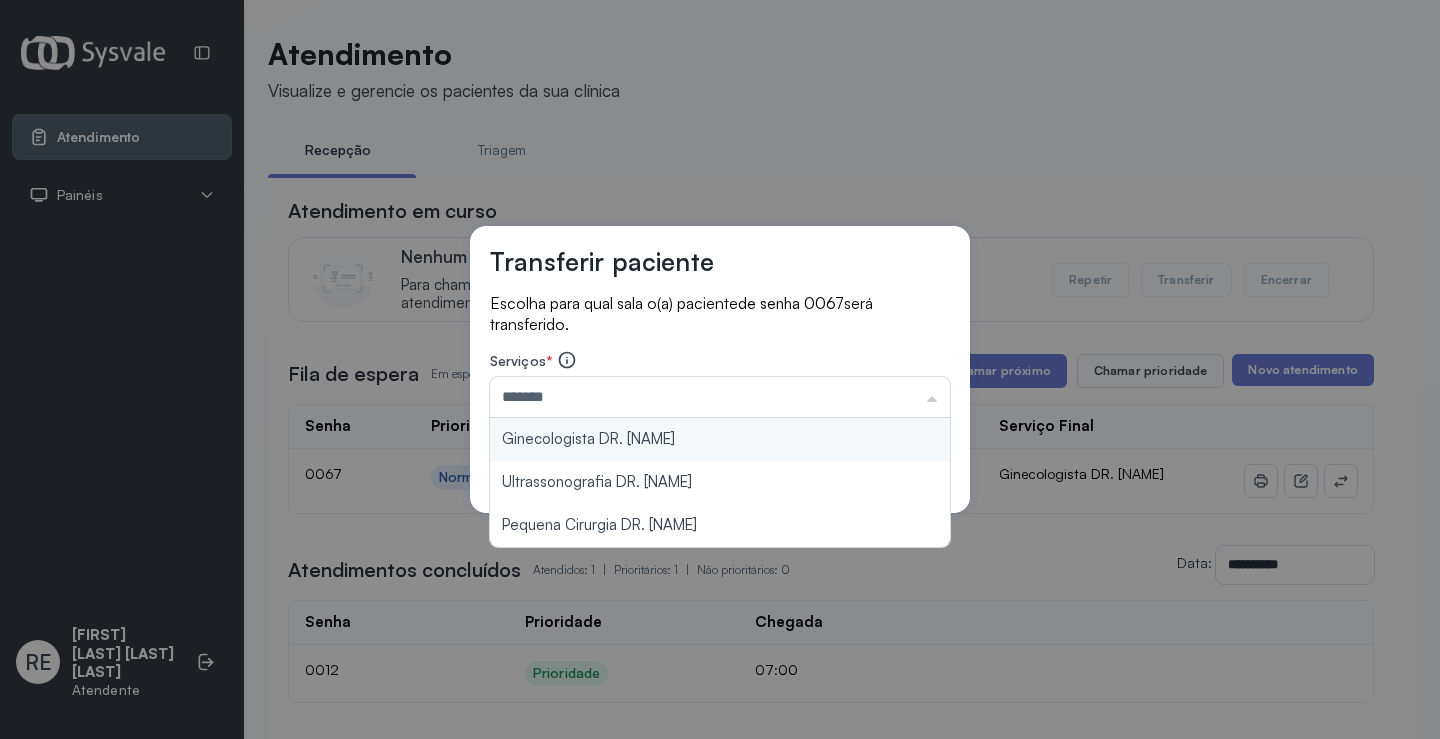 type on "**********" 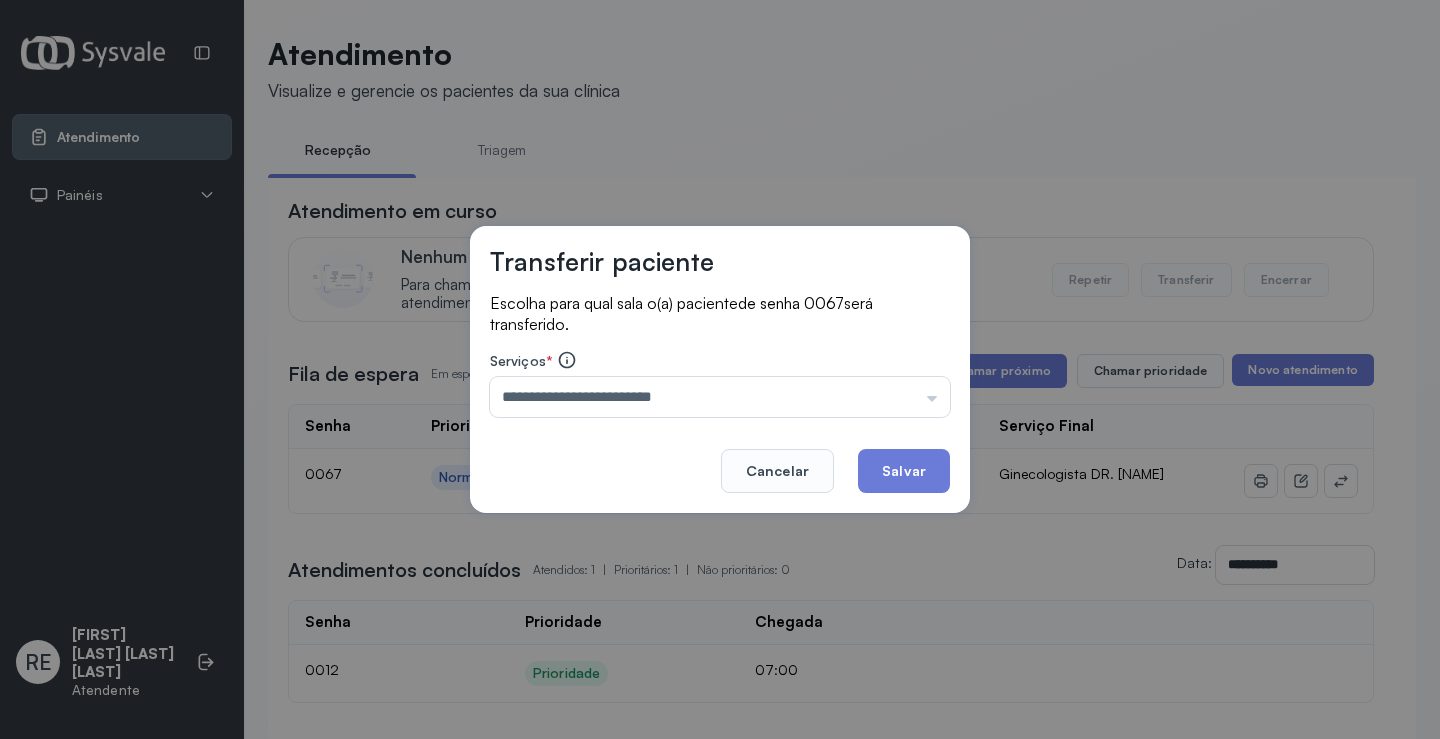 click on "**********" at bounding box center (720, 370) 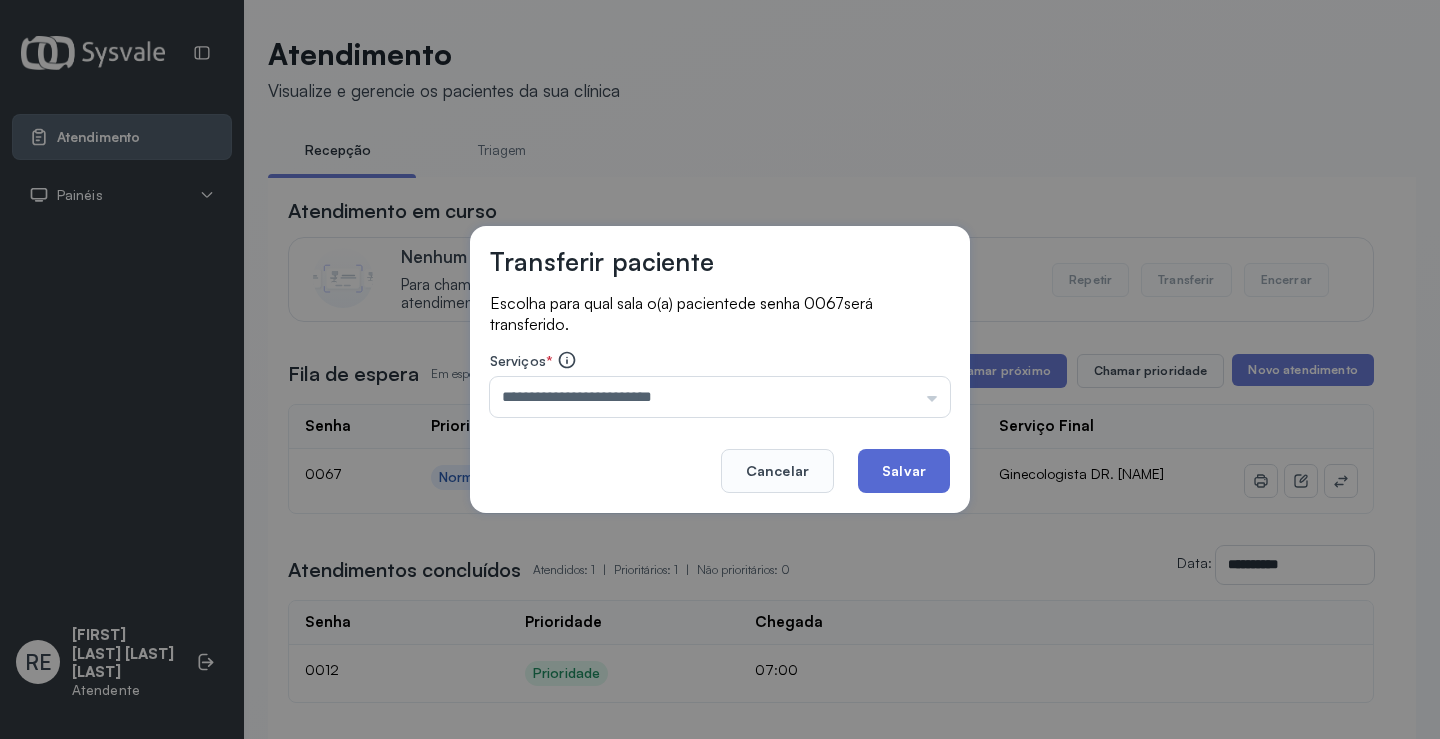 click on "Salvar" 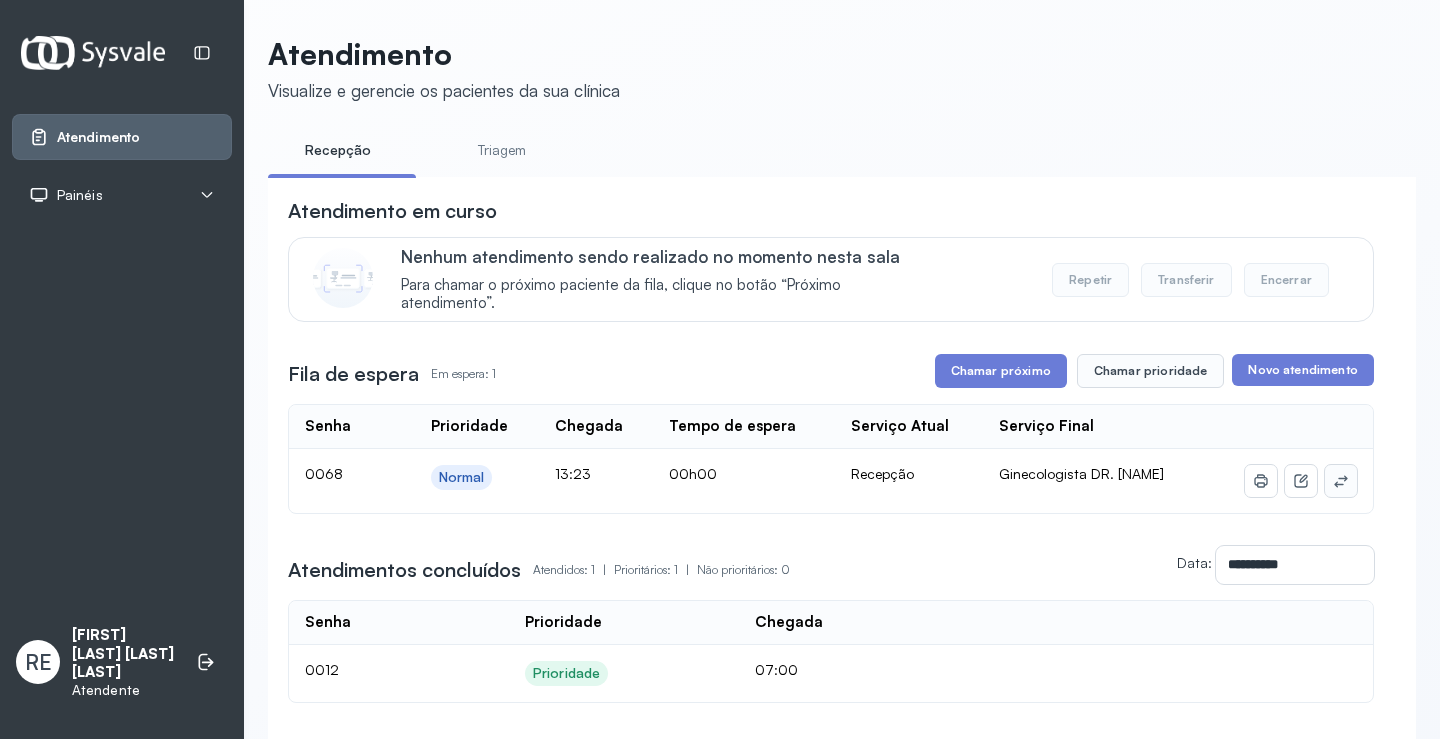 click 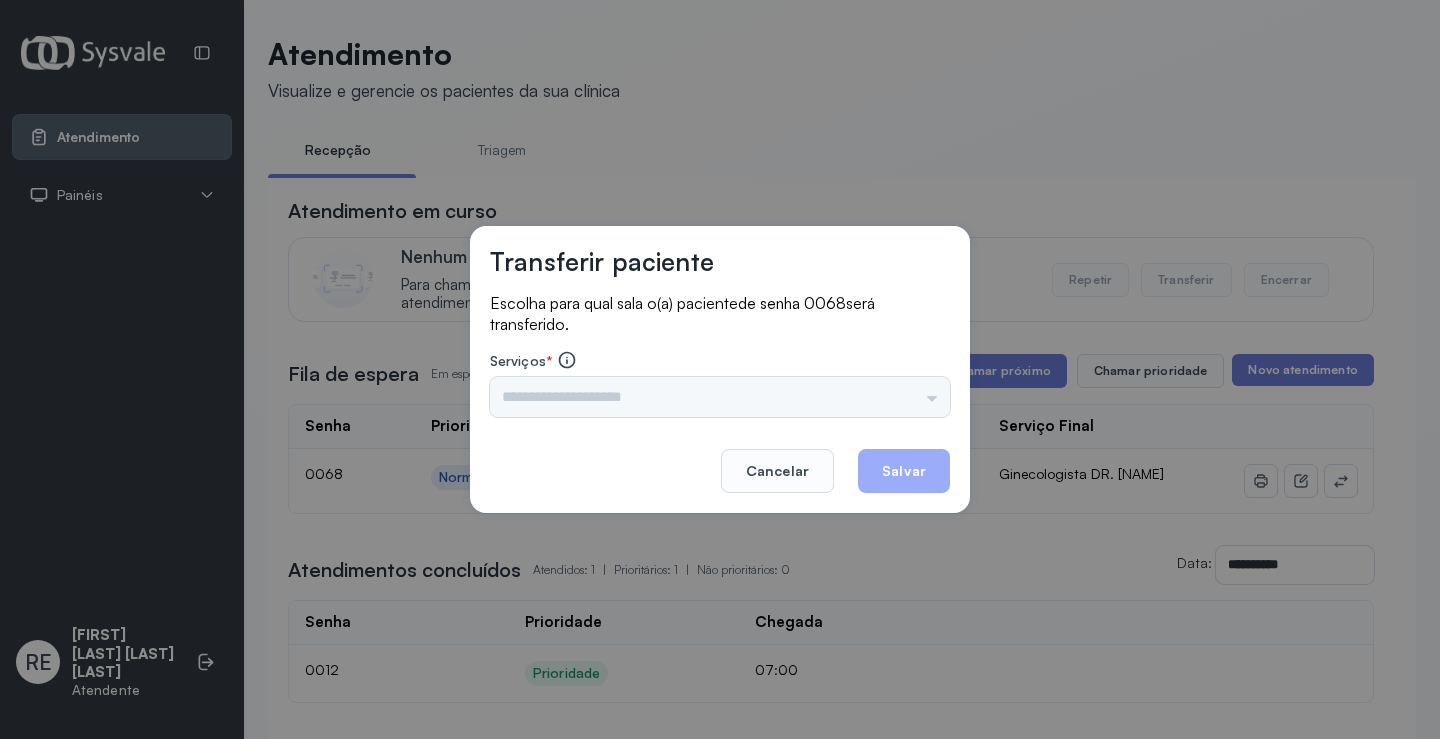click on "Triagem Ortopedista DR. [NAME] Ortopedista DR. [NAME] Ginecologista DR. [NAME] Ginecologista DR. [NAME] Obstetra DR. [NAME] Obstetra DR. [NAME] Ultrassonografia DR. [NAME] Ultrassonografia DR. [NAME] Consulta com Neurologista DR. [NAME] Reumatologista DR. [NAME] Endocrinologista [NAME] Dermatologista DR. [NAME] Nefrologista DR. [NAME] Geriatra DR. [NAME] Infectologista DR. [NAME] Oftalmologista DR. Consulta Proctologista/Cirurgia Geral DR. [NAME] Otorrinolaringologista DR. [NAME] Pequena Cirurgia DR. [NAME] Pequena Cirurgia DR. [NAME] ECG Espirometria com Broncodilatador Espirometria sem Broncodilatador Ecocardiograma - DR. [NAME] Exame de PPD ENF. [NAME] RETIRADA DE CERUME DR. [NAME] VACINAÇÃO Preventivo ENF. [NAME] Preventivo ENF. [NAME] Consulta de Enfermagem ENF. [NAME] Consulta de Enfermagem ENF. [NAME] Consulta  Cardiologista DR. [NAME] Consulta ENF. [NAME] Dispensação de Medicação Agendamento Consulta ENF. [NAME] Agendamento consulta ENF. [NAME]" at bounding box center (720, 397) 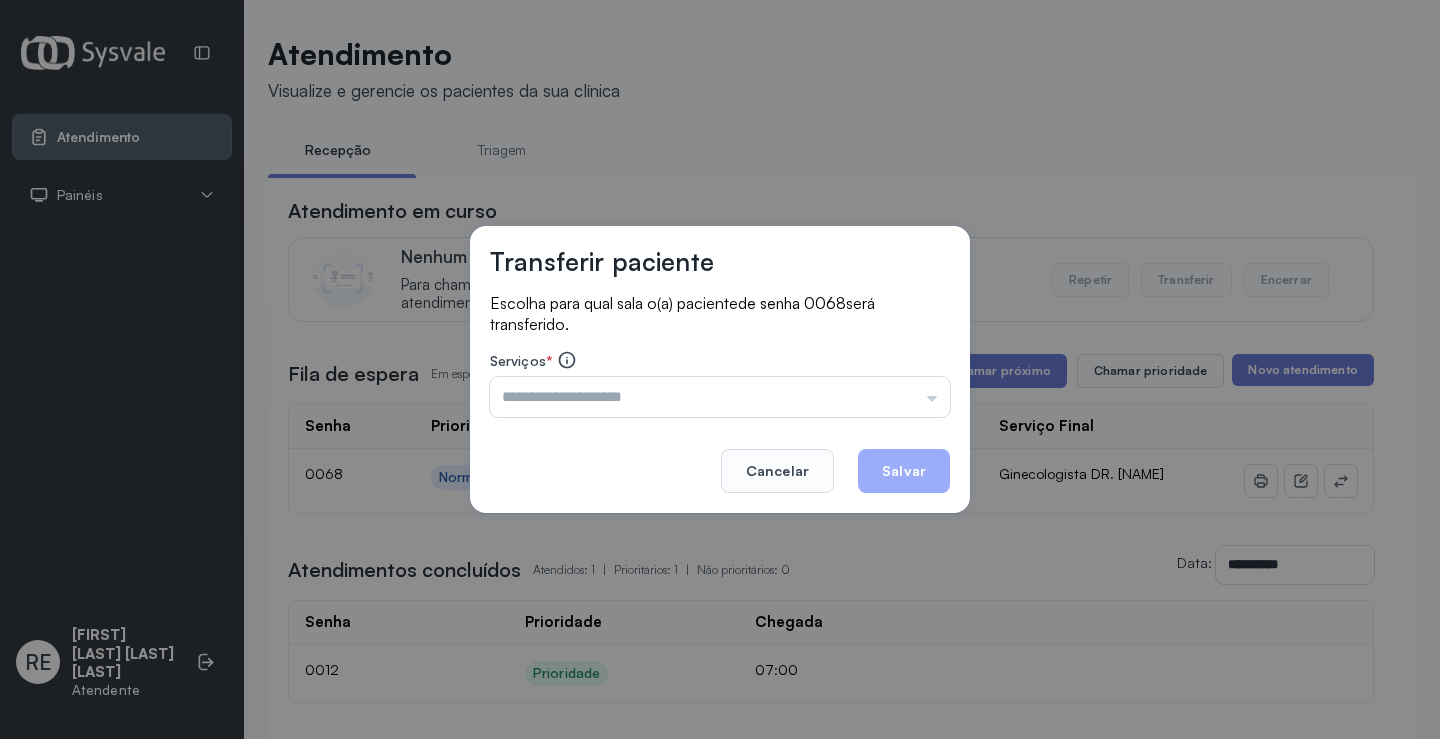 click at bounding box center (720, 397) 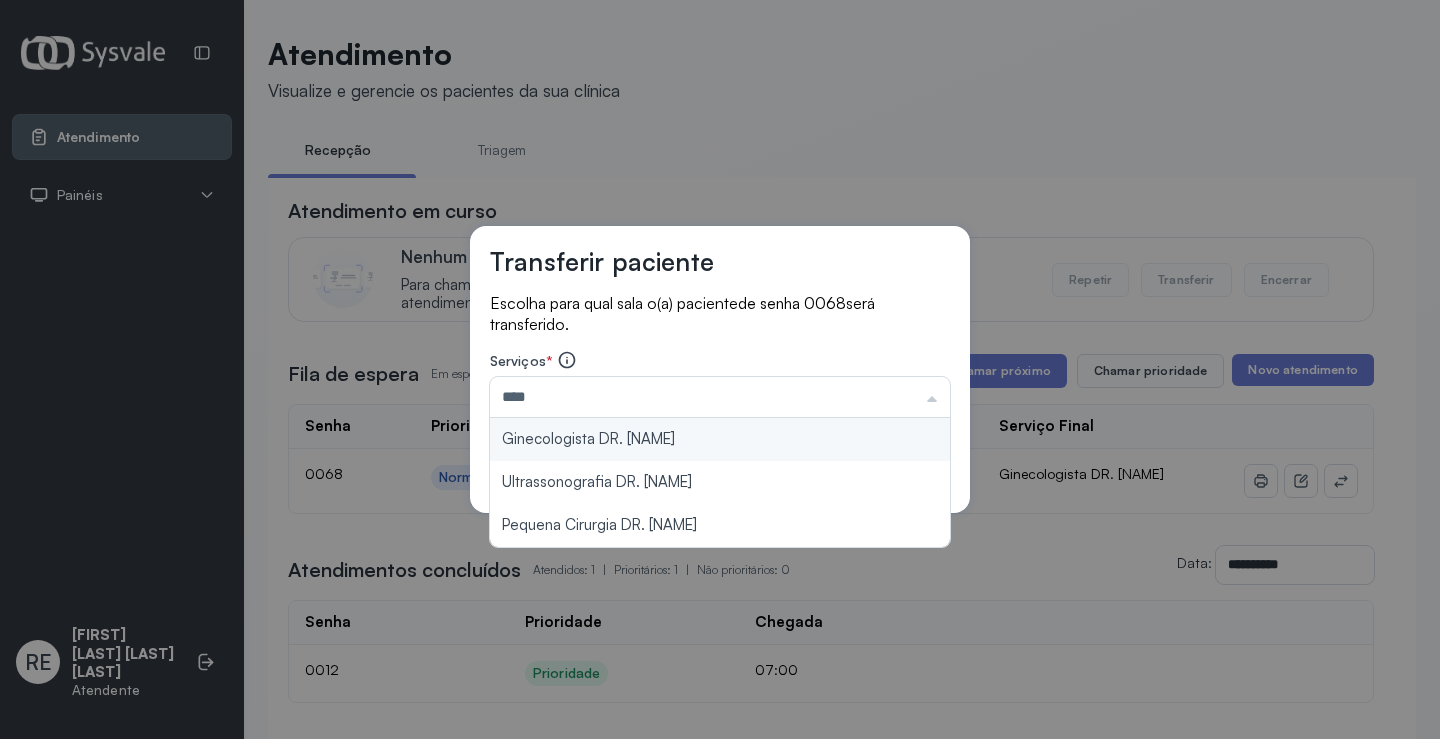 type on "**********" 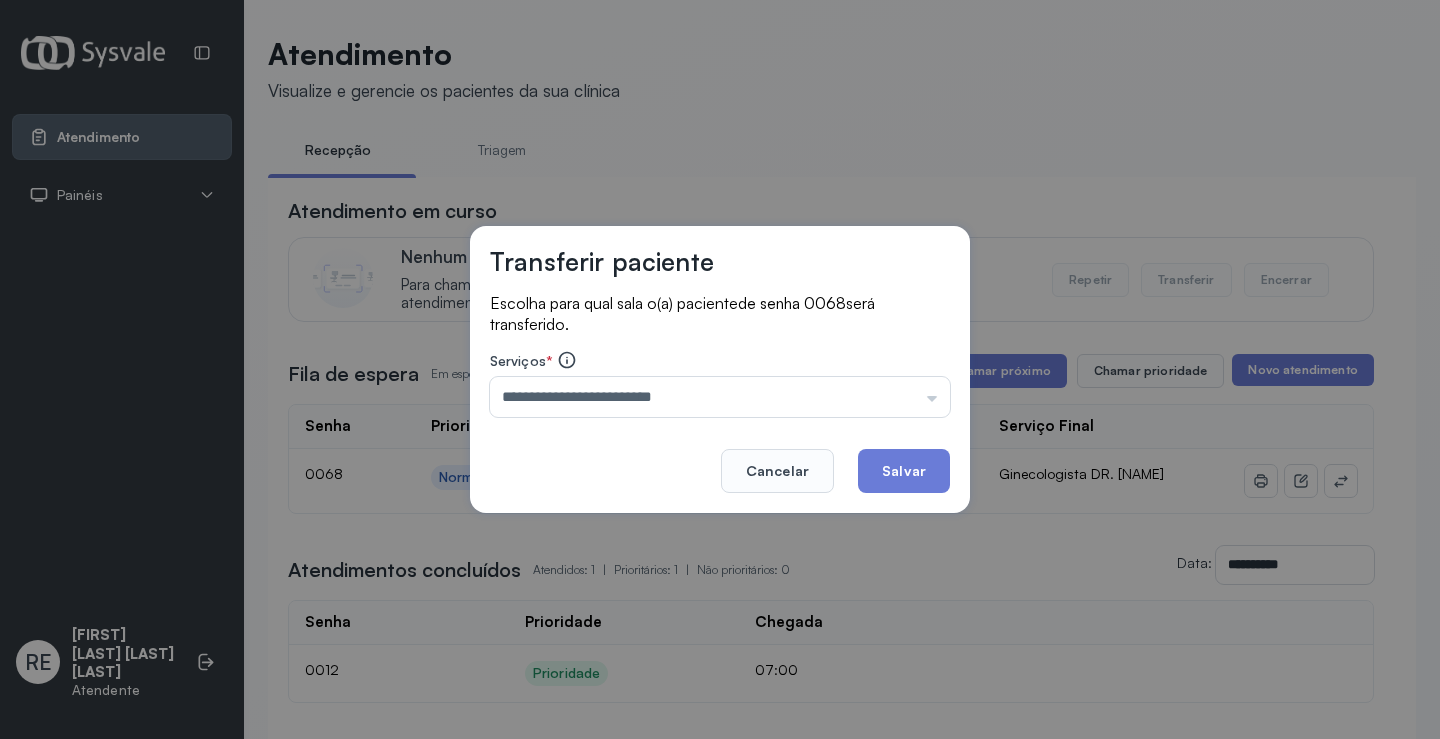 click on "**********" at bounding box center [720, 370] 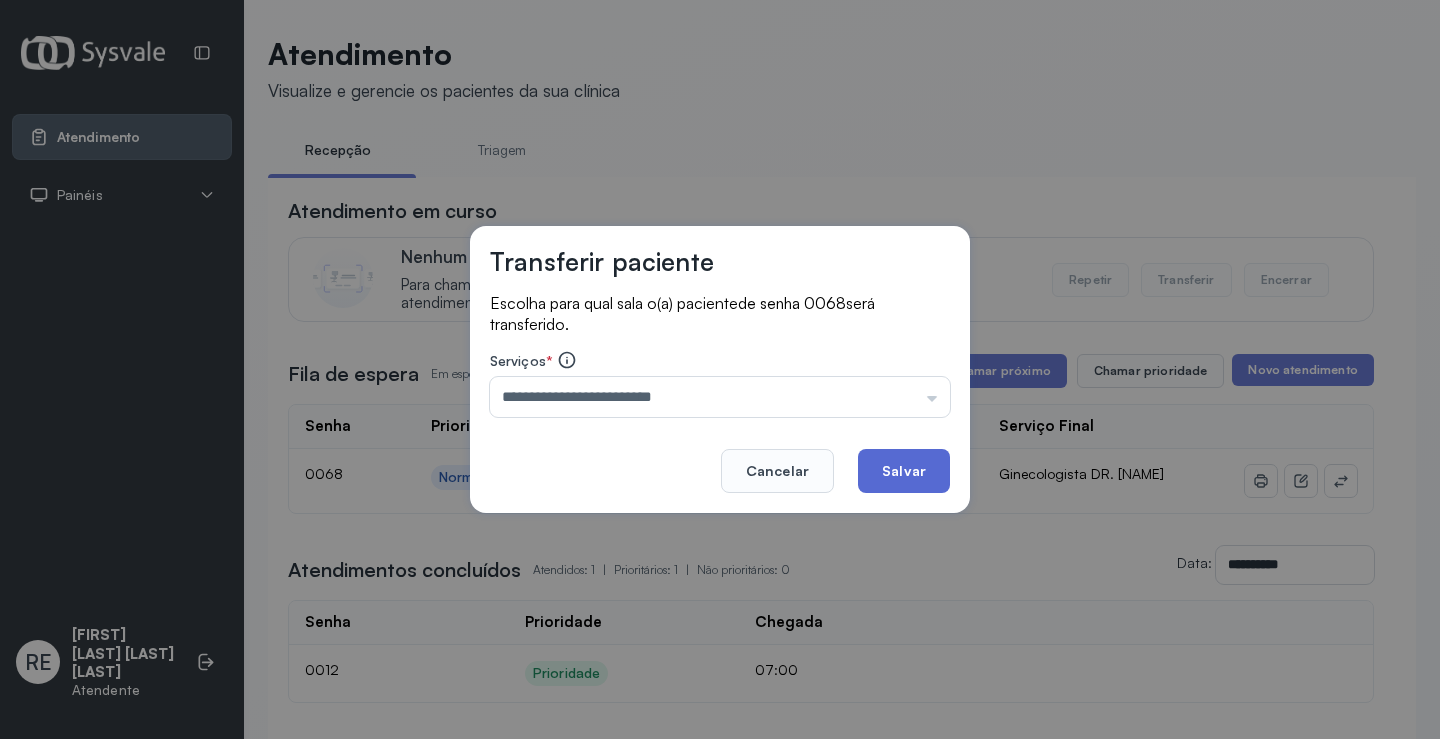 click on "Salvar" 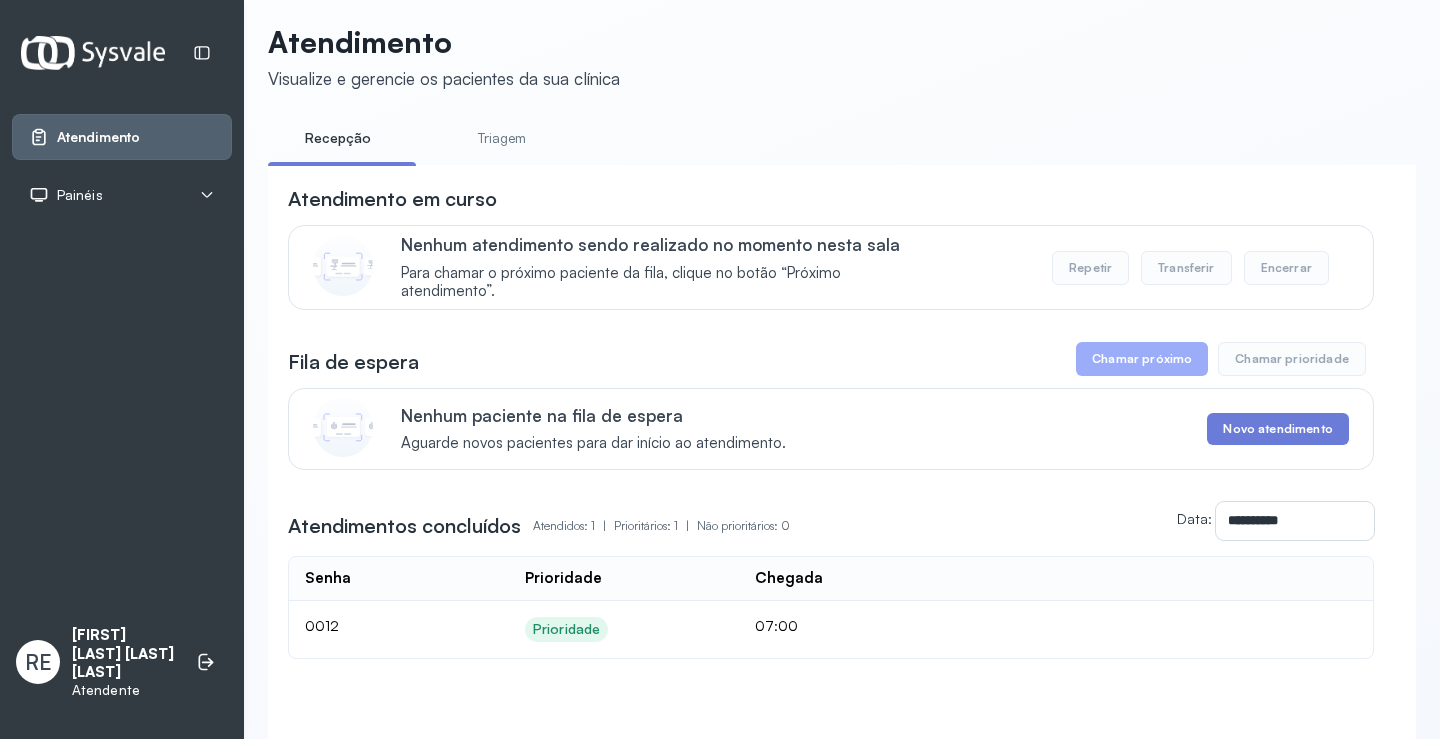 scroll, scrollTop: 0, scrollLeft: 0, axis: both 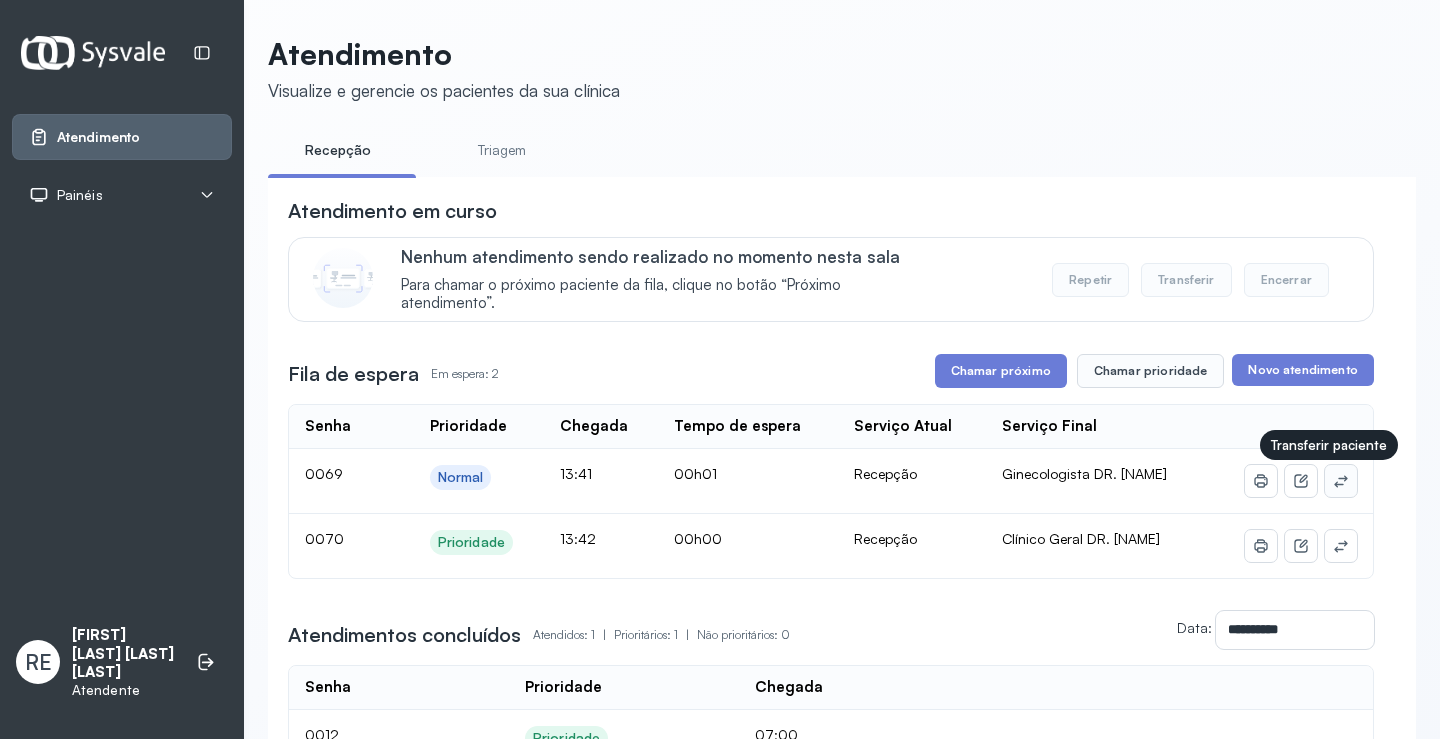 click 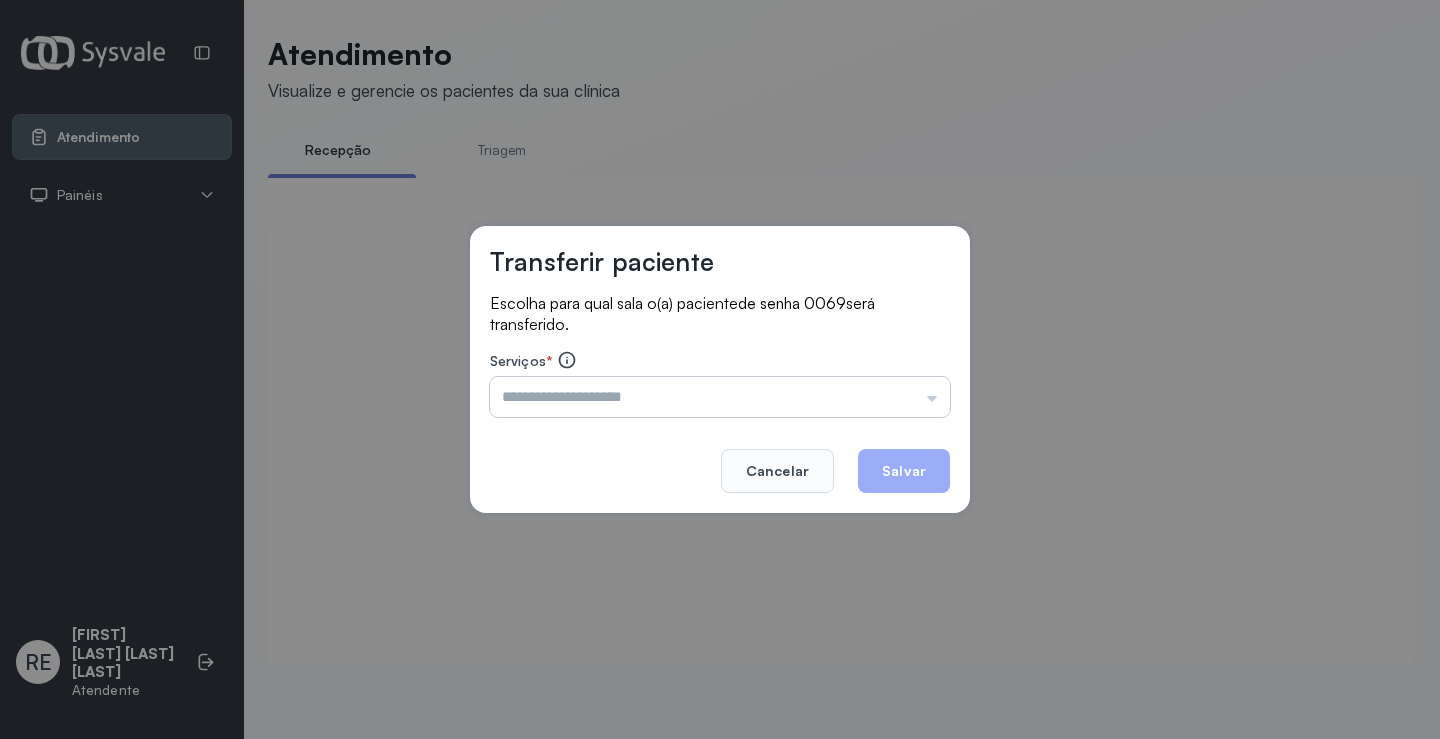 click at bounding box center (720, 397) 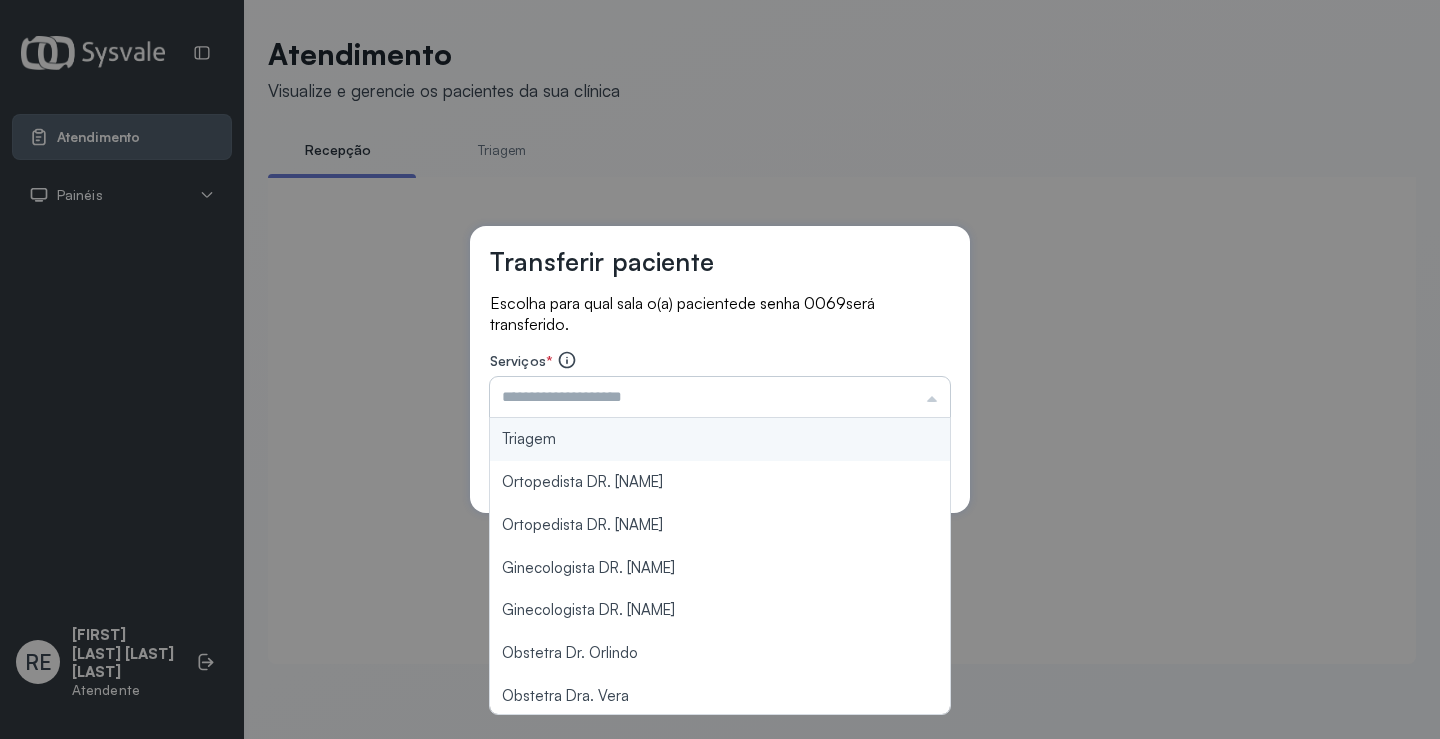 click at bounding box center (720, 397) 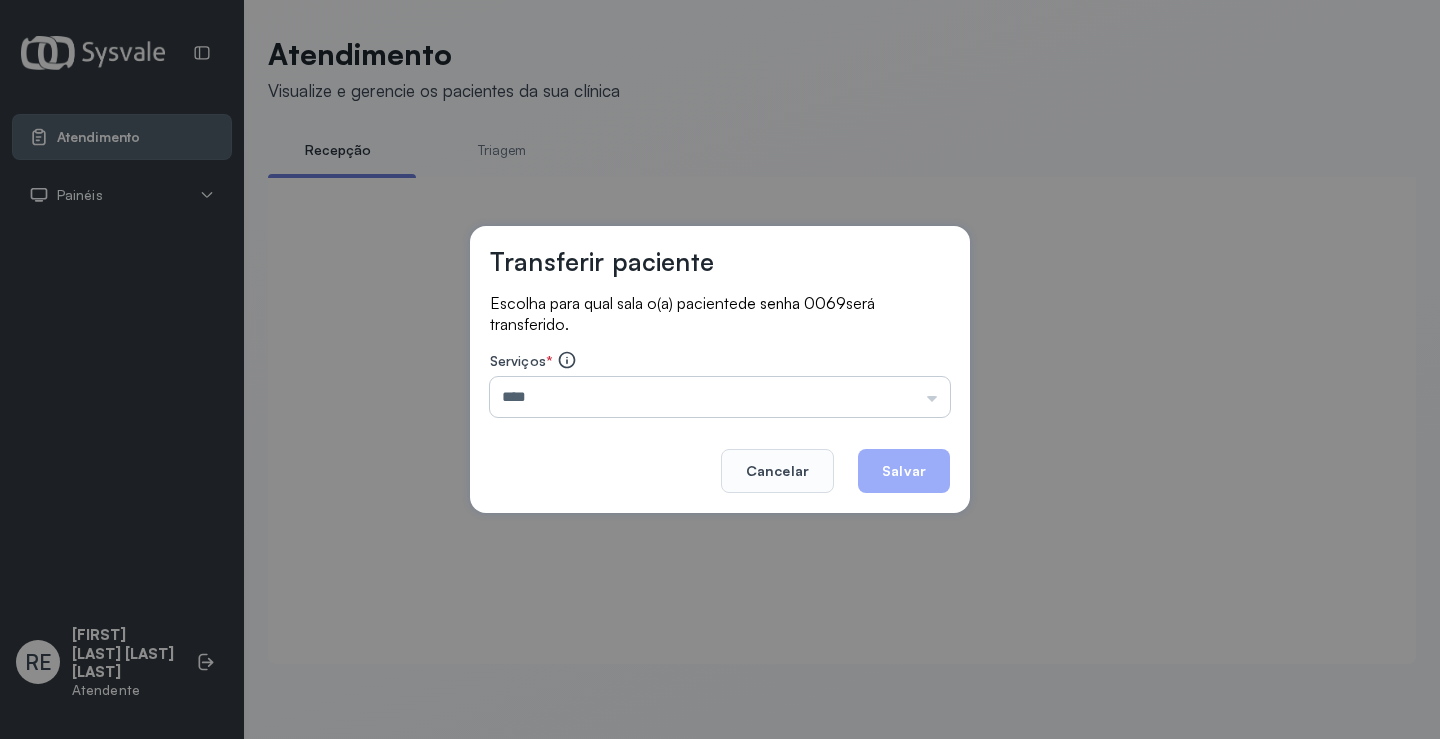 click on "****" at bounding box center [720, 397] 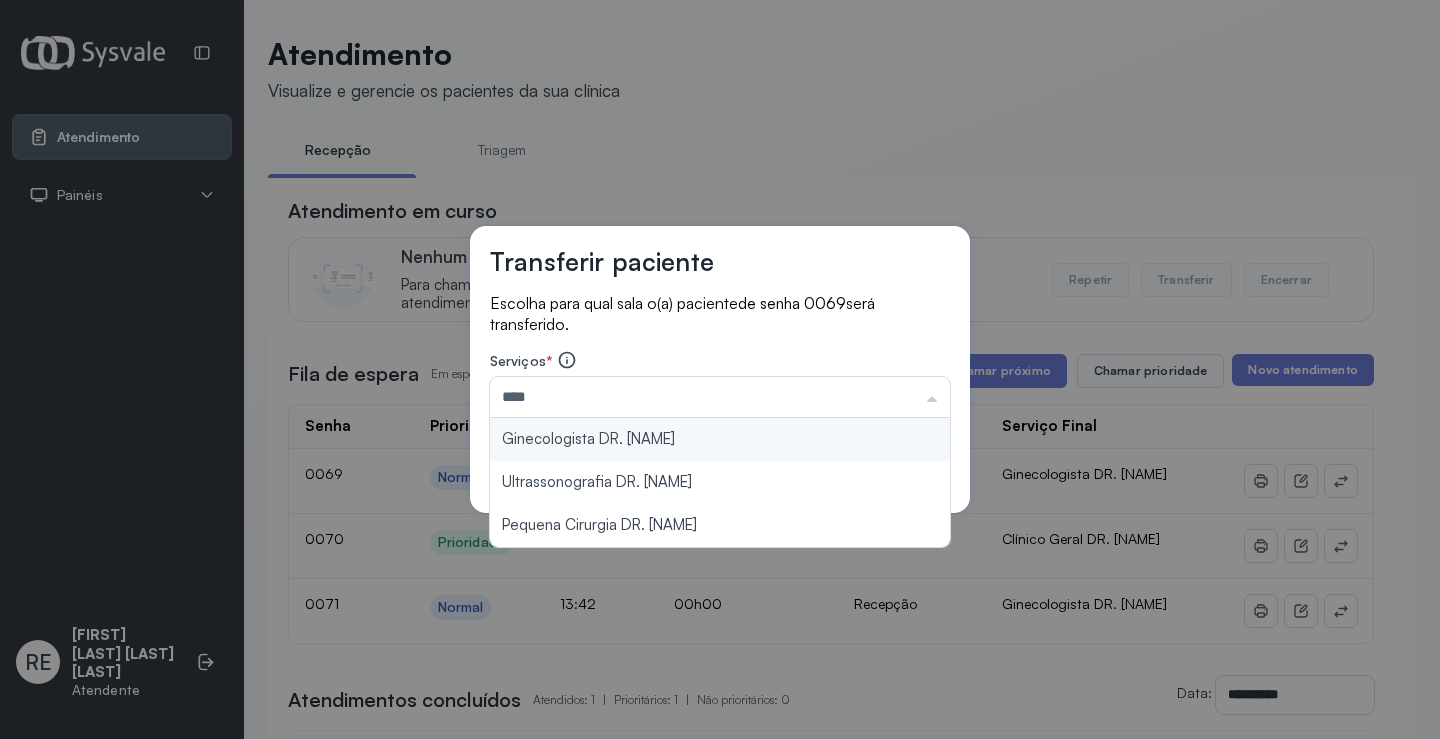 type on "**********" 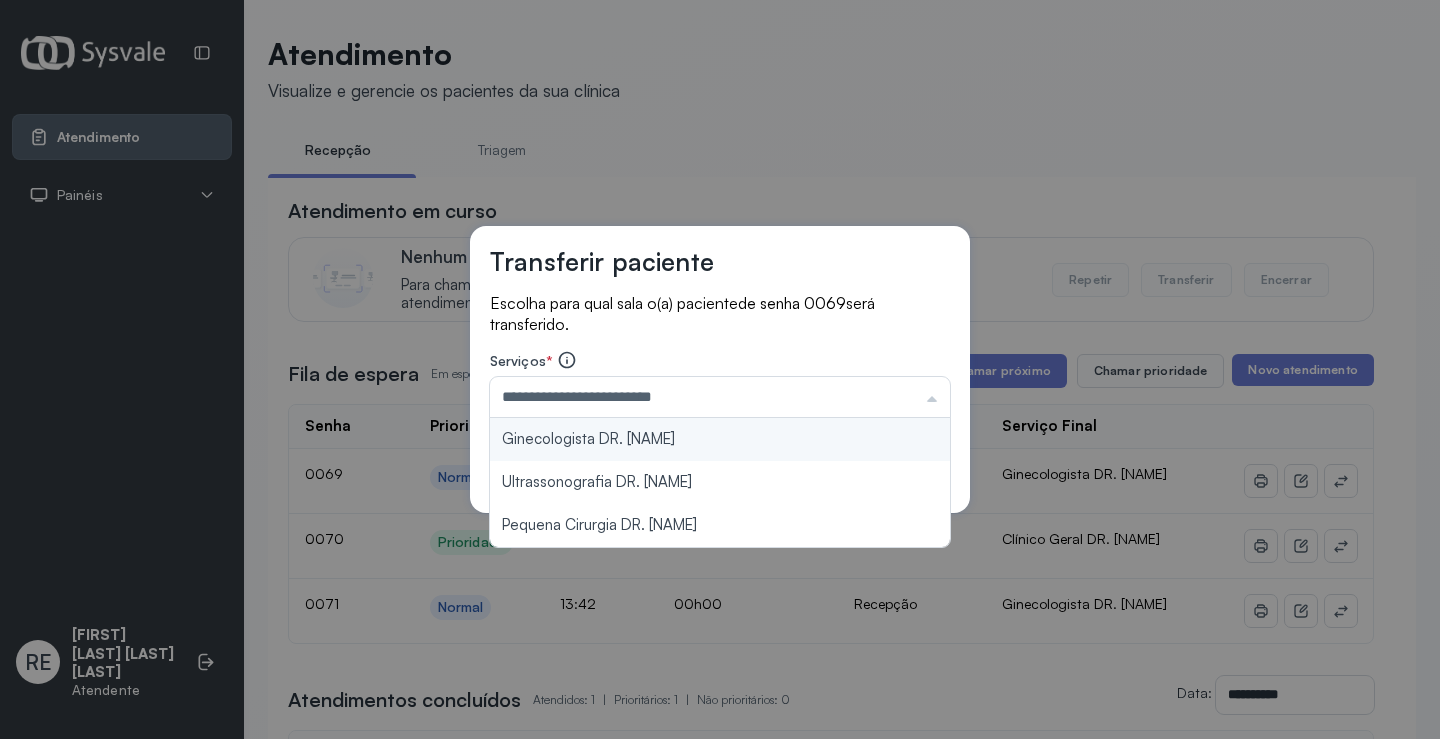 click on "**********" at bounding box center (720, 370) 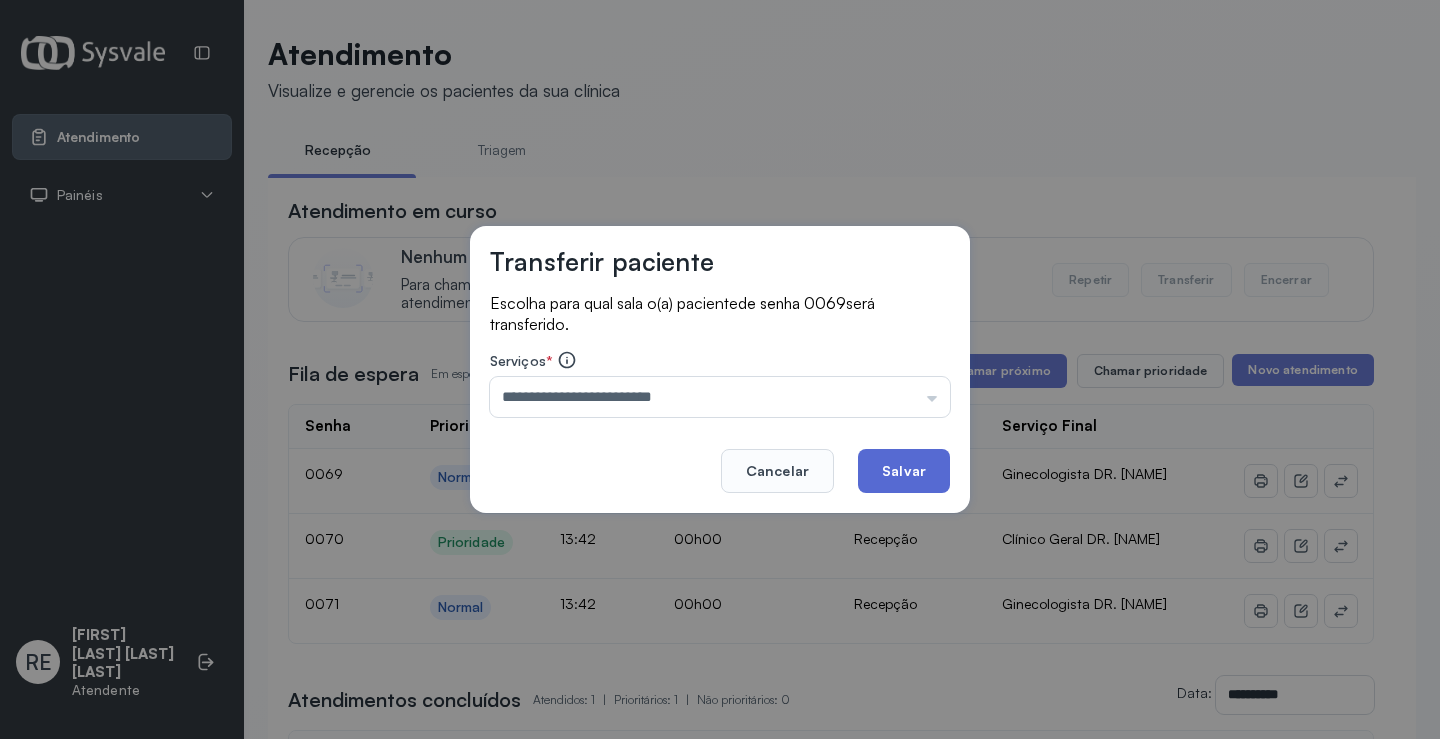 click on "Salvar" 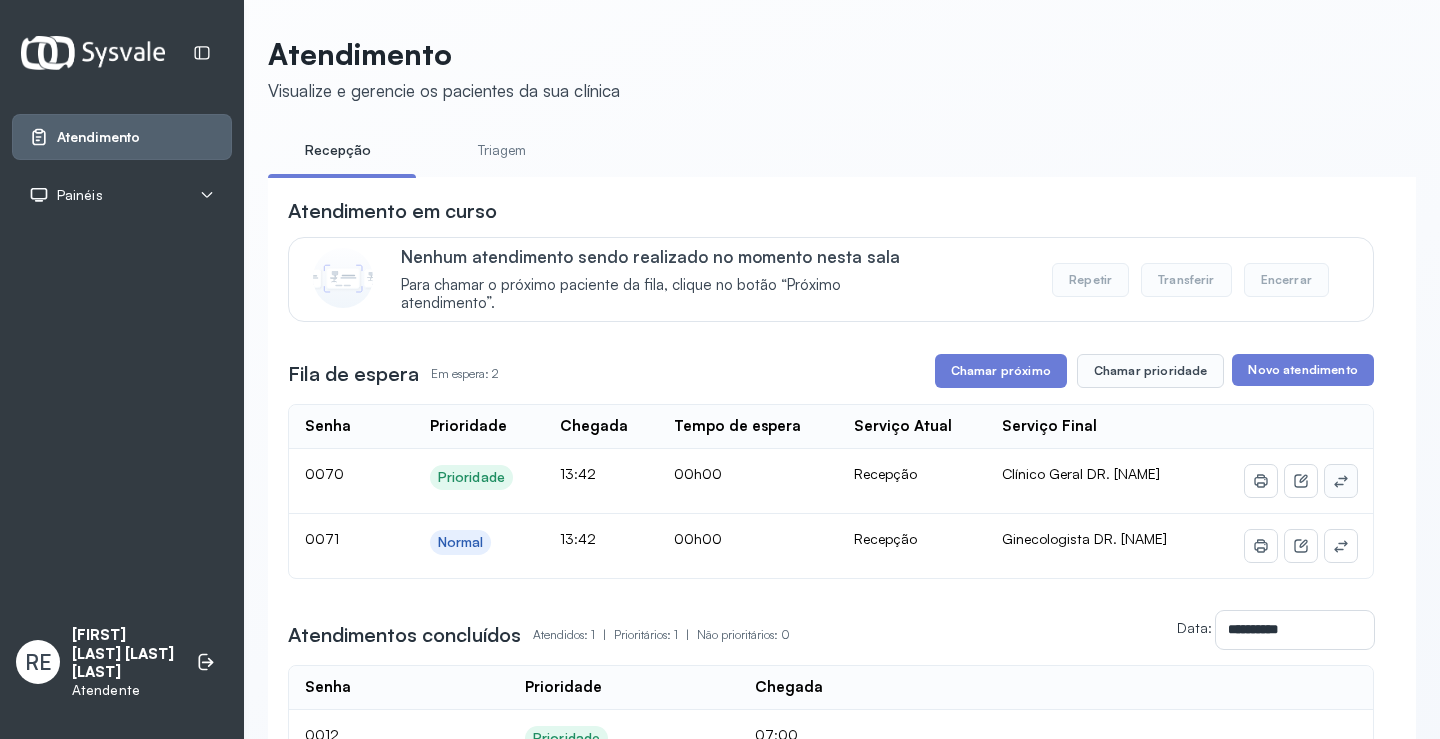 click 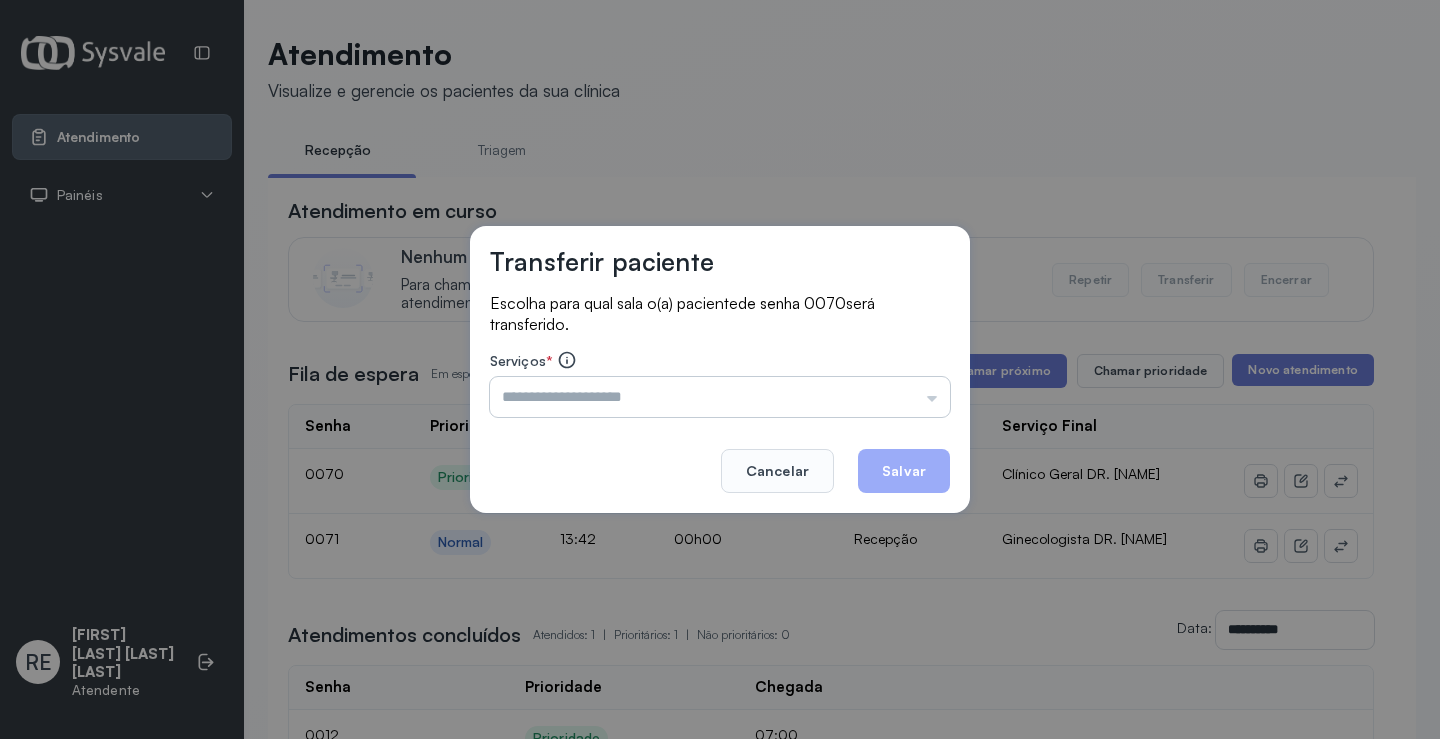 click at bounding box center (720, 397) 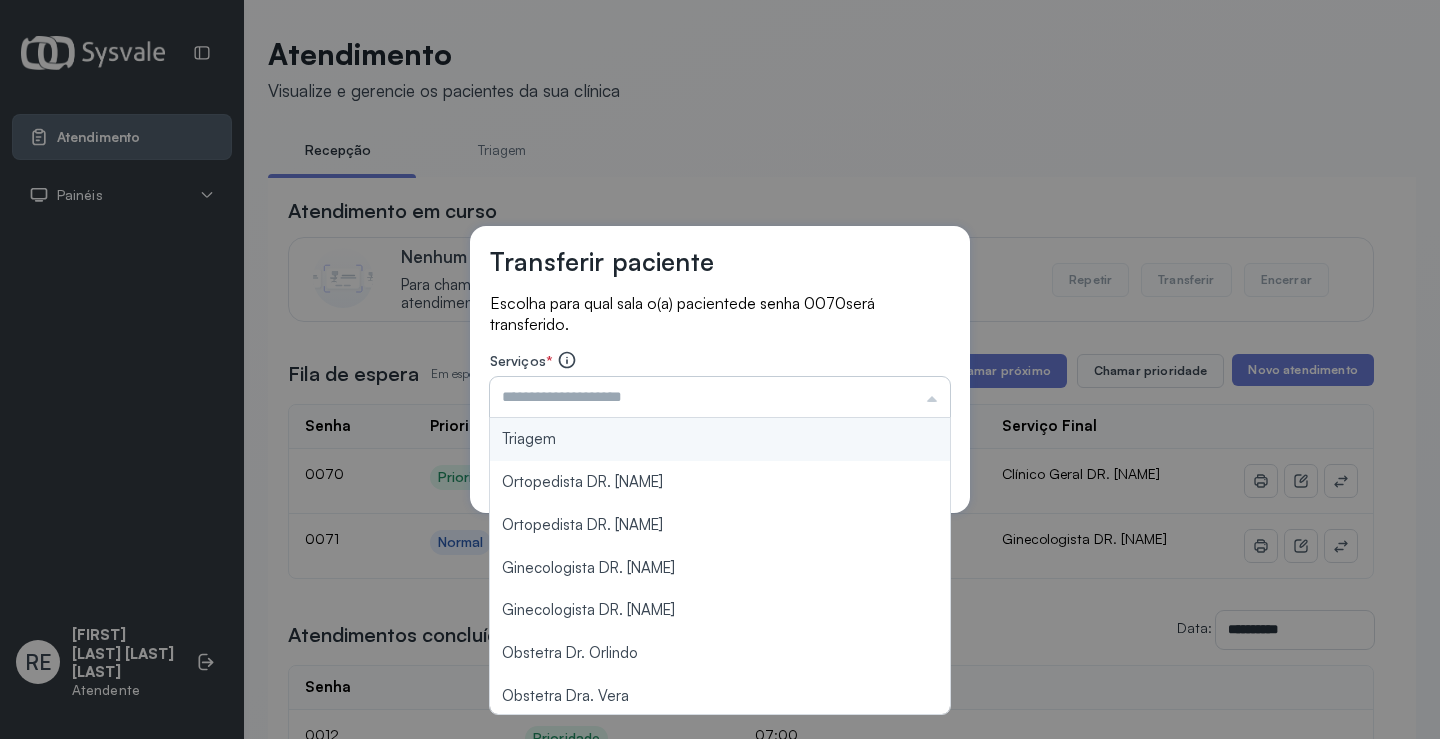 click at bounding box center (720, 397) 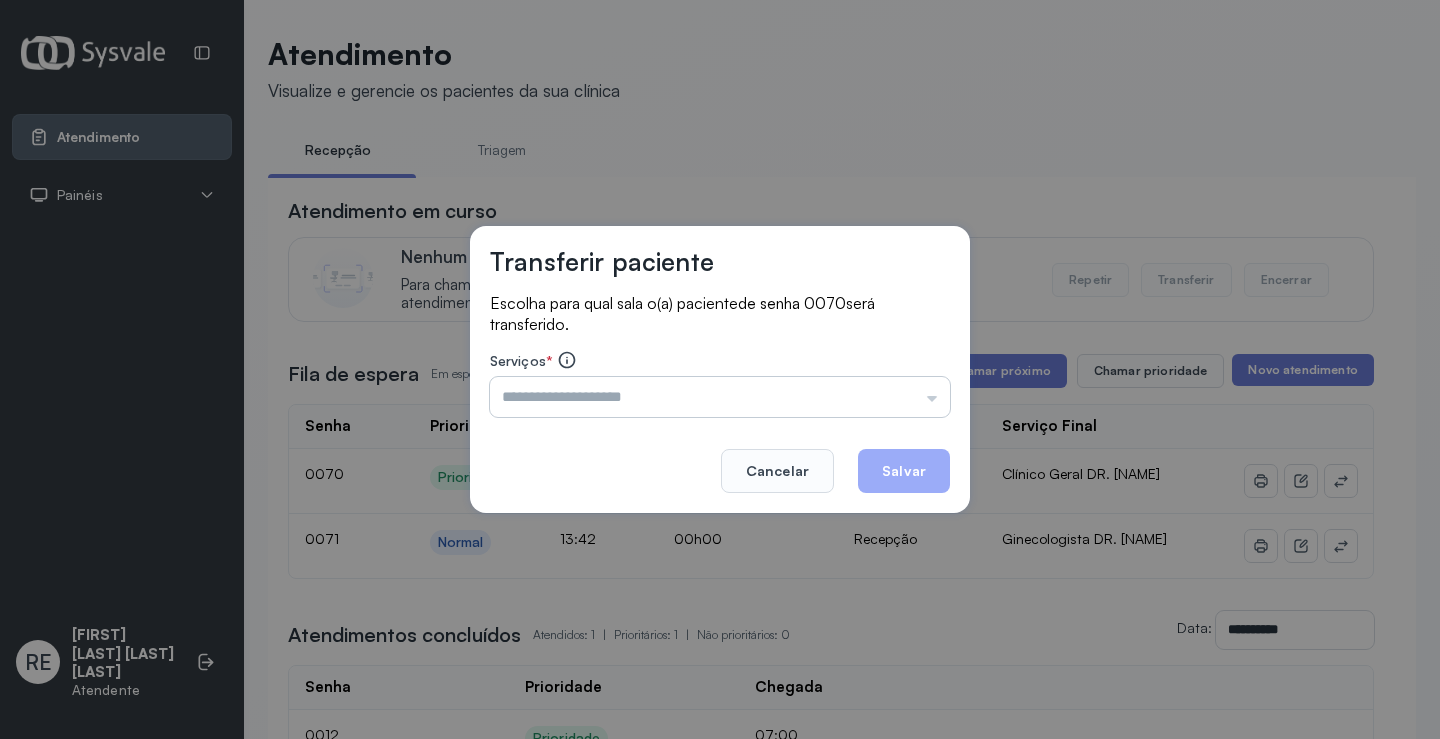 click at bounding box center [720, 397] 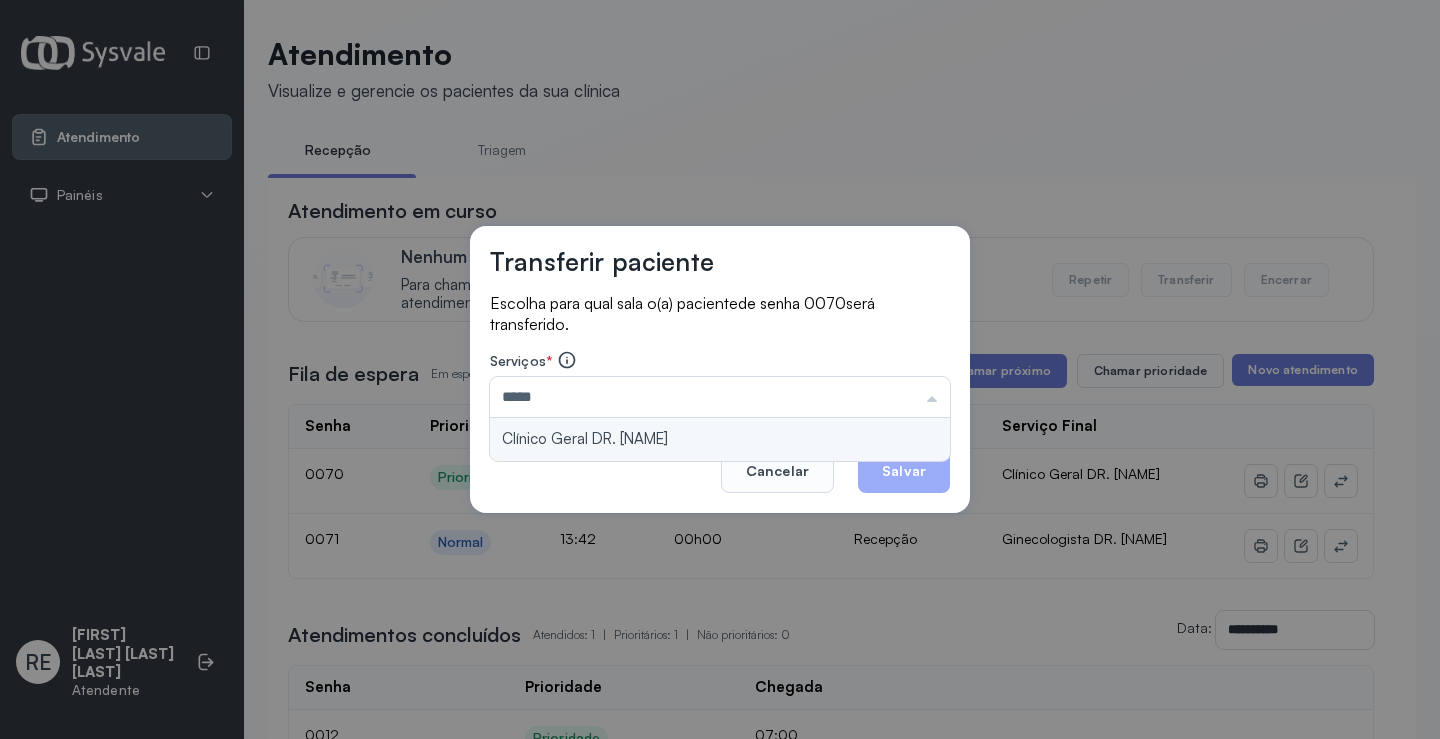 type on "**********" 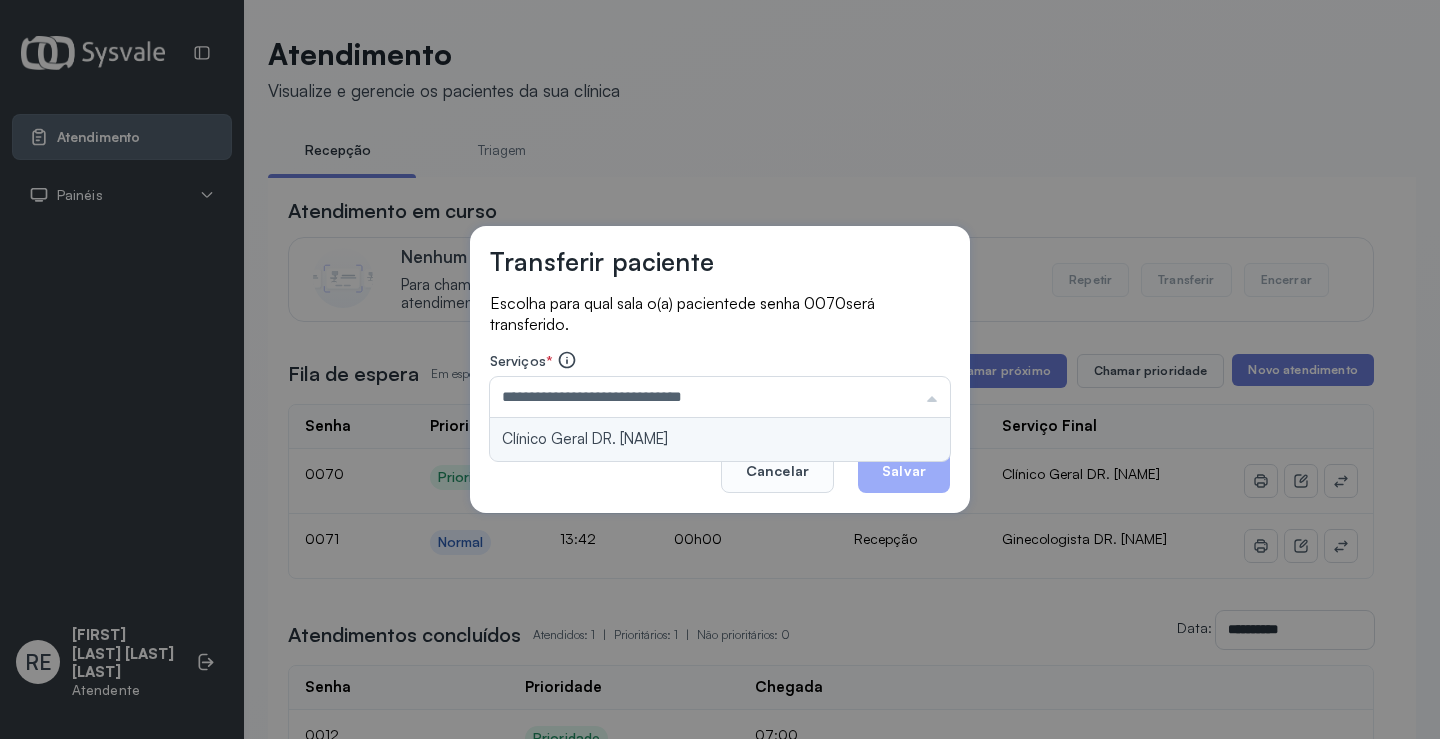 click on "**********" at bounding box center (720, 370) 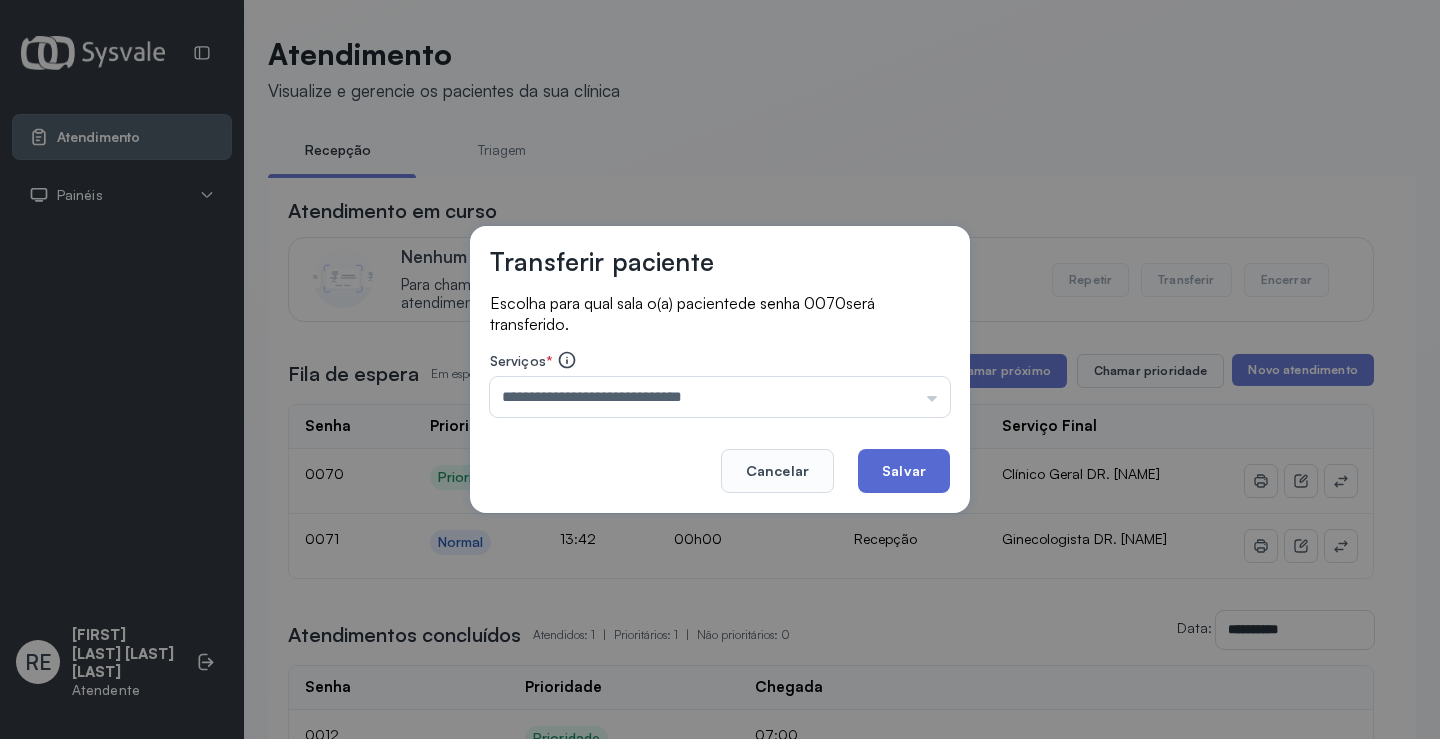 click on "Salvar" 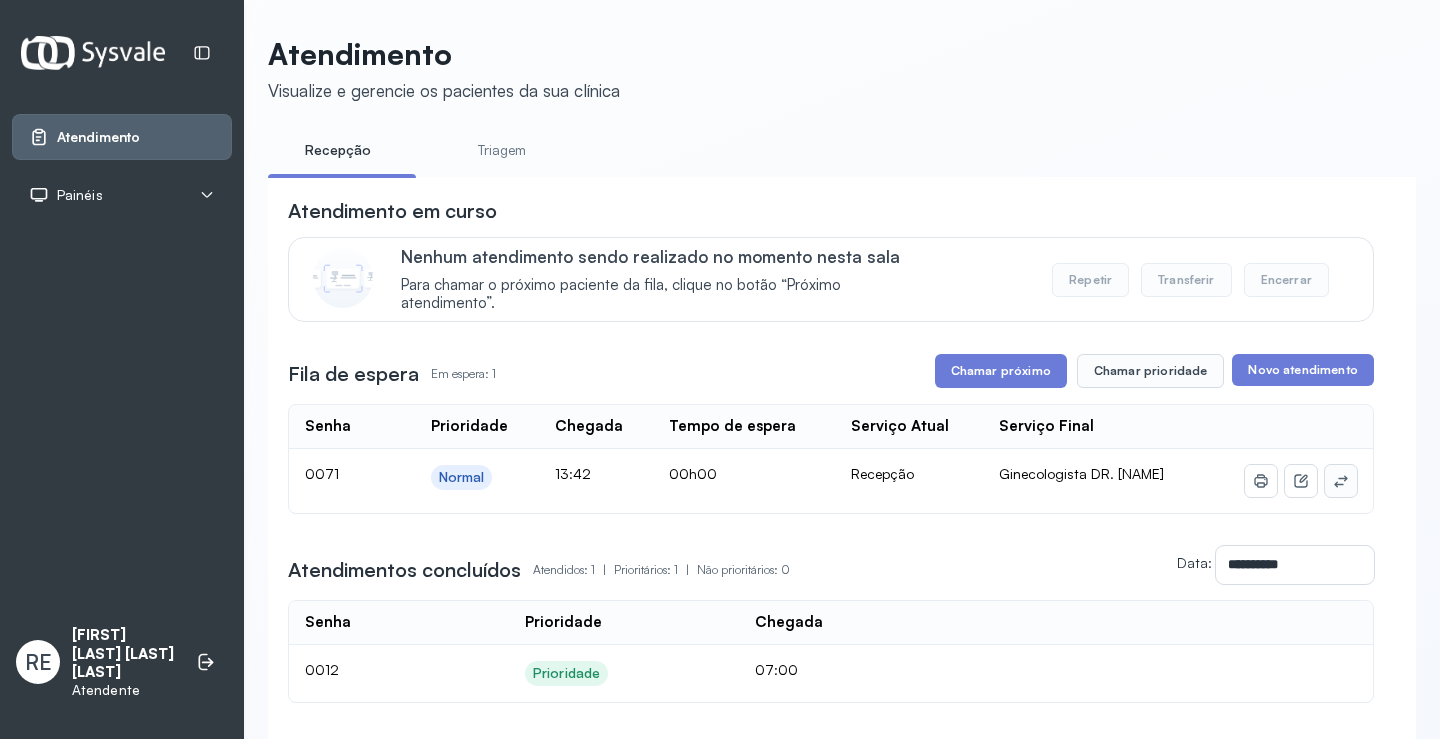 click 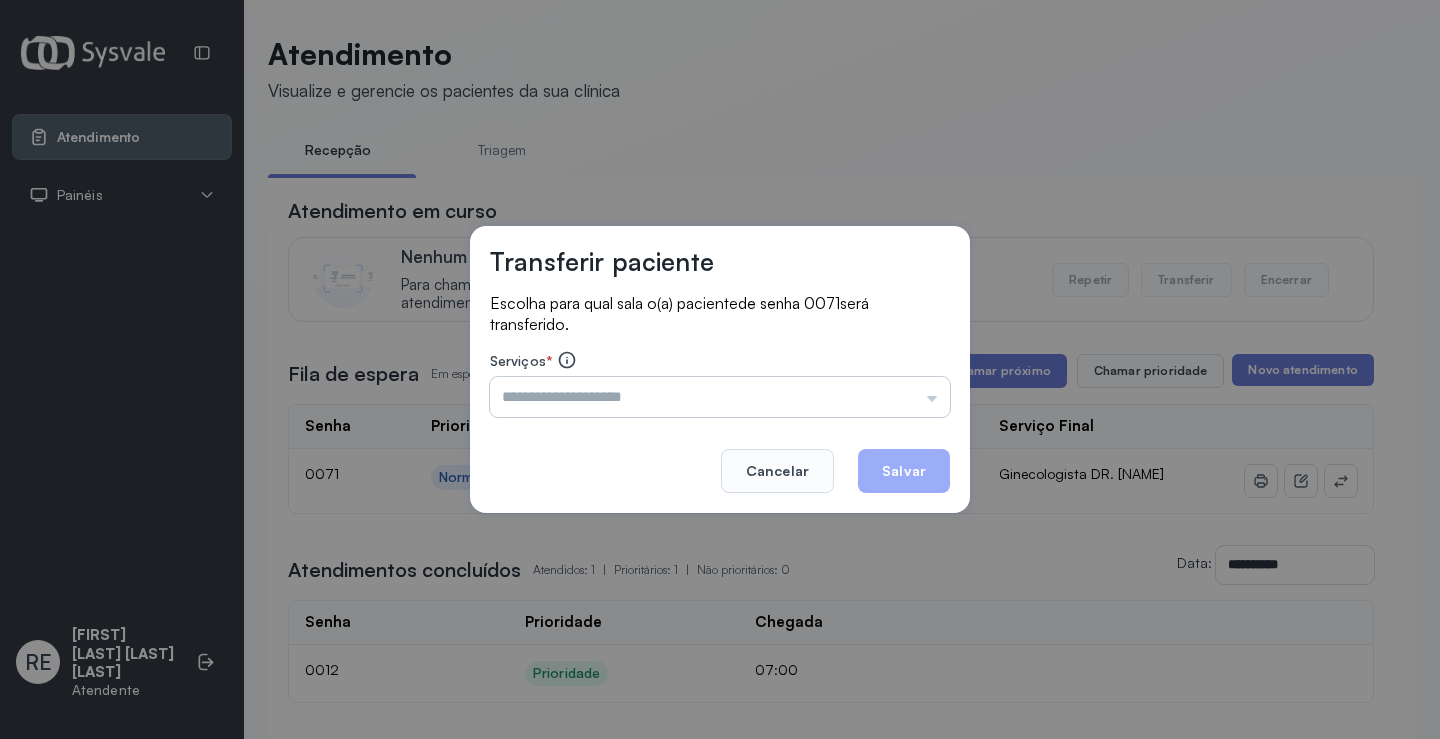 click at bounding box center (720, 397) 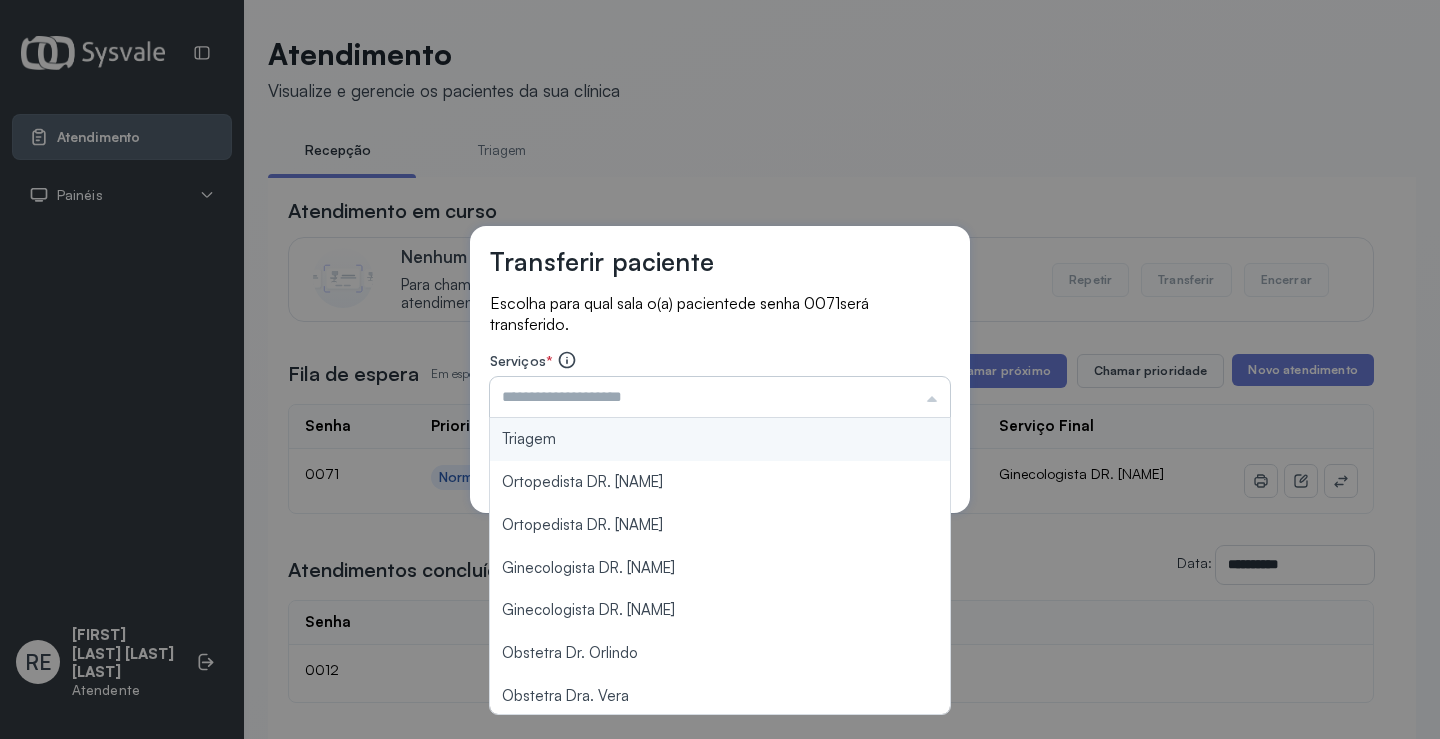 click at bounding box center (720, 397) 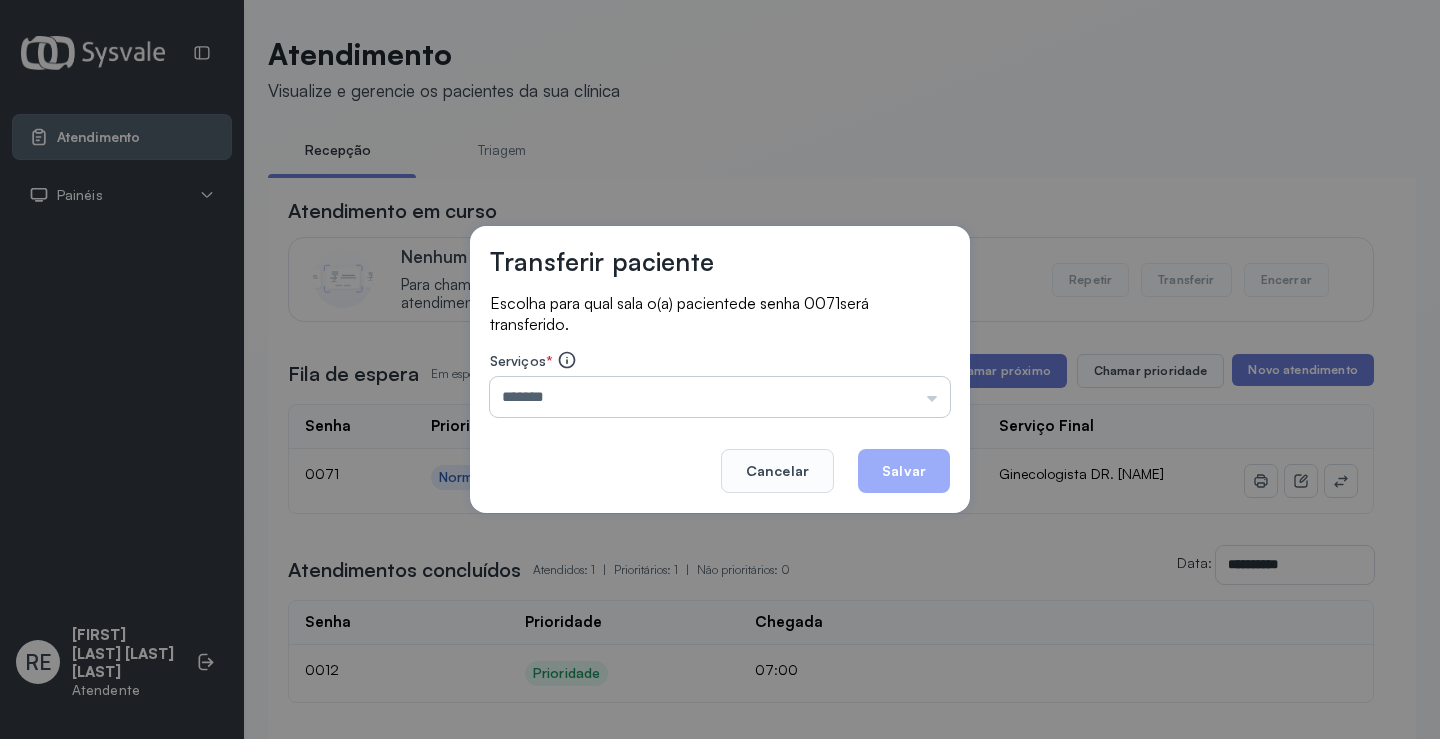 click on "*******" at bounding box center (720, 397) 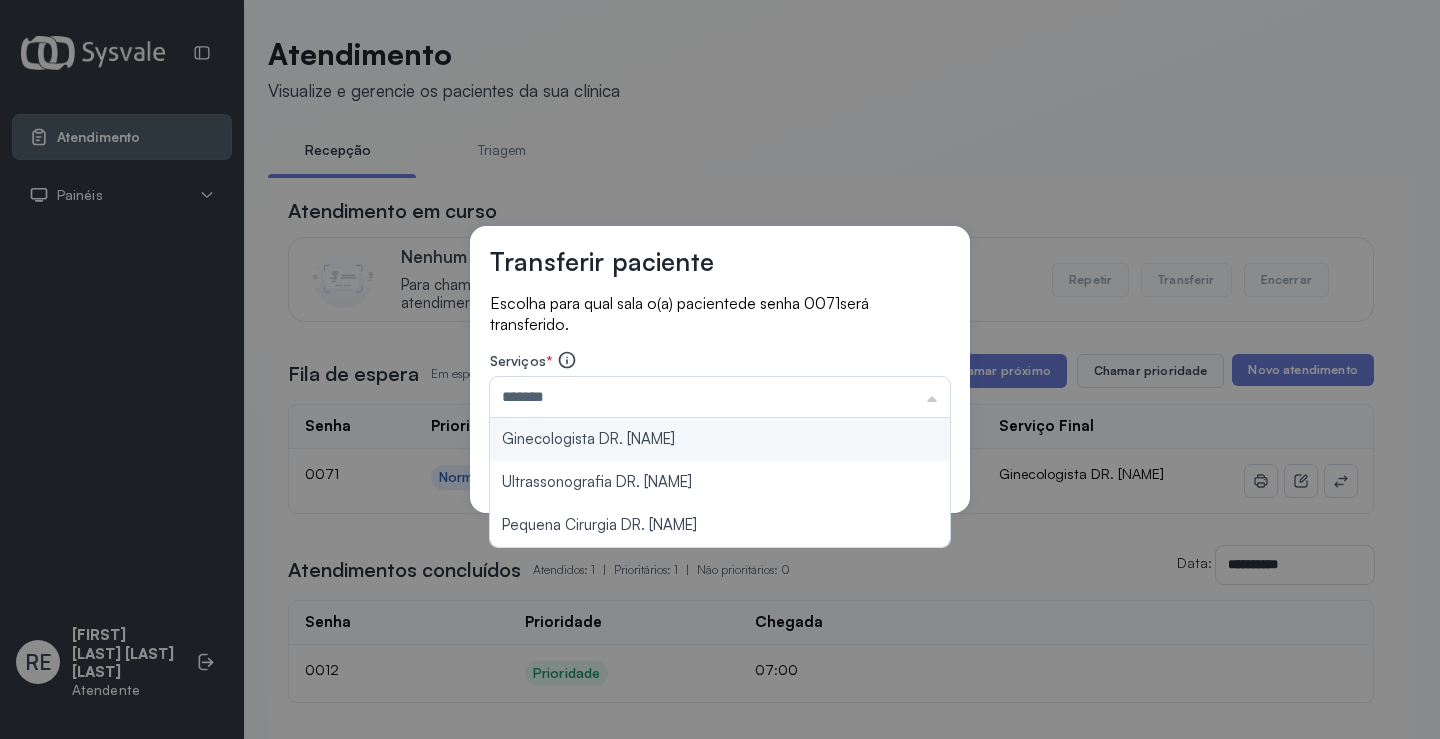 type on "**********" 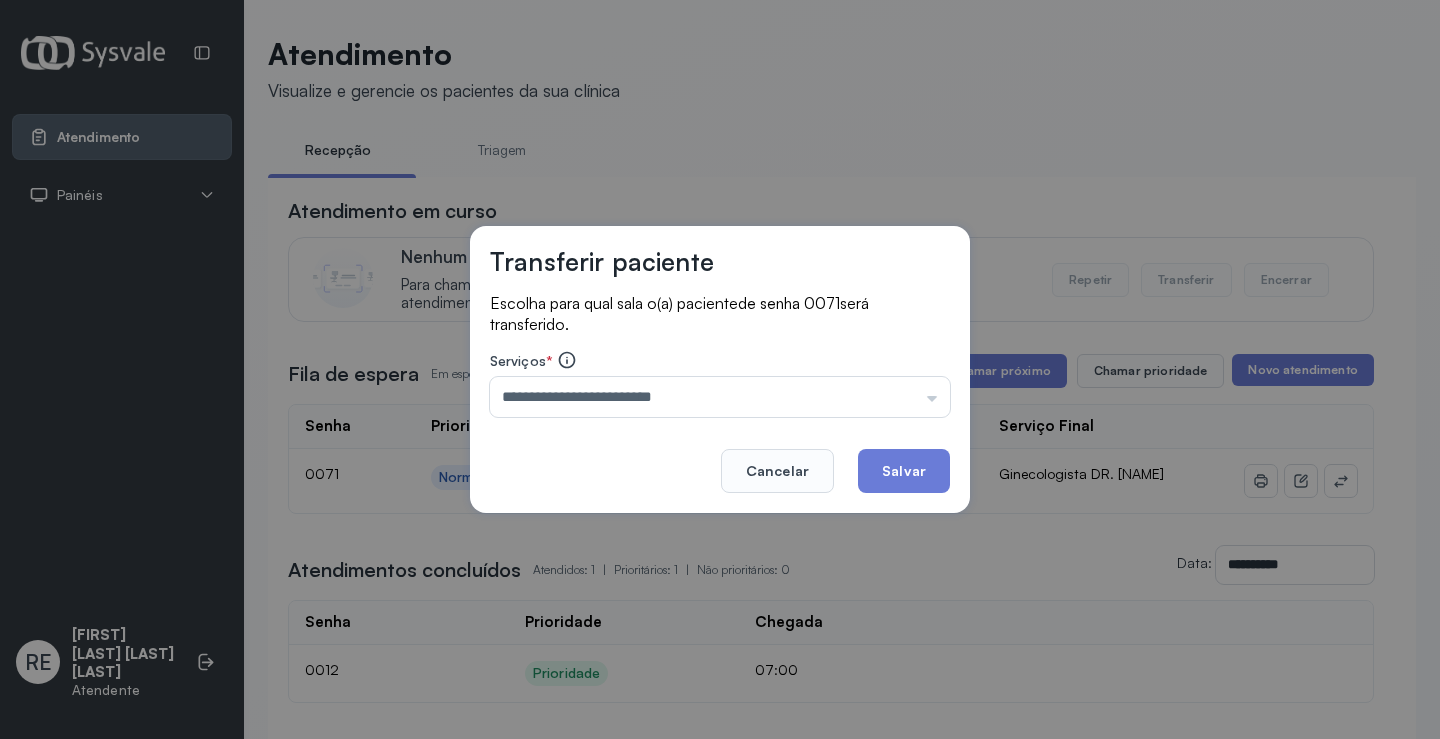 click on "**********" at bounding box center (720, 370) 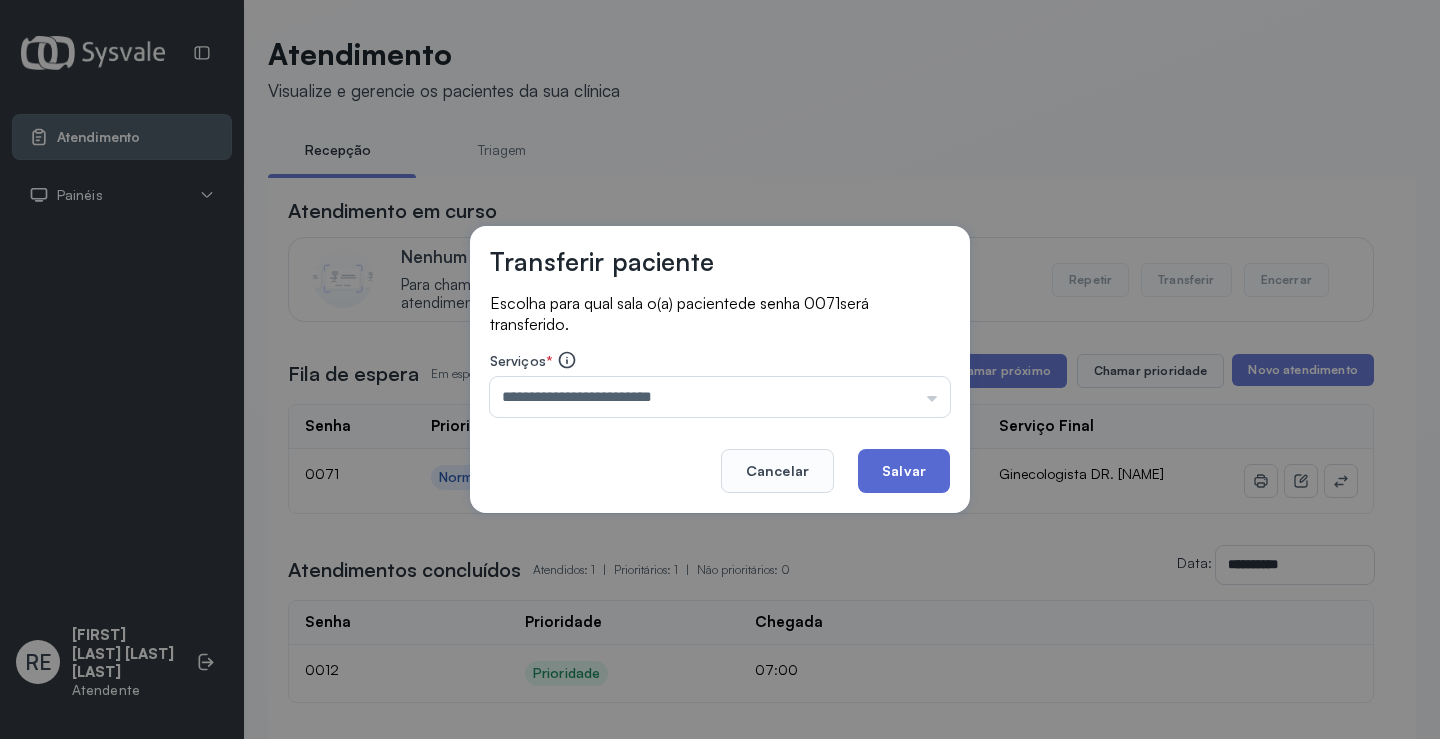 click on "Salvar" 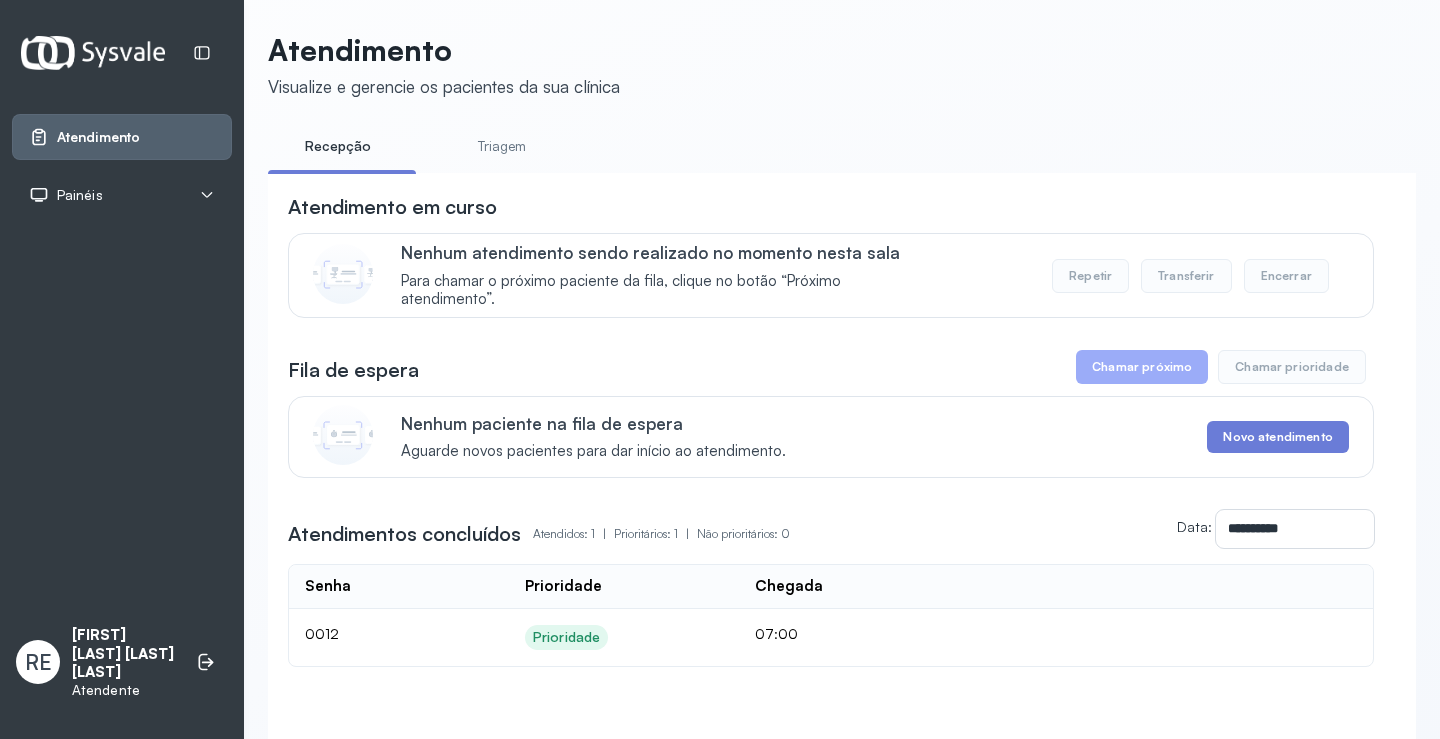 scroll, scrollTop: 0, scrollLeft: 0, axis: both 